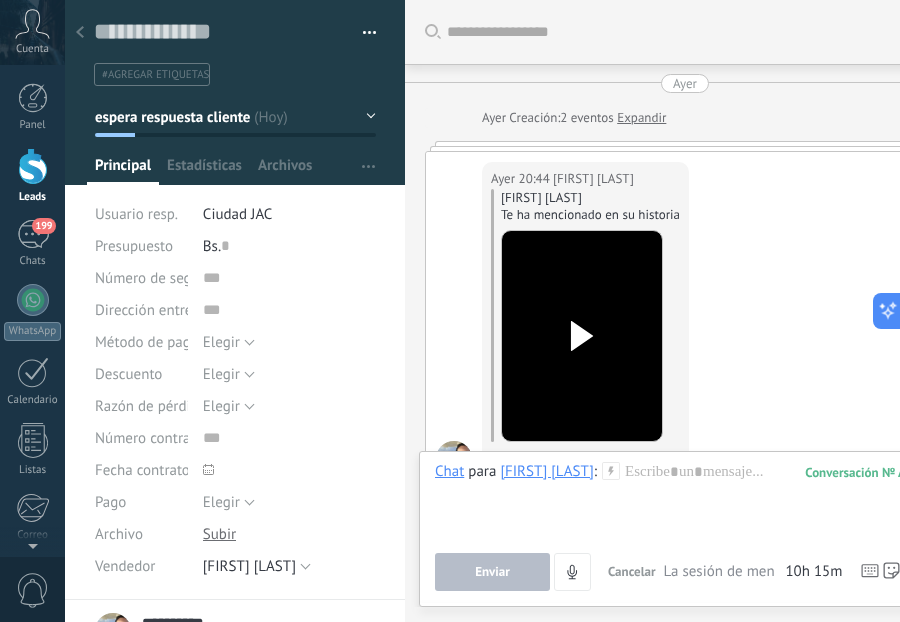 scroll, scrollTop: 0, scrollLeft: 0, axis: both 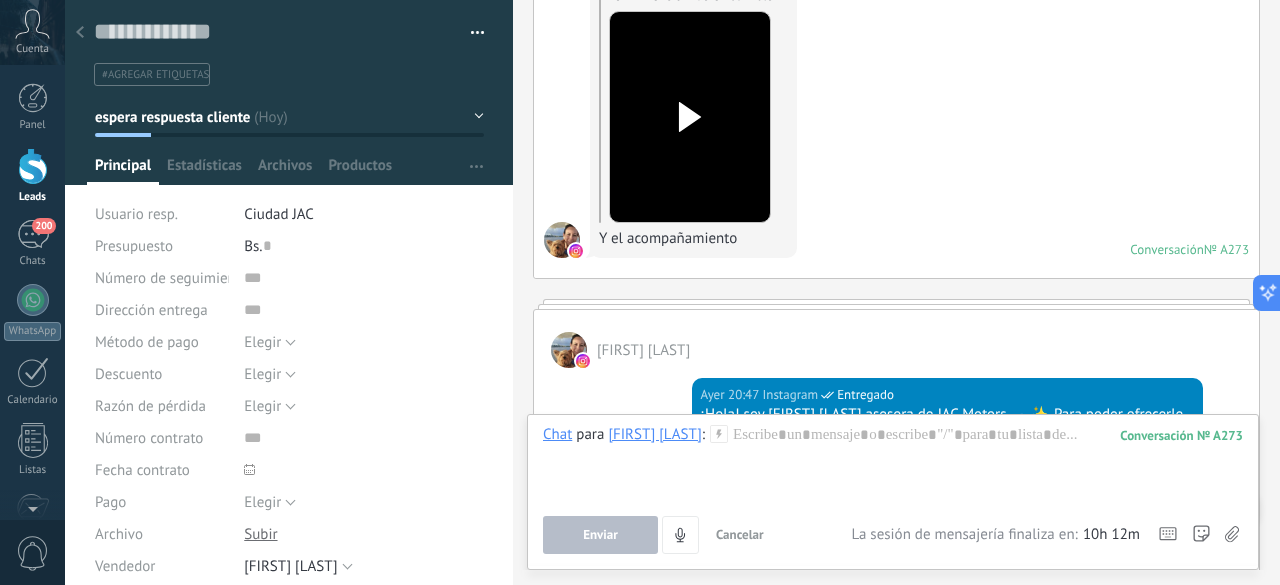 click on "Leads" at bounding box center (32, 176) 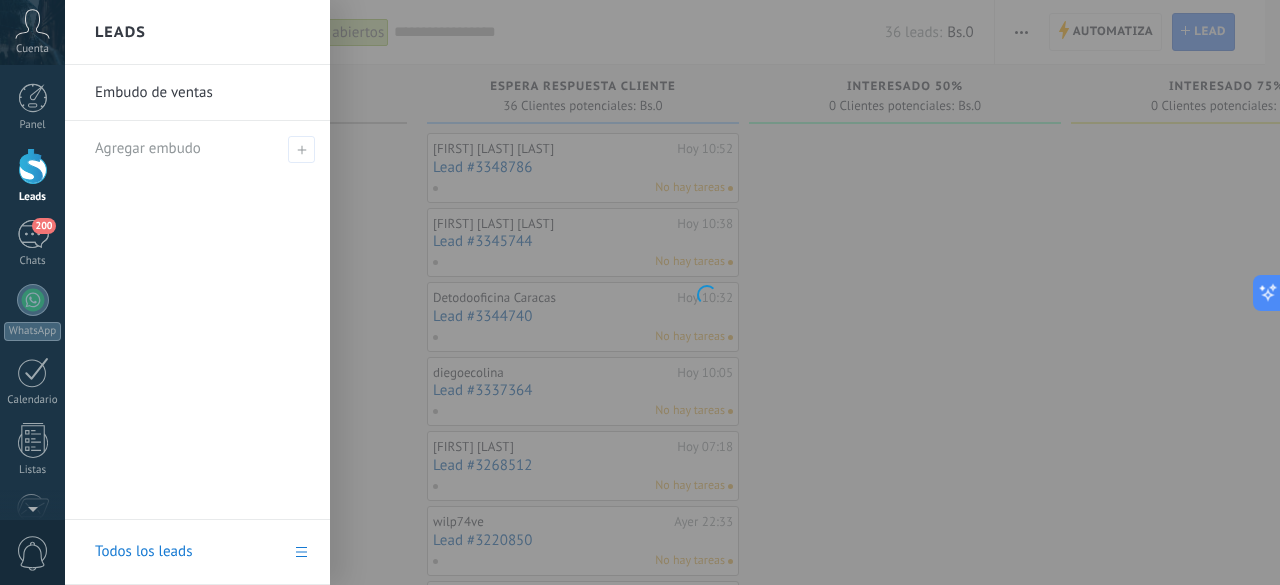 click at bounding box center (33, 166) 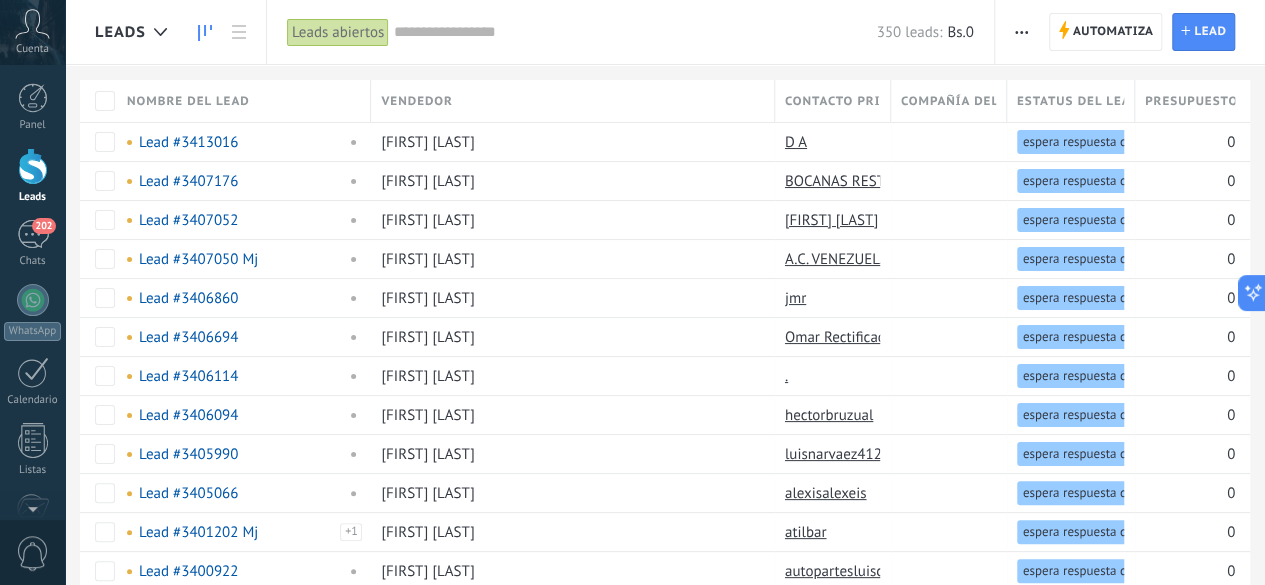 click at bounding box center (205, 32) 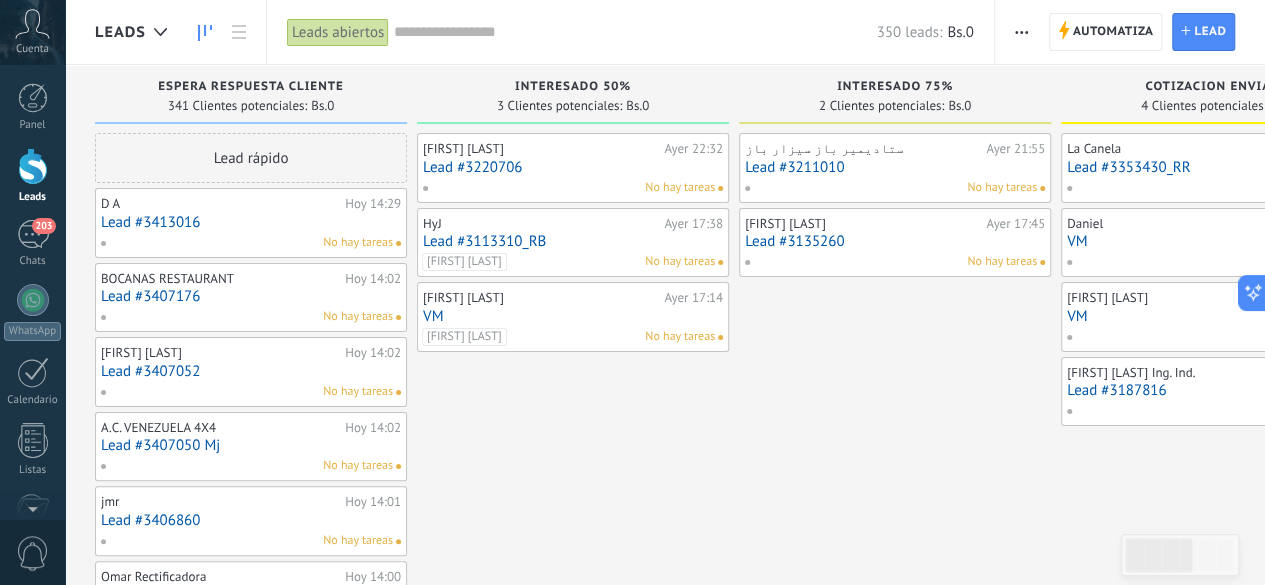 click on "Lead #3413016" at bounding box center (251, 222) 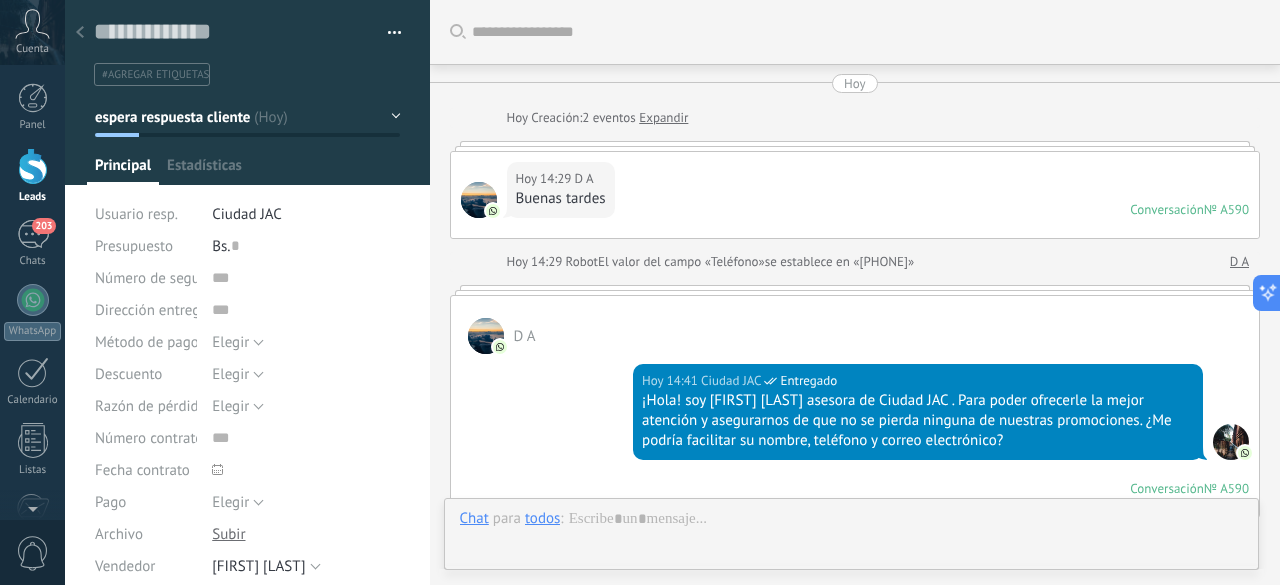 scroll, scrollTop: 600, scrollLeft: 0, axis: vertical 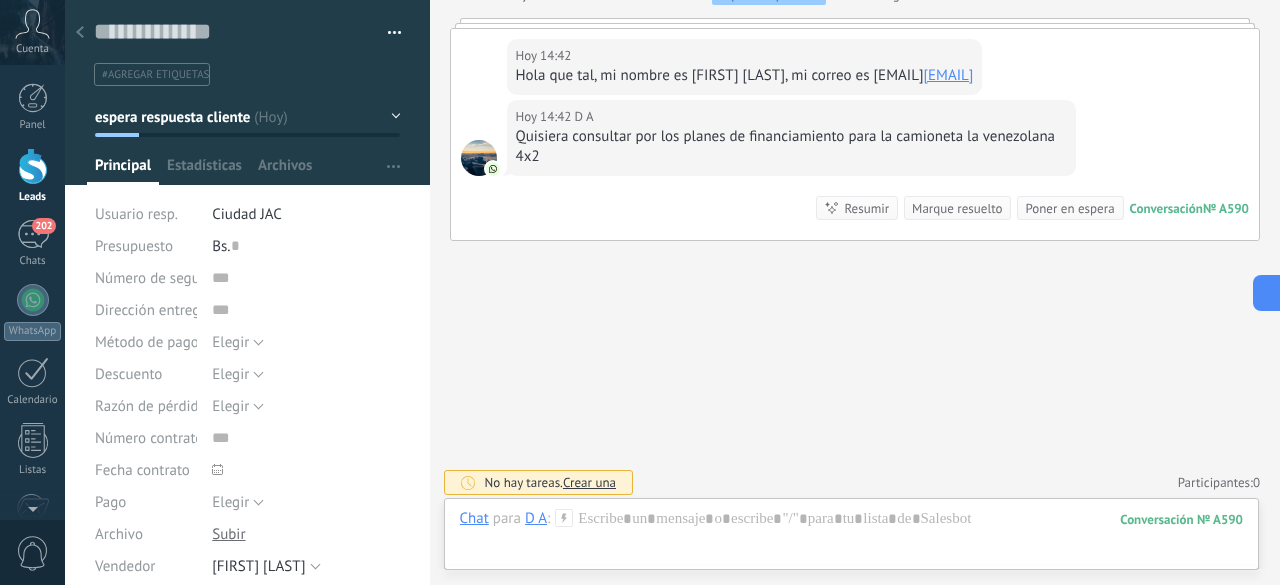 click 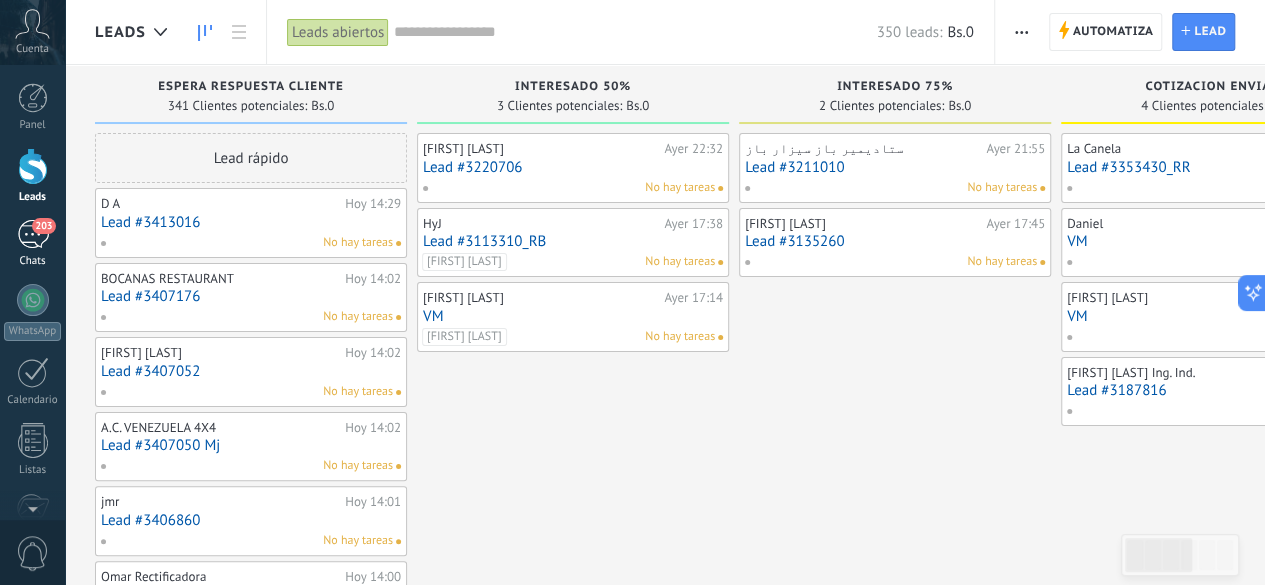 click on "203" at bounding box center (33, 234) 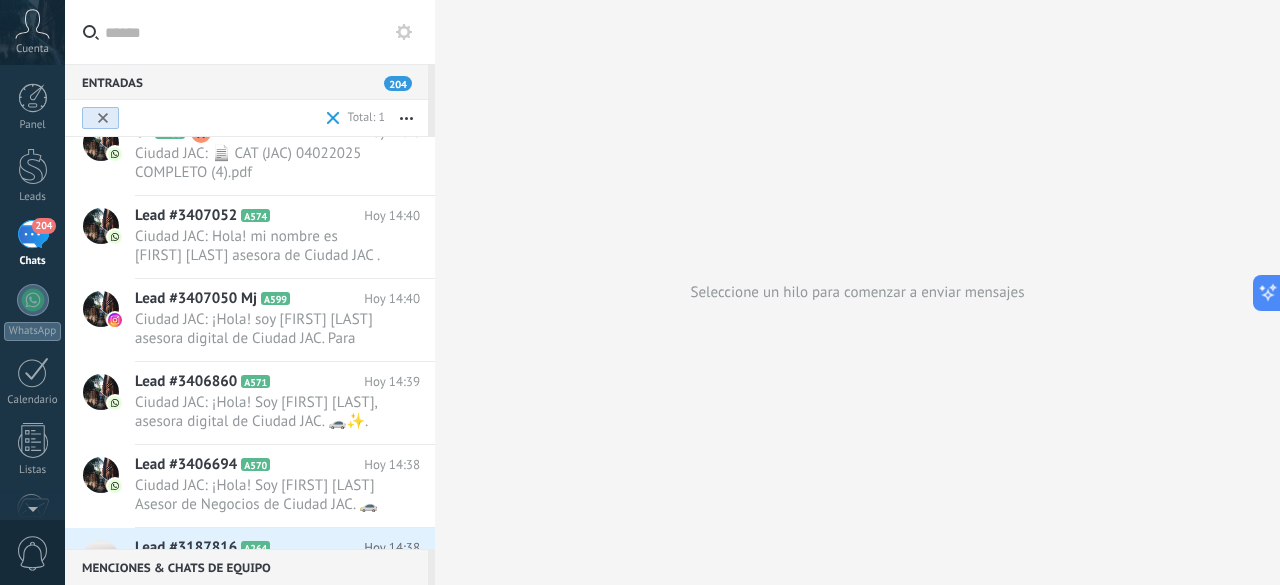 scroll, scrollTop: 1200, scrollLeft: 0, axis: vertical 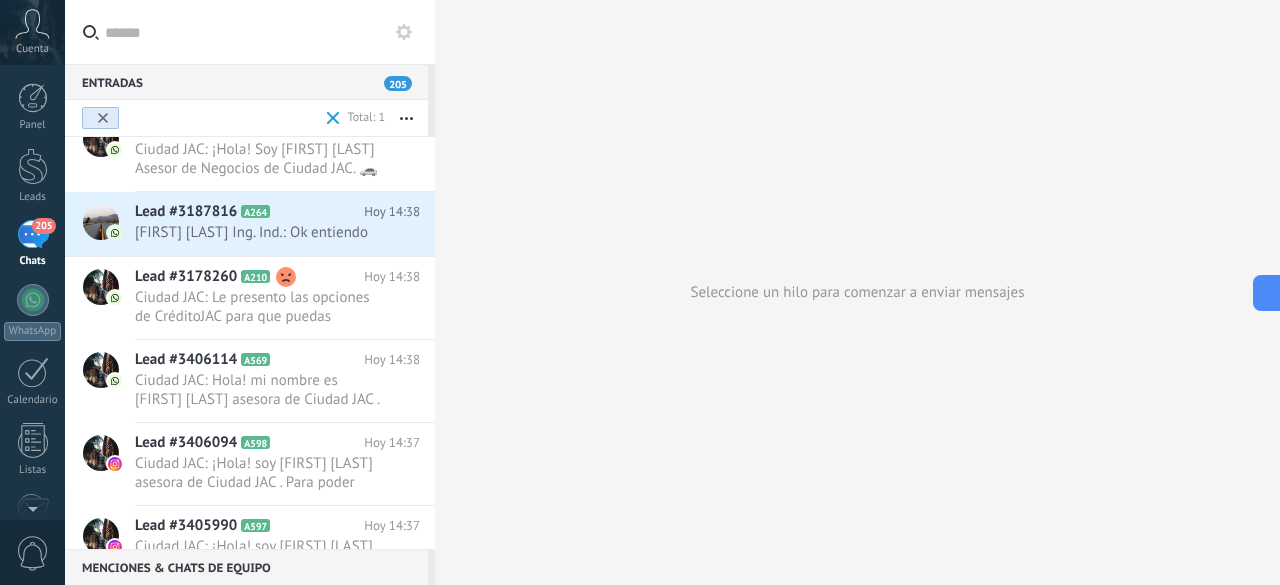 click at bounding box center (151, 118) 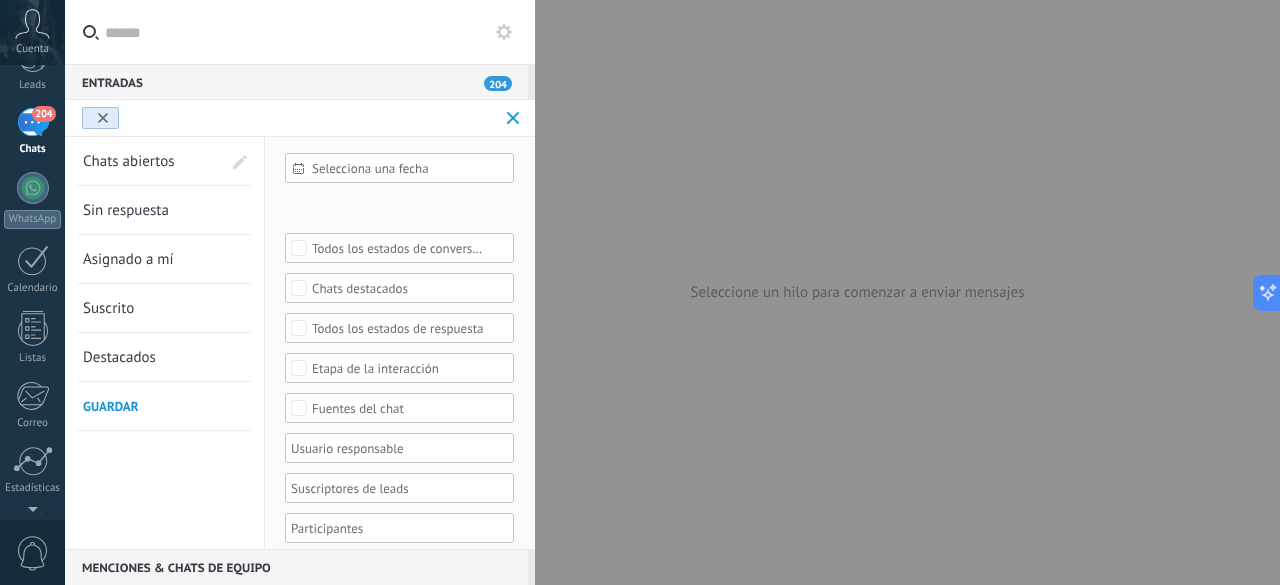 scroll, scrollTop: 0, scrollLeft: 0, axis: both 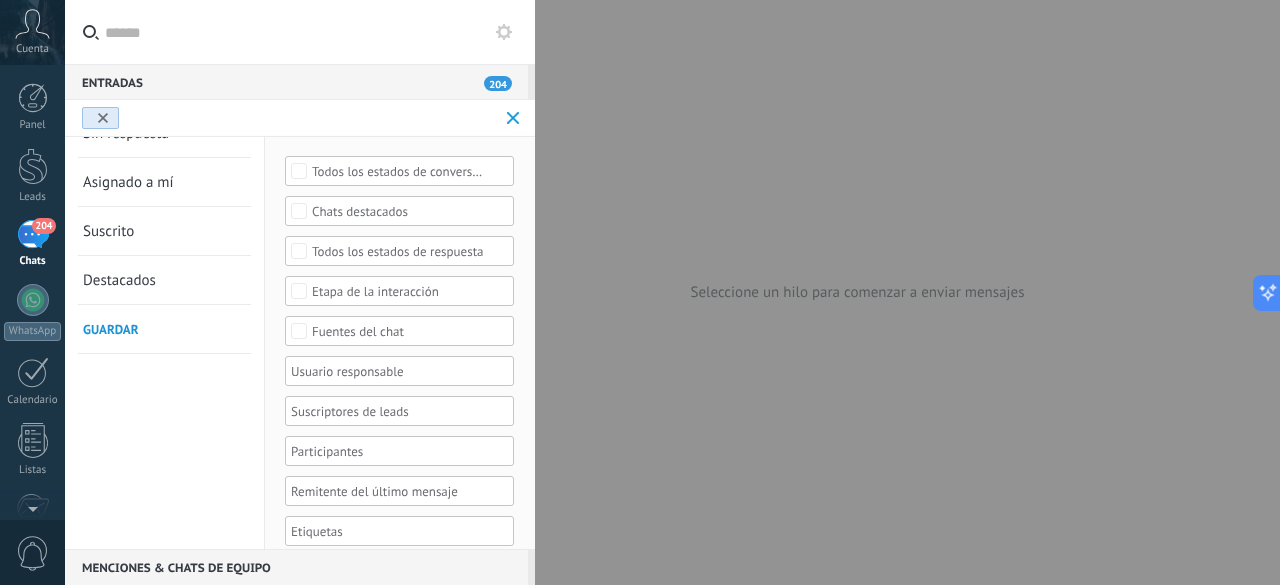 click at bounding box center (392, 371) 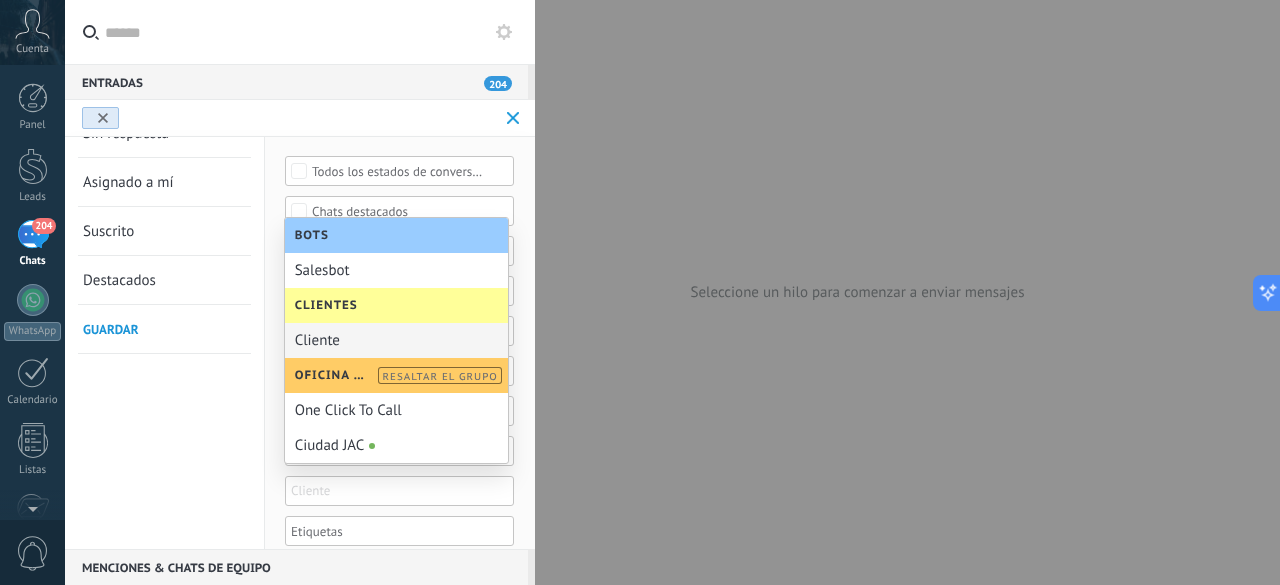 click on "Сliente" at bounding box center (396, 340) 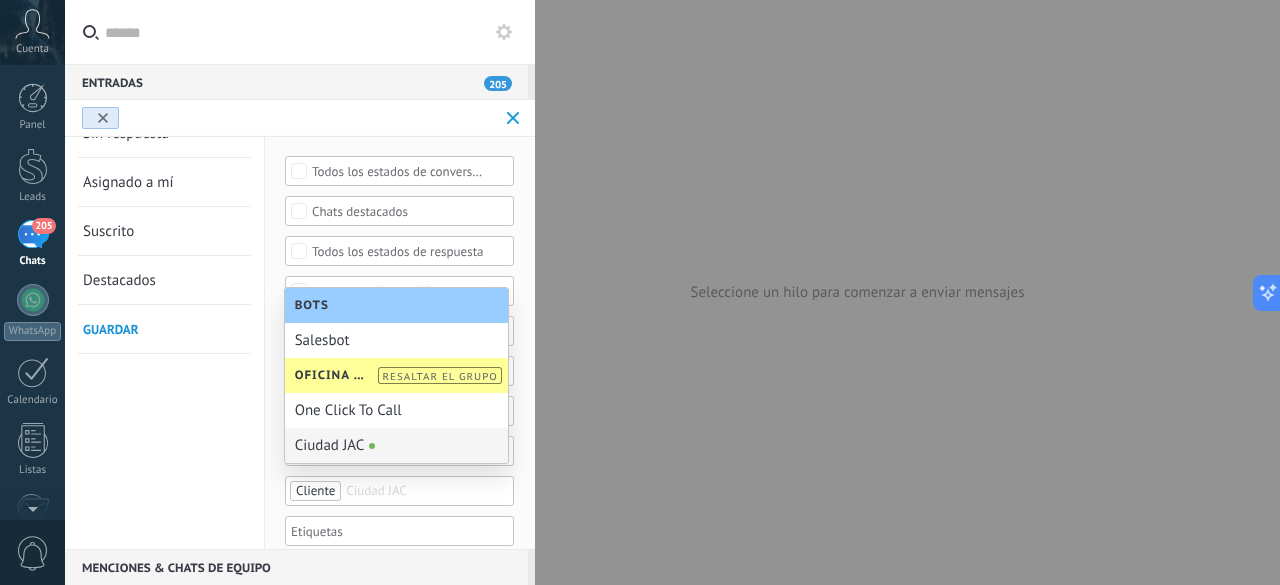 click on "Chats abiertos Sin respuesta Asignado a mí Suscrito Destacados Guardar" at bounding box center [165, 333] 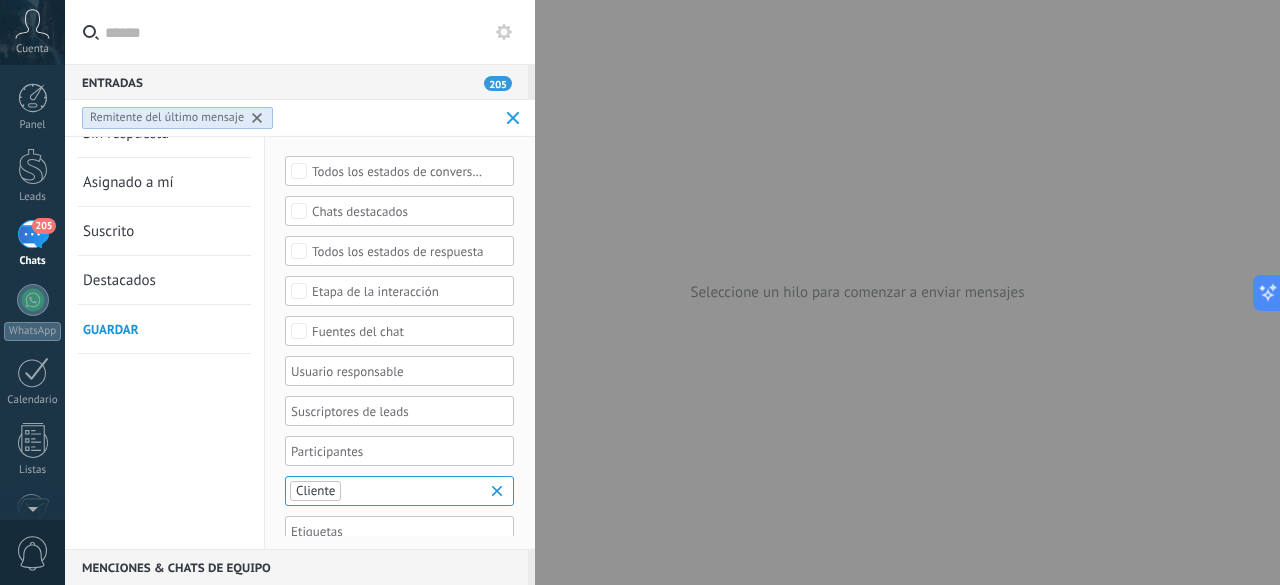click on "Chats abiertos Sin respuesta Asignado a mí Suscrito Destacados Guardar" at bounding box center [165, 365] 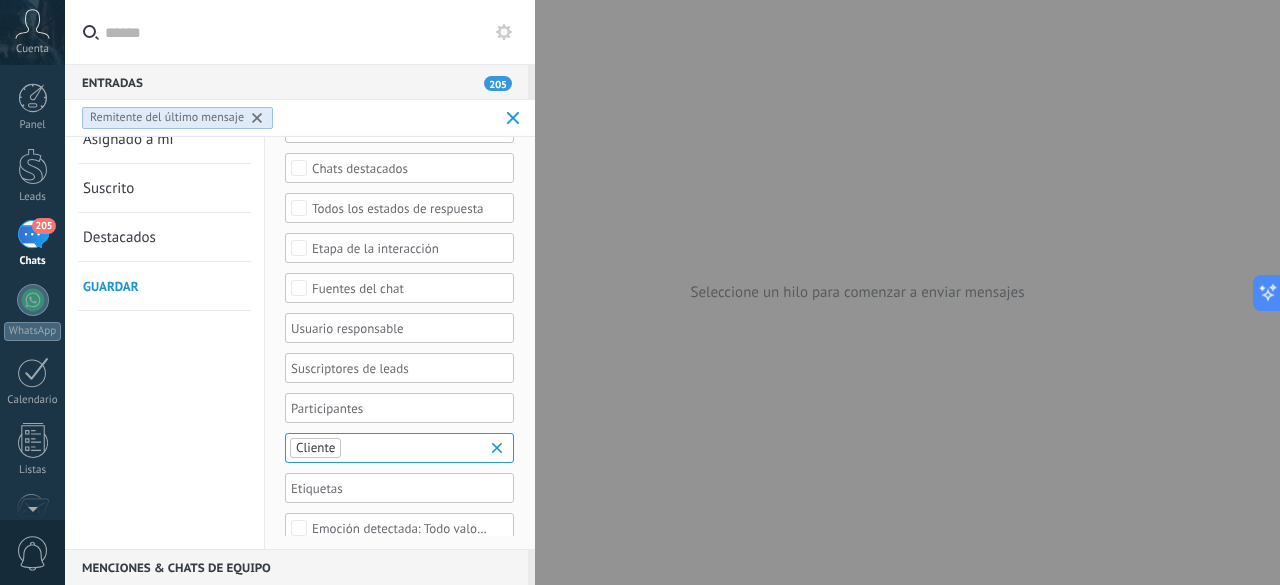 scroll, scrollTop: 142, scrollLeft: 0, axis: vertical 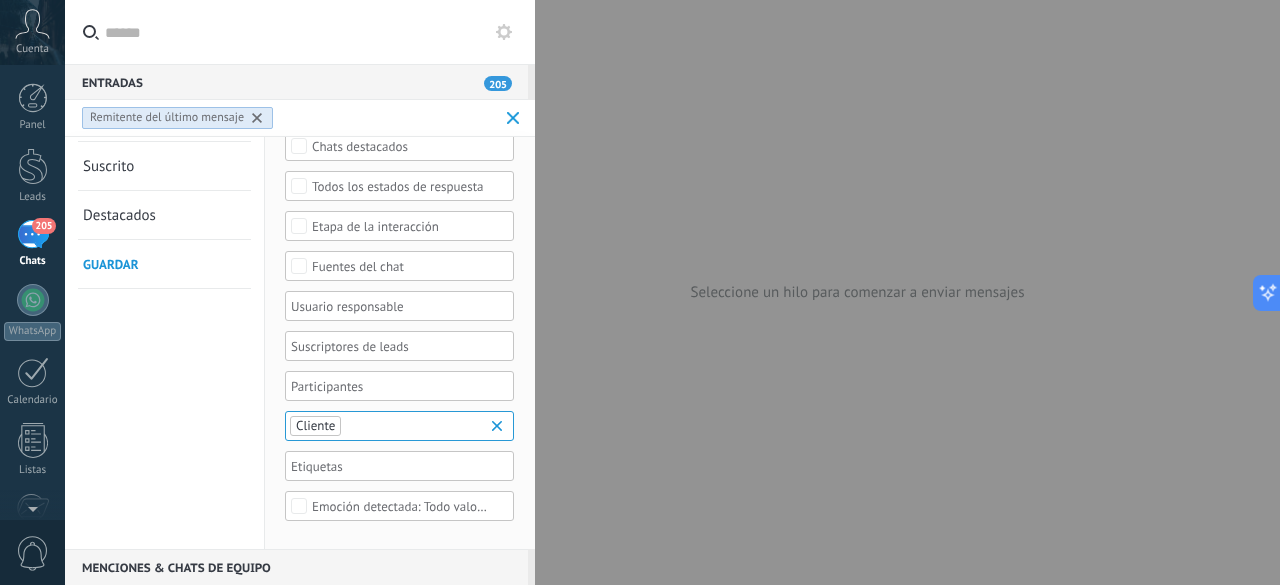click on "Guardar" at bounding box center [164, 264] 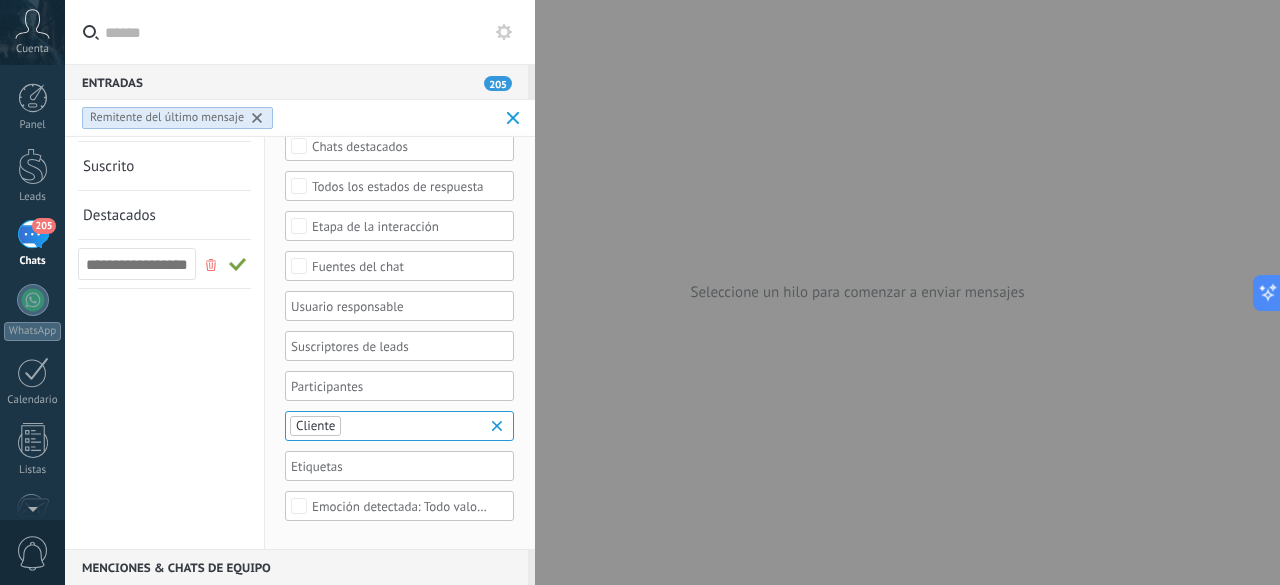 click on "Chats abiertos Sin respuesta Asignado a mí Suscrito Destacados Guardar" at bounding box center [165, 300] 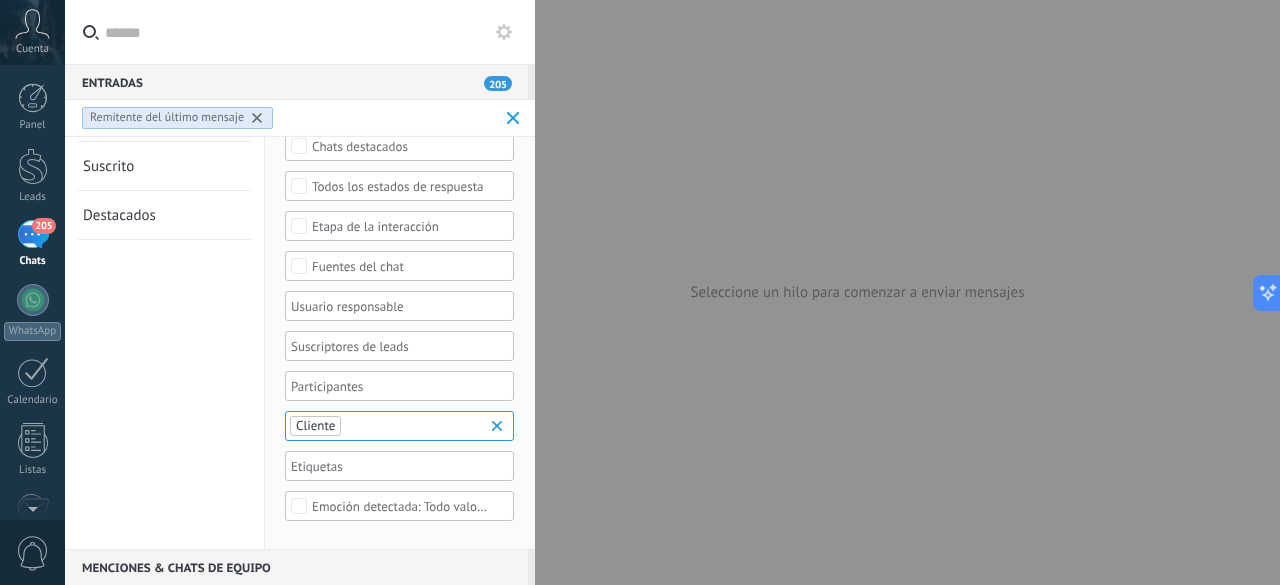 click on "Chats abiertos Sin respuesta Asignado a mí Suscrito Destacados Guardar" at bounding box center (165, 300) 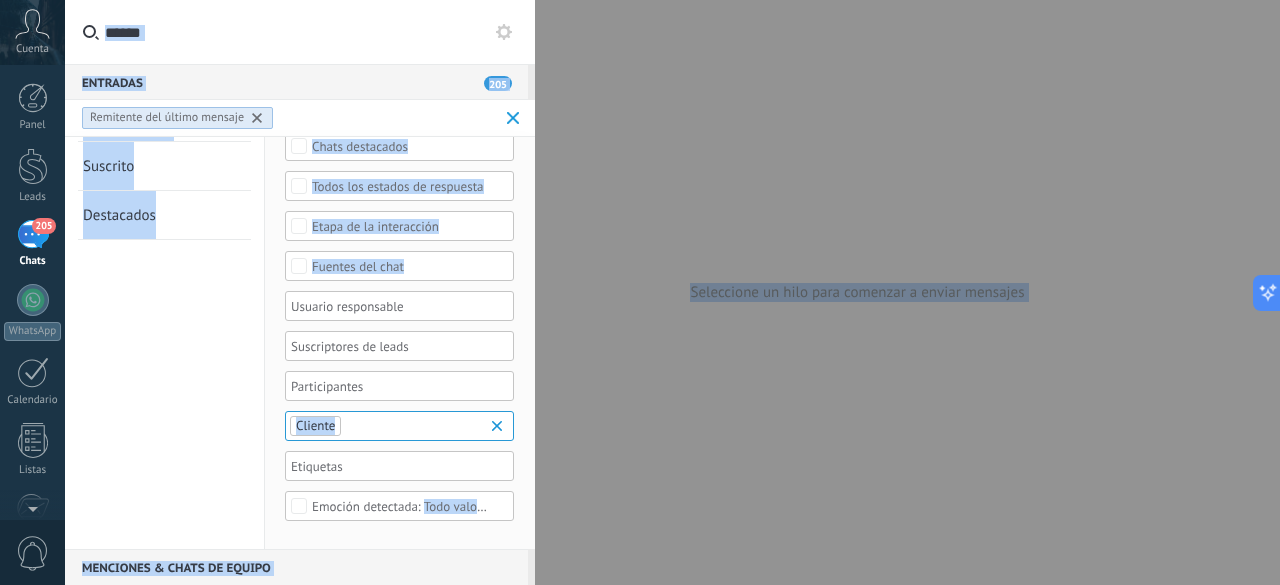 drag, startPoint x: 536, startPoint y: 481, endPoint x: 512, endPoint y: 627, distance: 147.95946 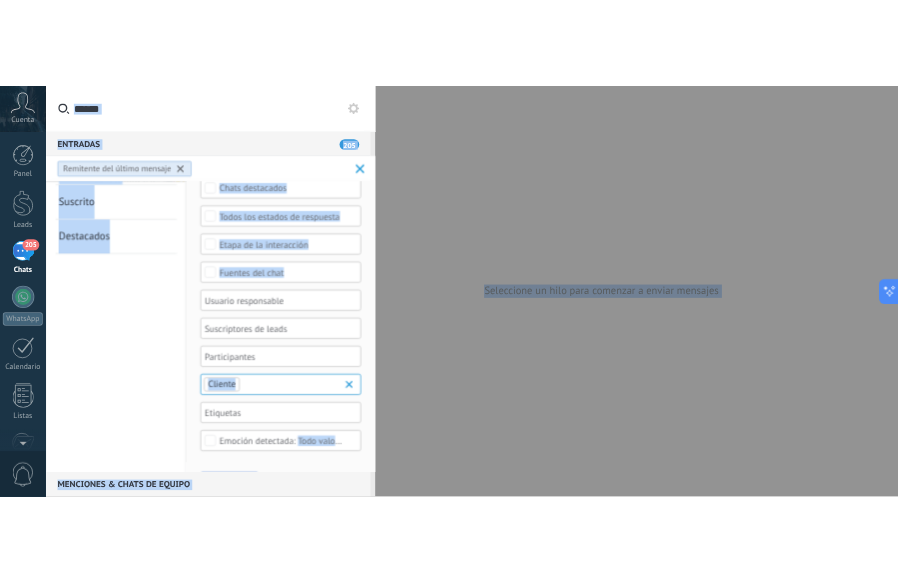 scroll, scrollTop: 2220, scrollLeft: 0, axis: vertical 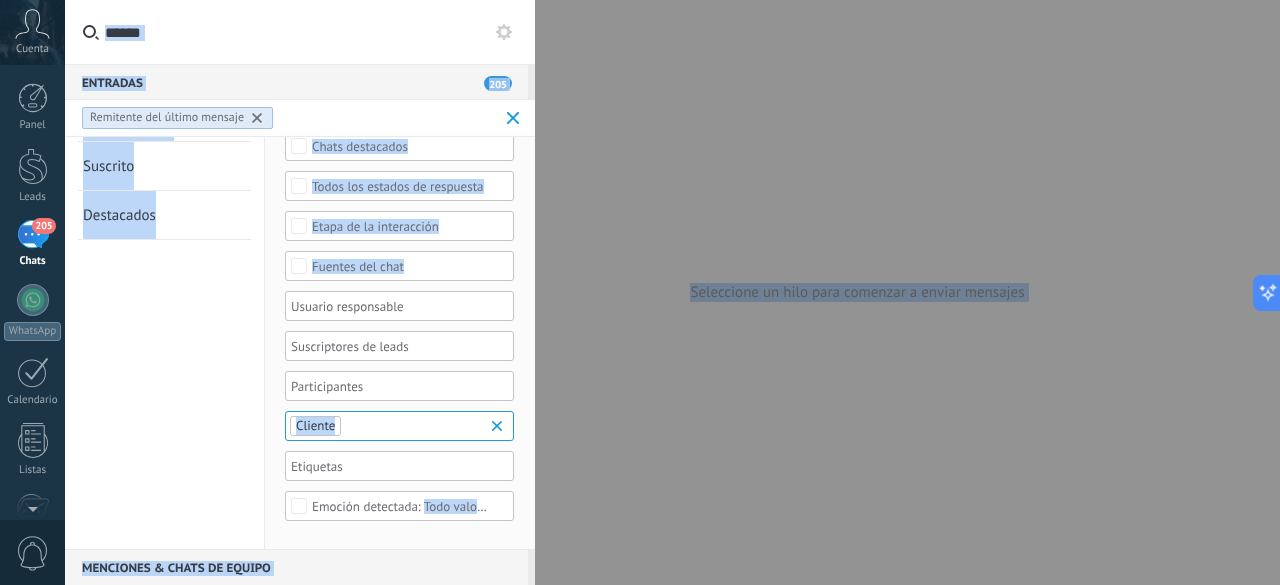 click on "Chats abiertos Sin respuesta Asignado a mí Suscrito Destacados Guardar" at bounding box center (165, 300) 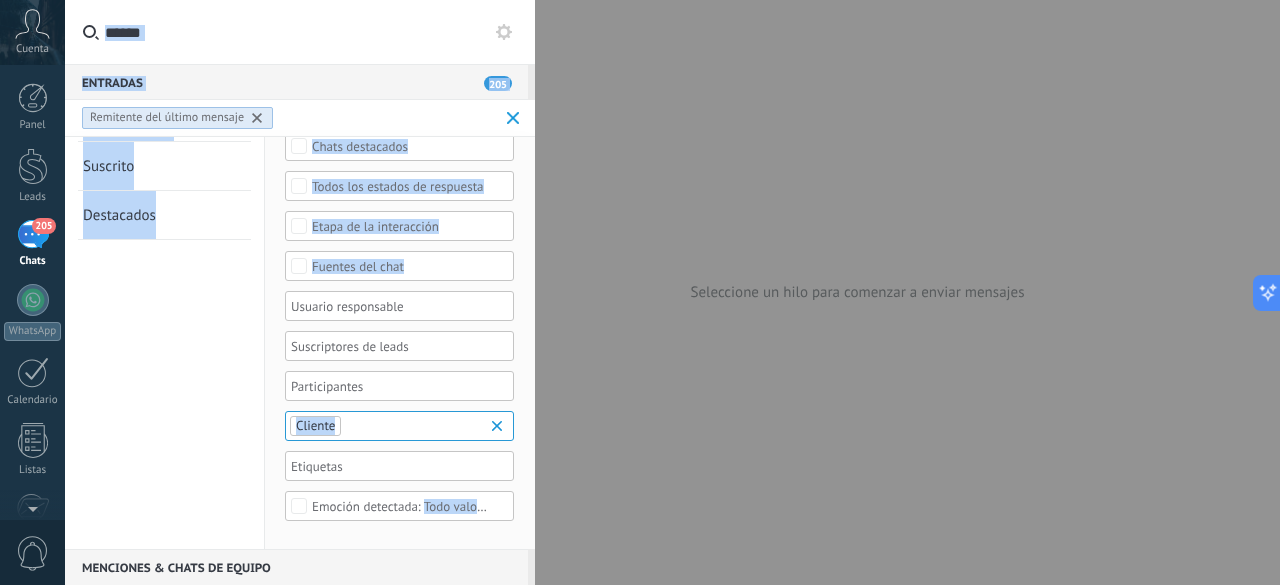 drag, startPoint x: 527, startPoint y: 477, endPoint x: 489, endPoint y: 614, distance: 142.17242 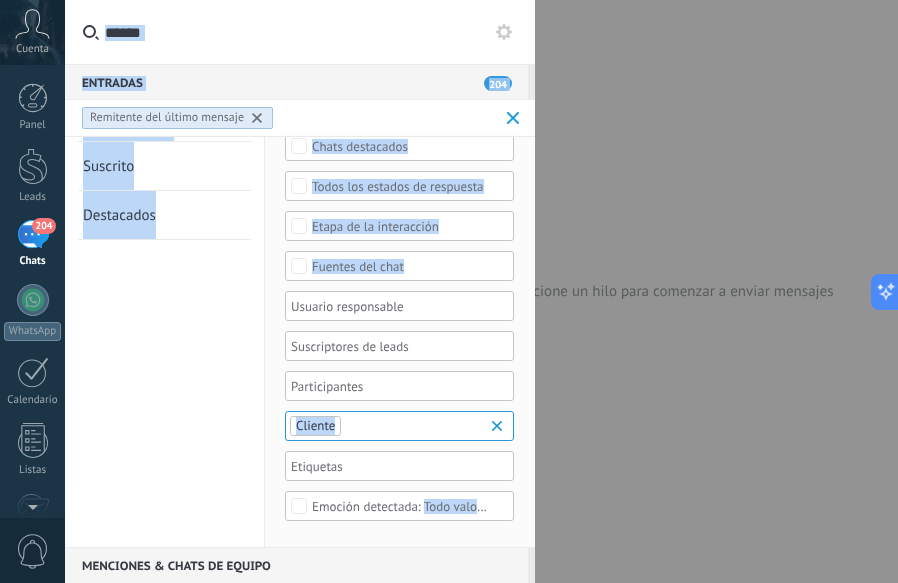 scroll, scrollTop: 143, scrollLeft: 0, axis: vertical 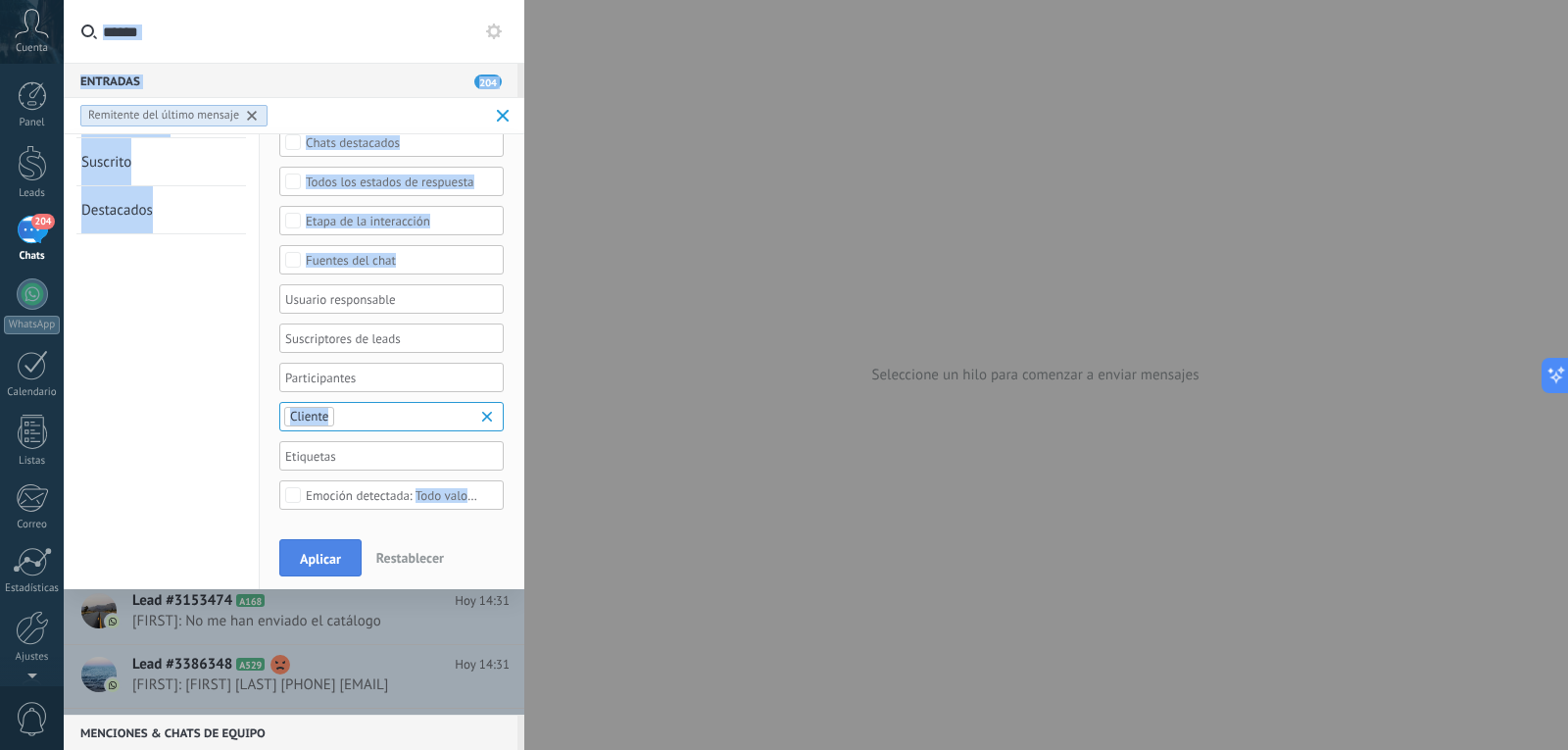click on "Aplicar" at bounding box center [320, 559] 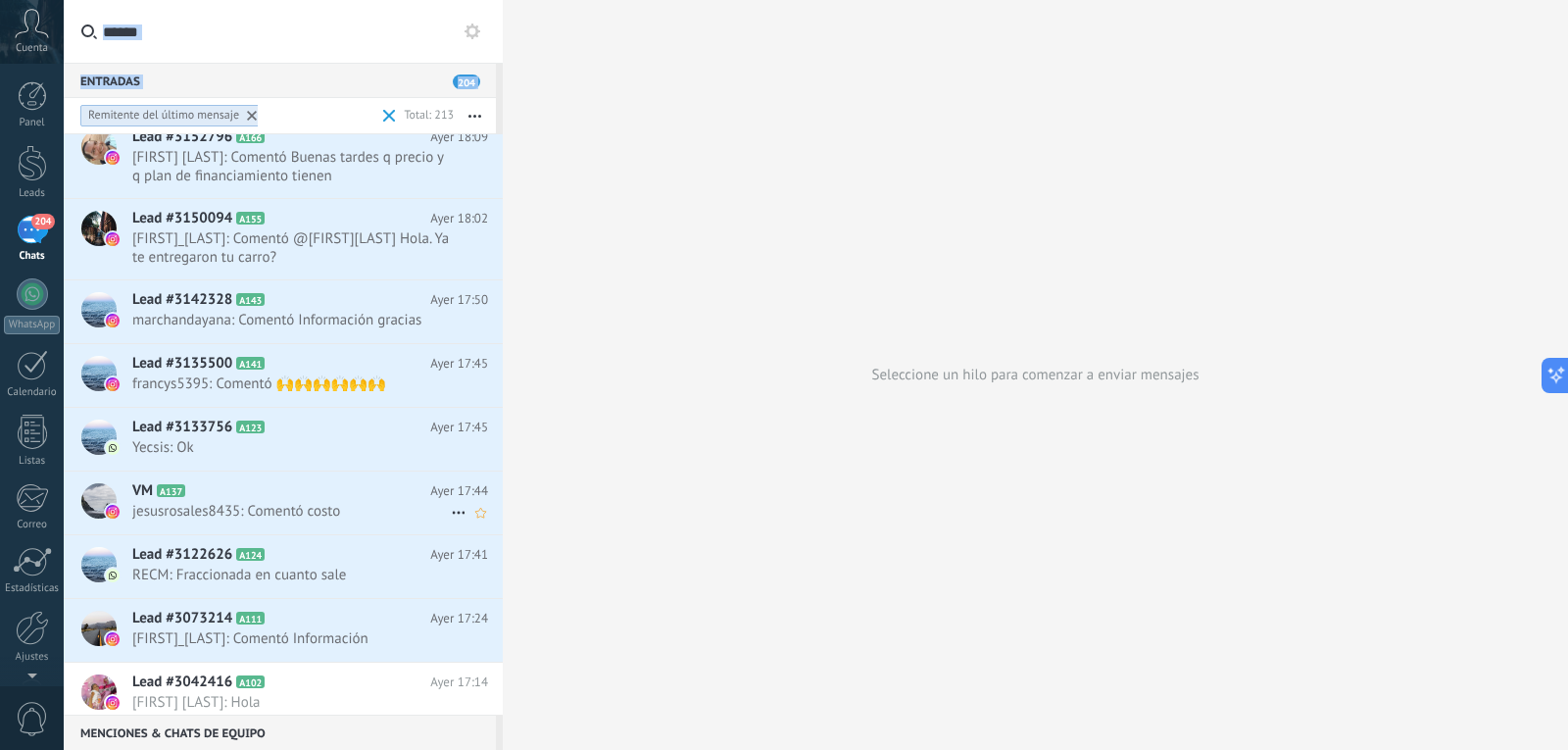 scroll, scrollTop: 13354, scrollLeft: 0, axis: vertical 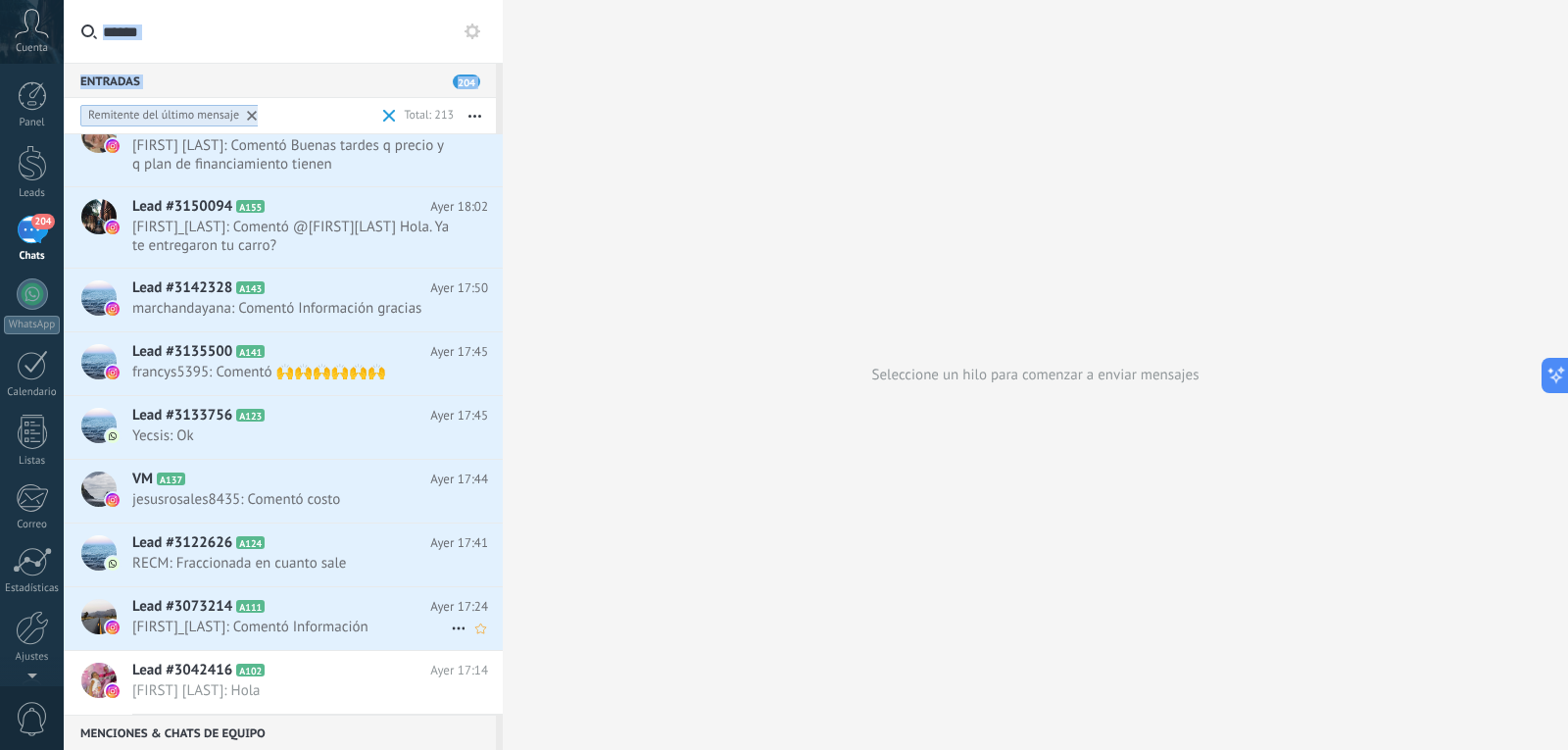 click on "[FIRST]_[LAST]: Comentó Información" at bounding box center [291, 626] 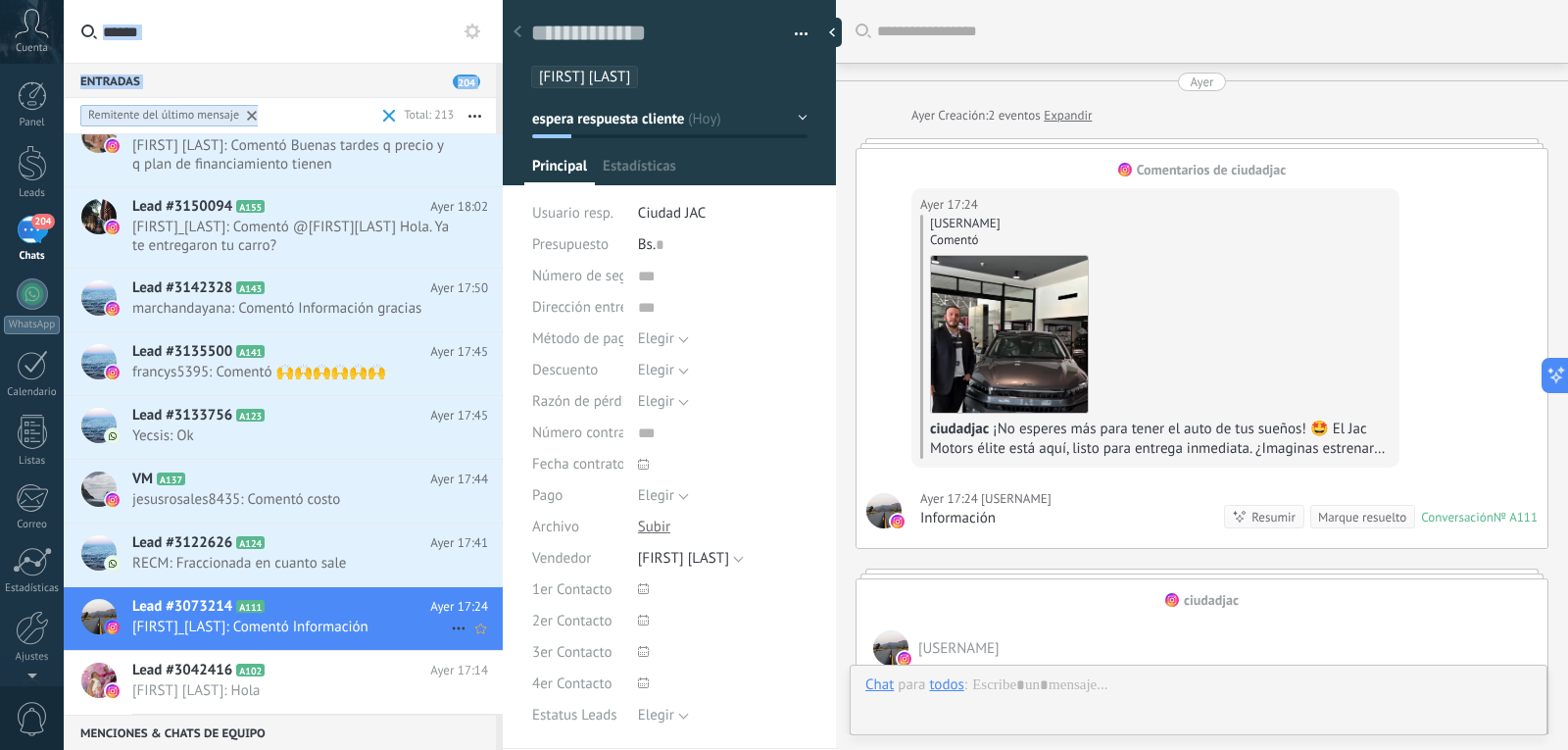 type on "**********" 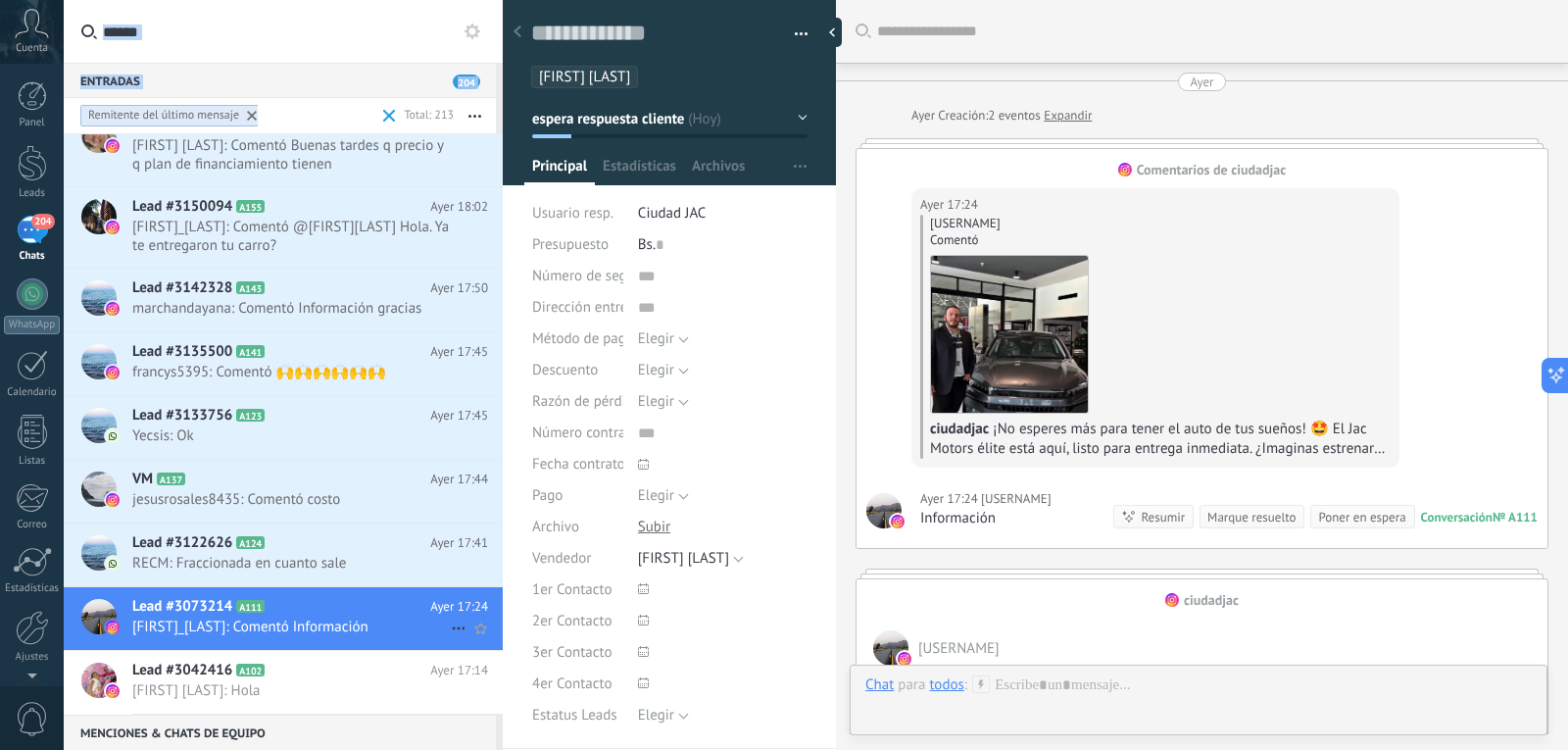 scroll, scrollTop: 29, scrollLeft: 0, axis: vertical 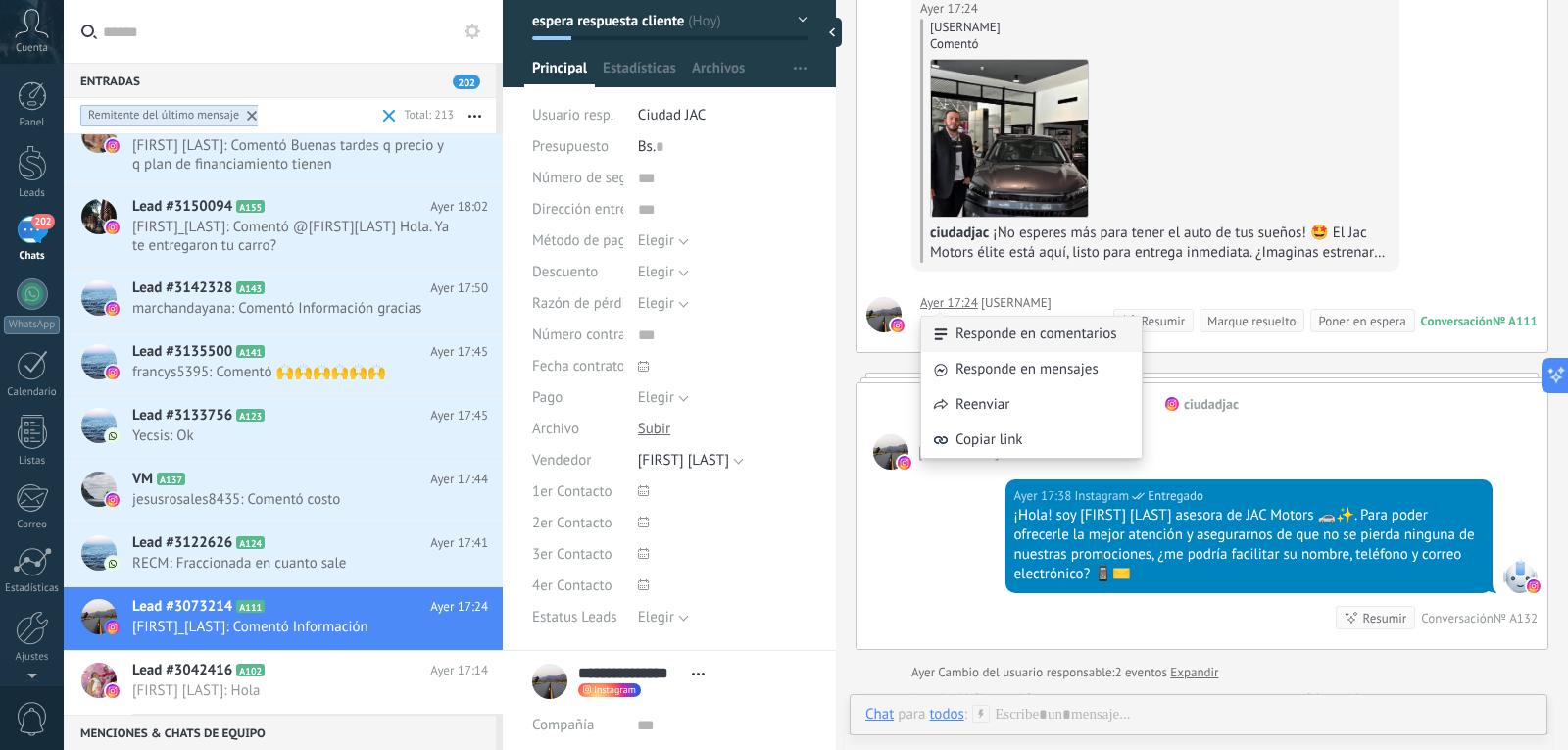 click on "Responde en comentarios" at bounding box center [1031, 334] 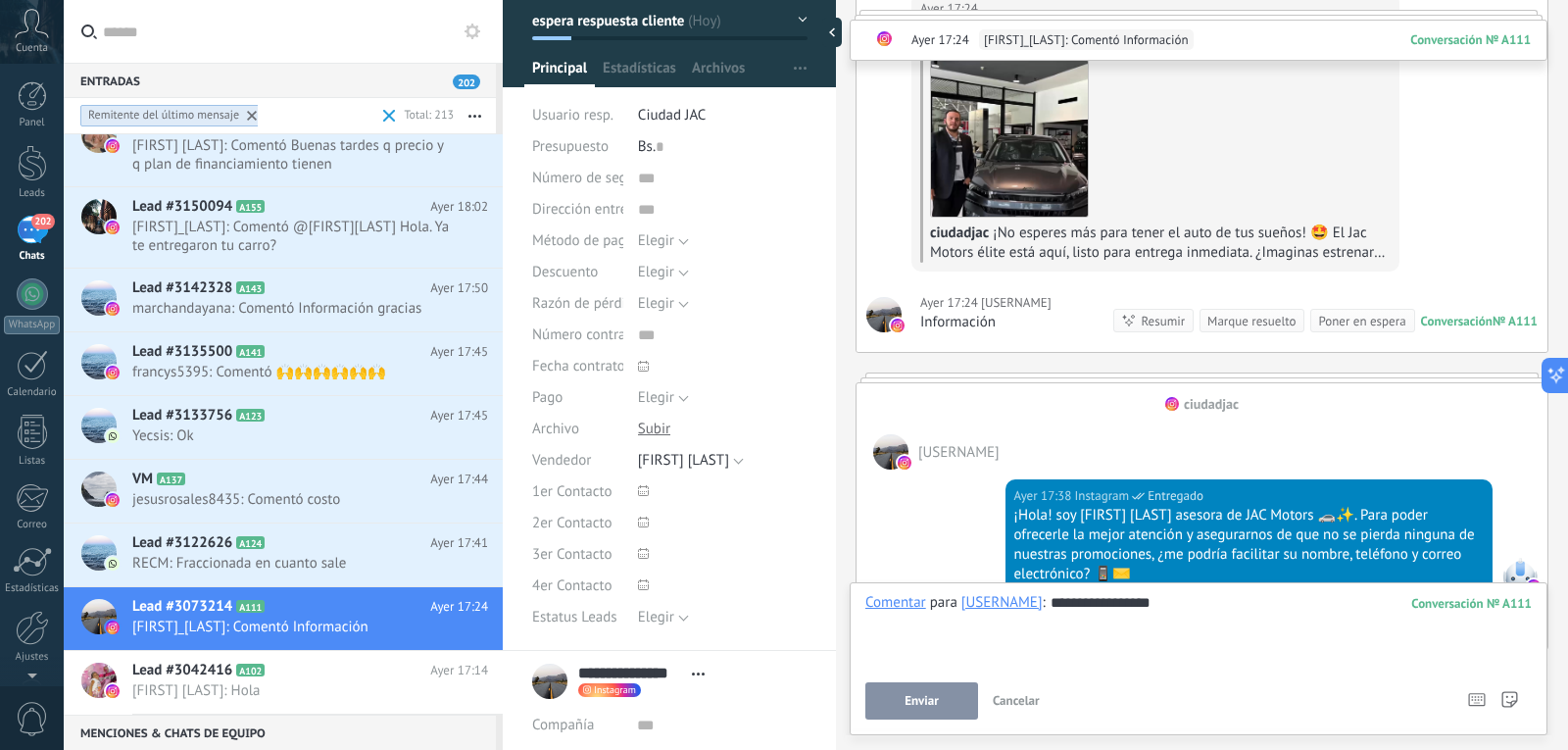 scroll, scrollTop: 576, scrollLeft: 0, axis: vertical 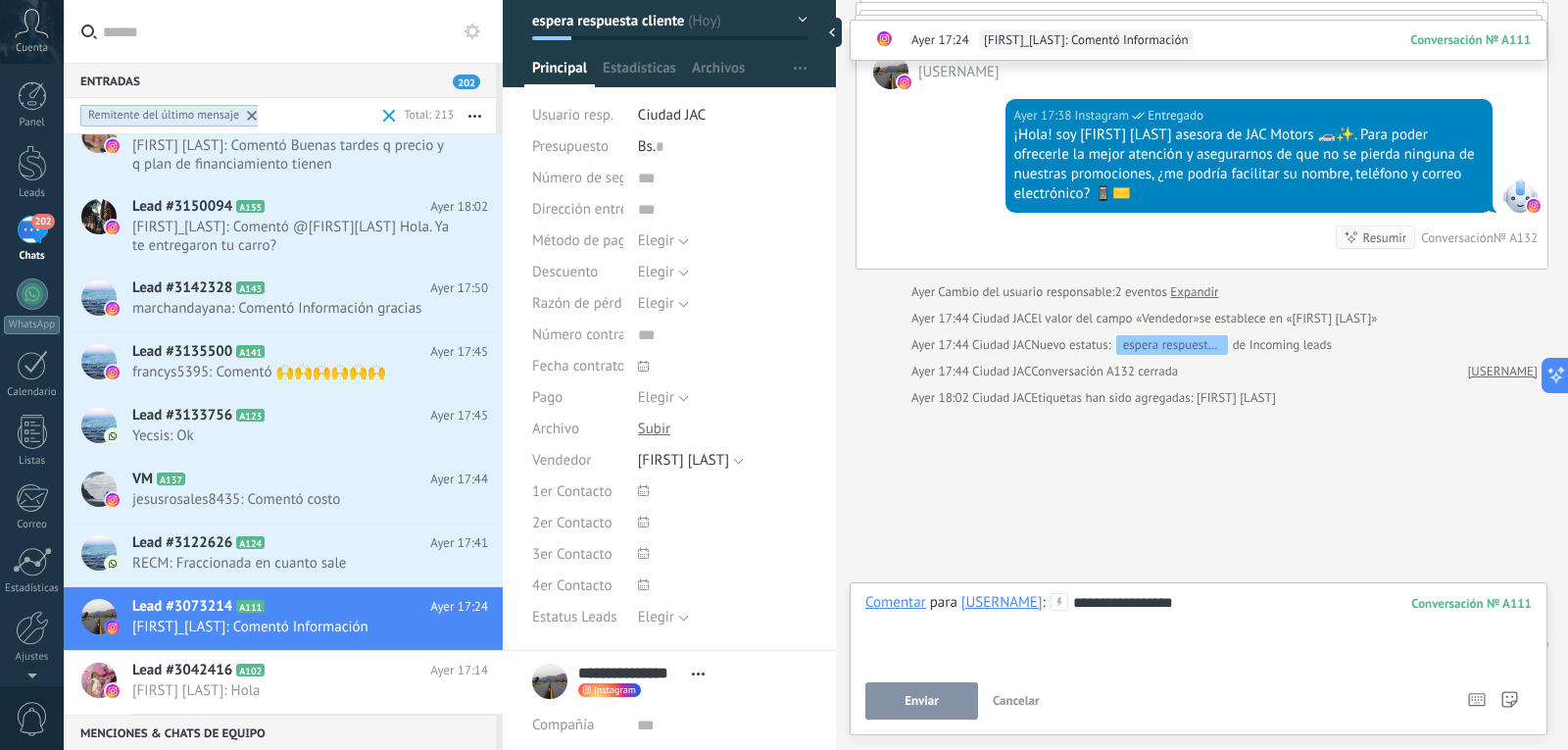 paste 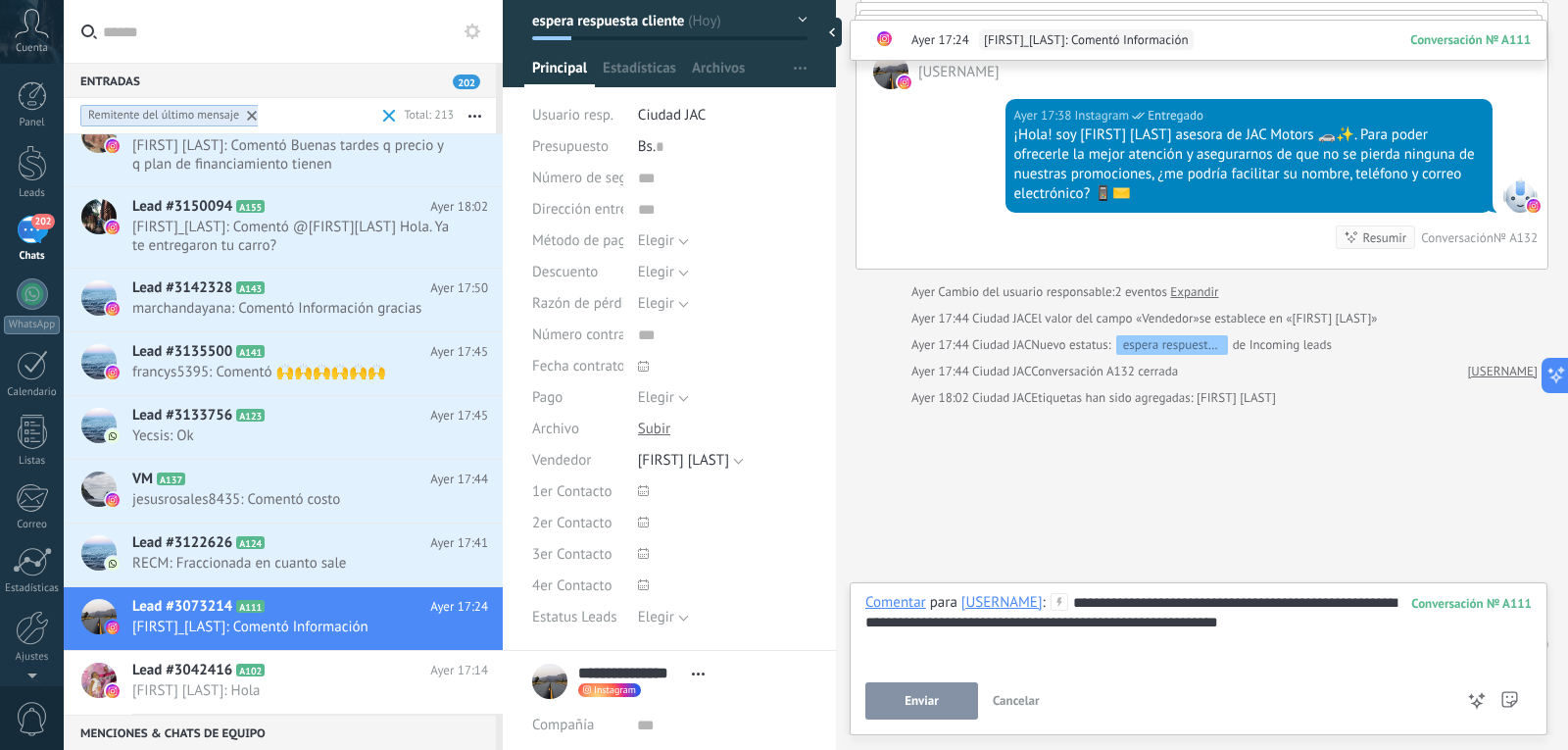 click on "Enviar" at bounding box center (921, 701) 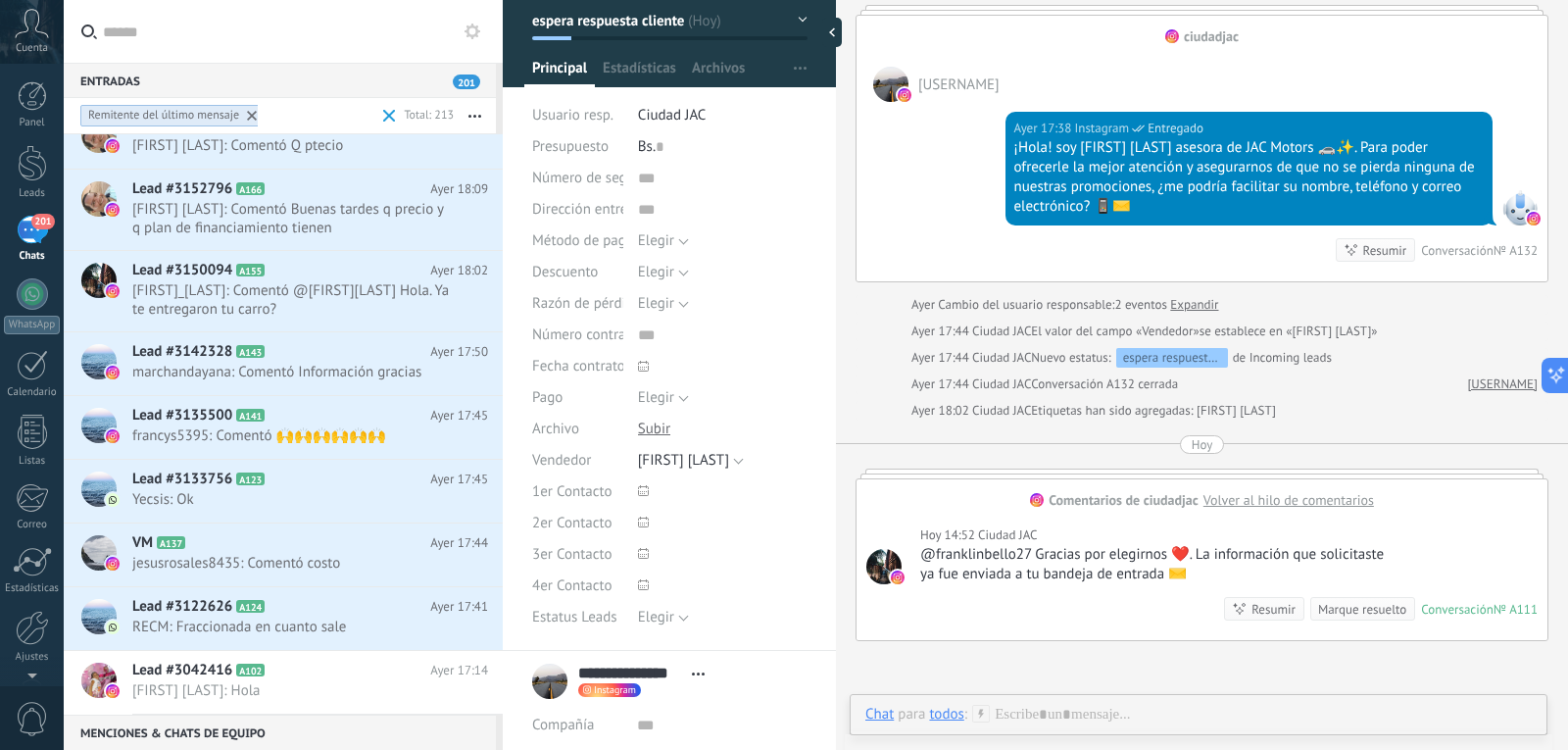 scroll, scrollTop: 568, scrollLeft: 0, axis: vertical 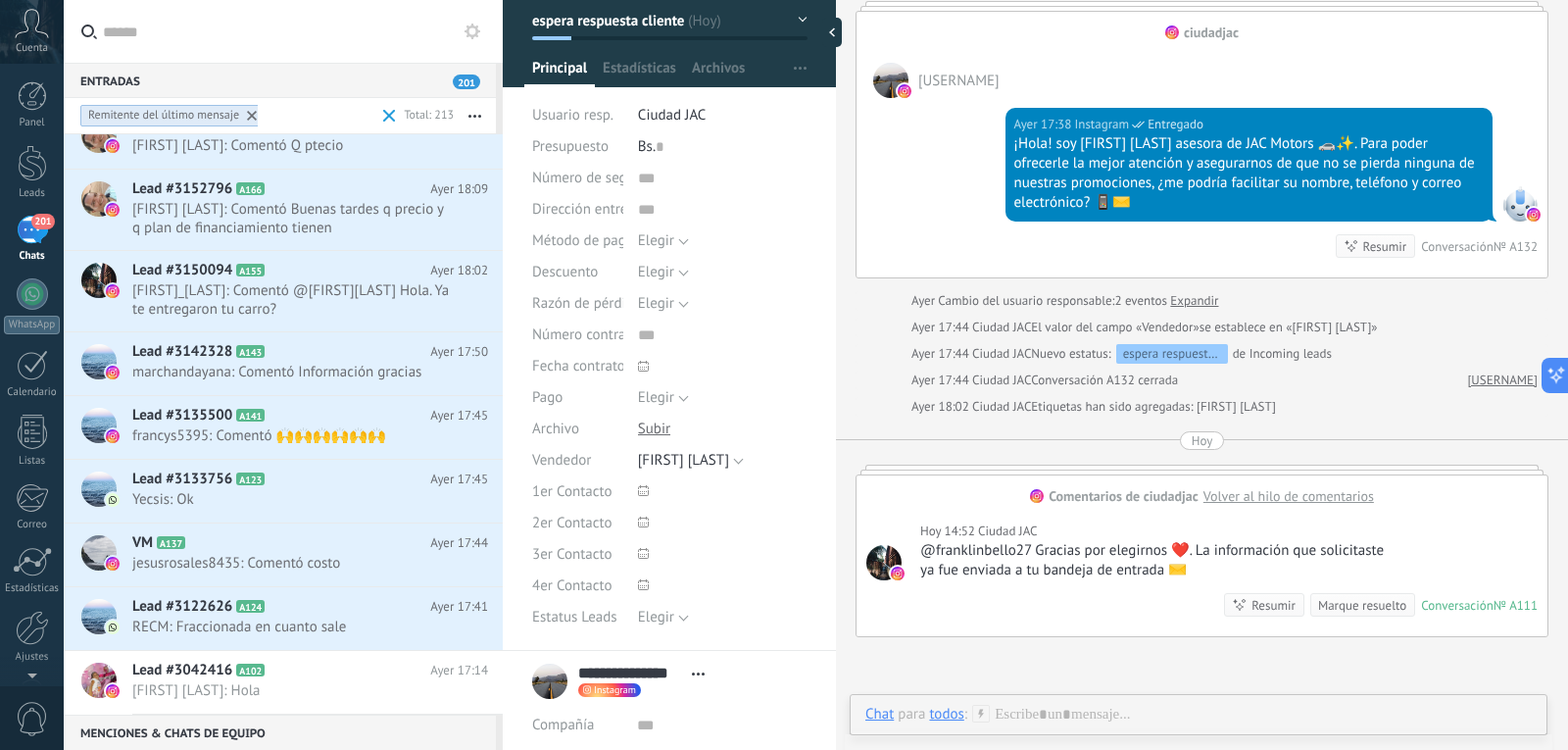 click on "Marque resuelto" at bounding box center [1362, 605] 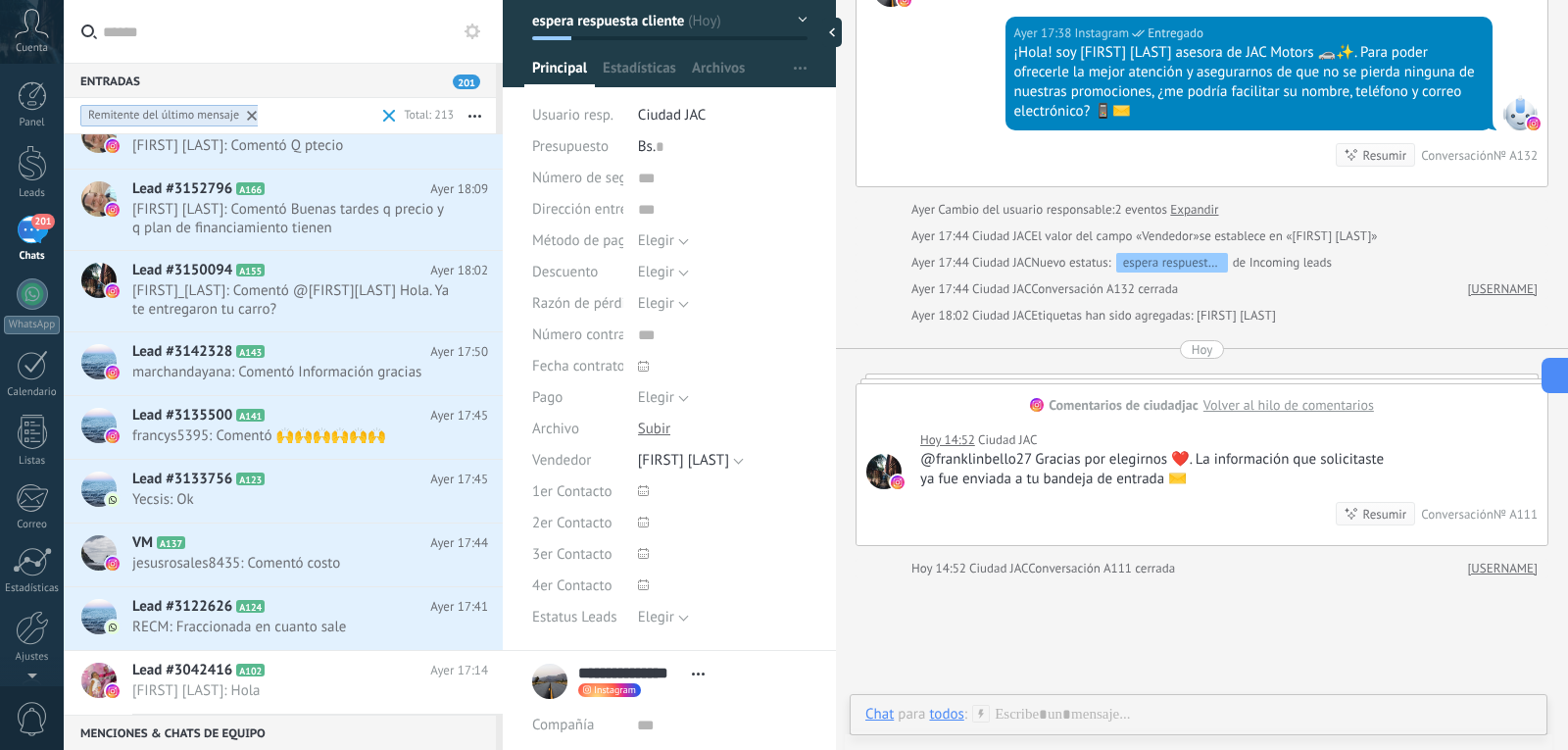 scroll, scrollTop: 698, scrollLeft: 0, axis: vertical 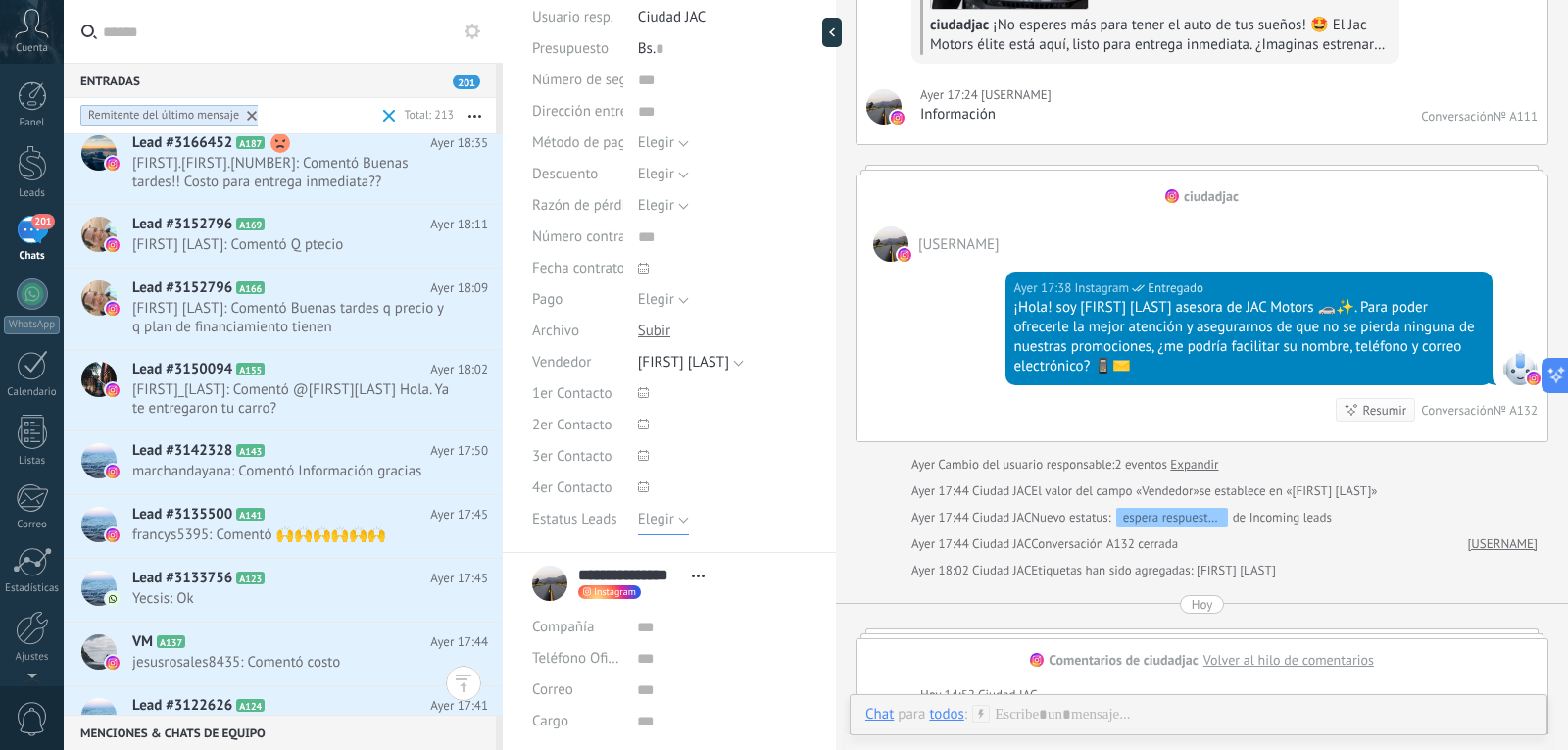 click on "Elegir" at bounding box center [656, 519] 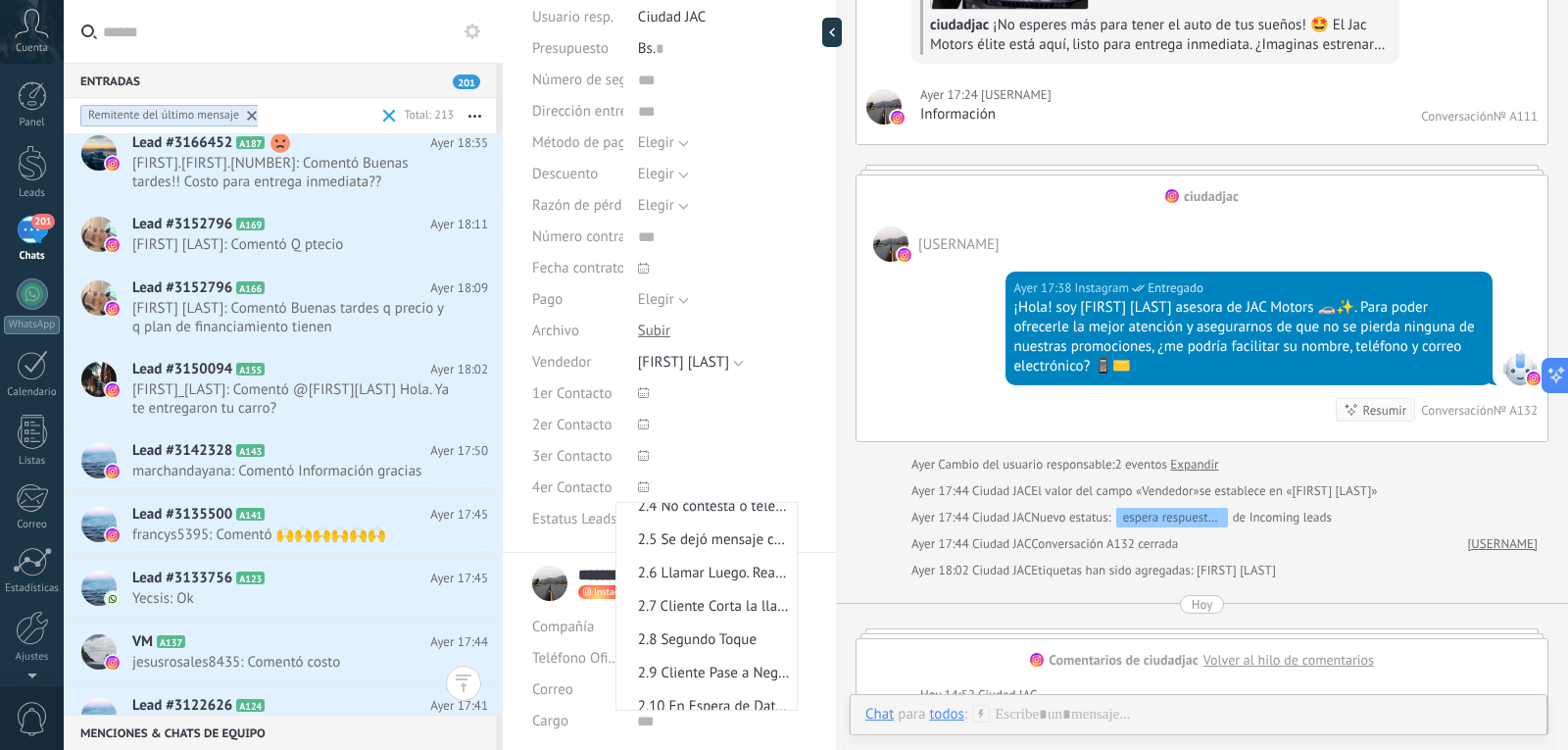 scroll, scrollTop: 294, scrollLeft: 0, axis: vertical 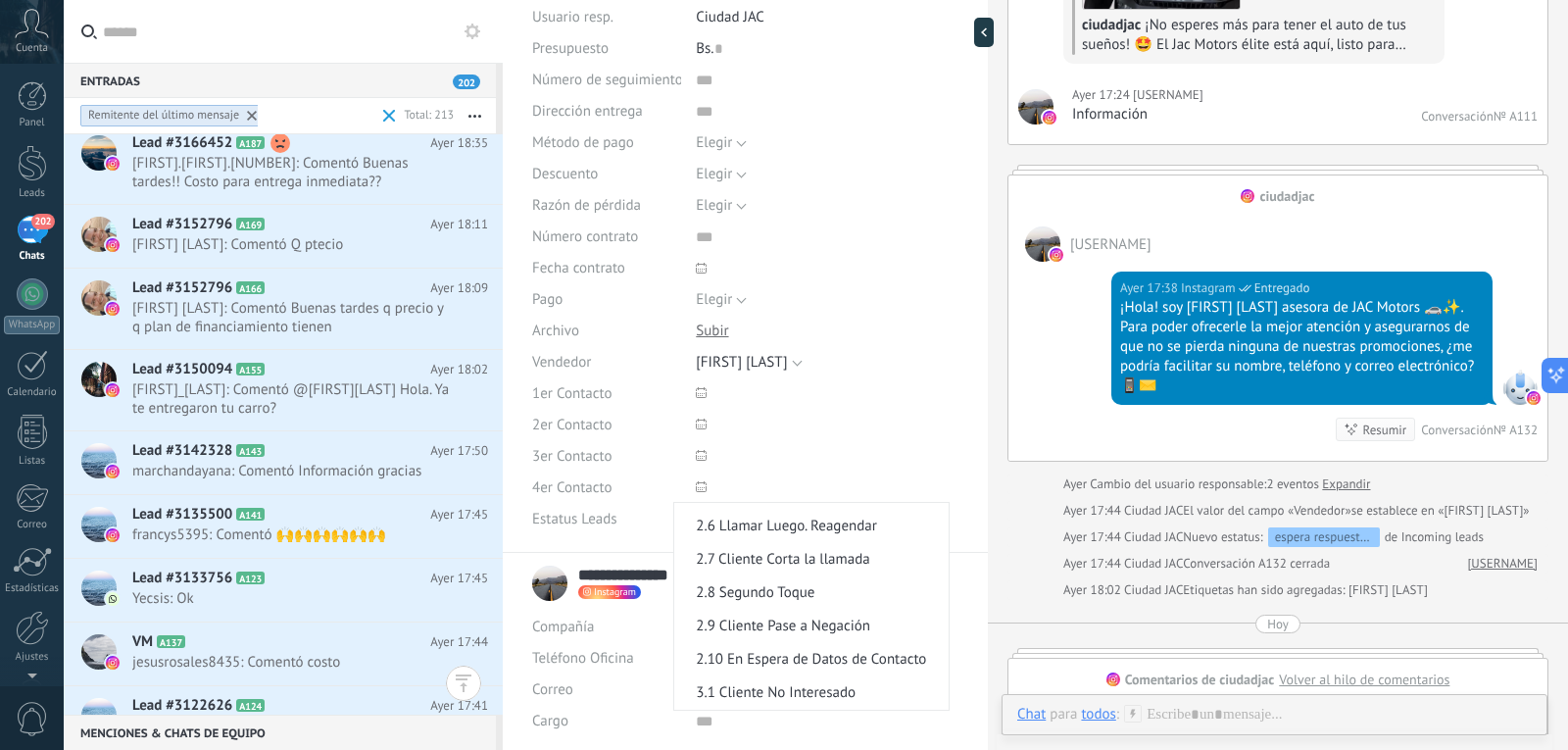 drag, startPoint x: 836, startPoint y: 534, endPoint x: 869, endPoint y: 566, distance: 45.96738 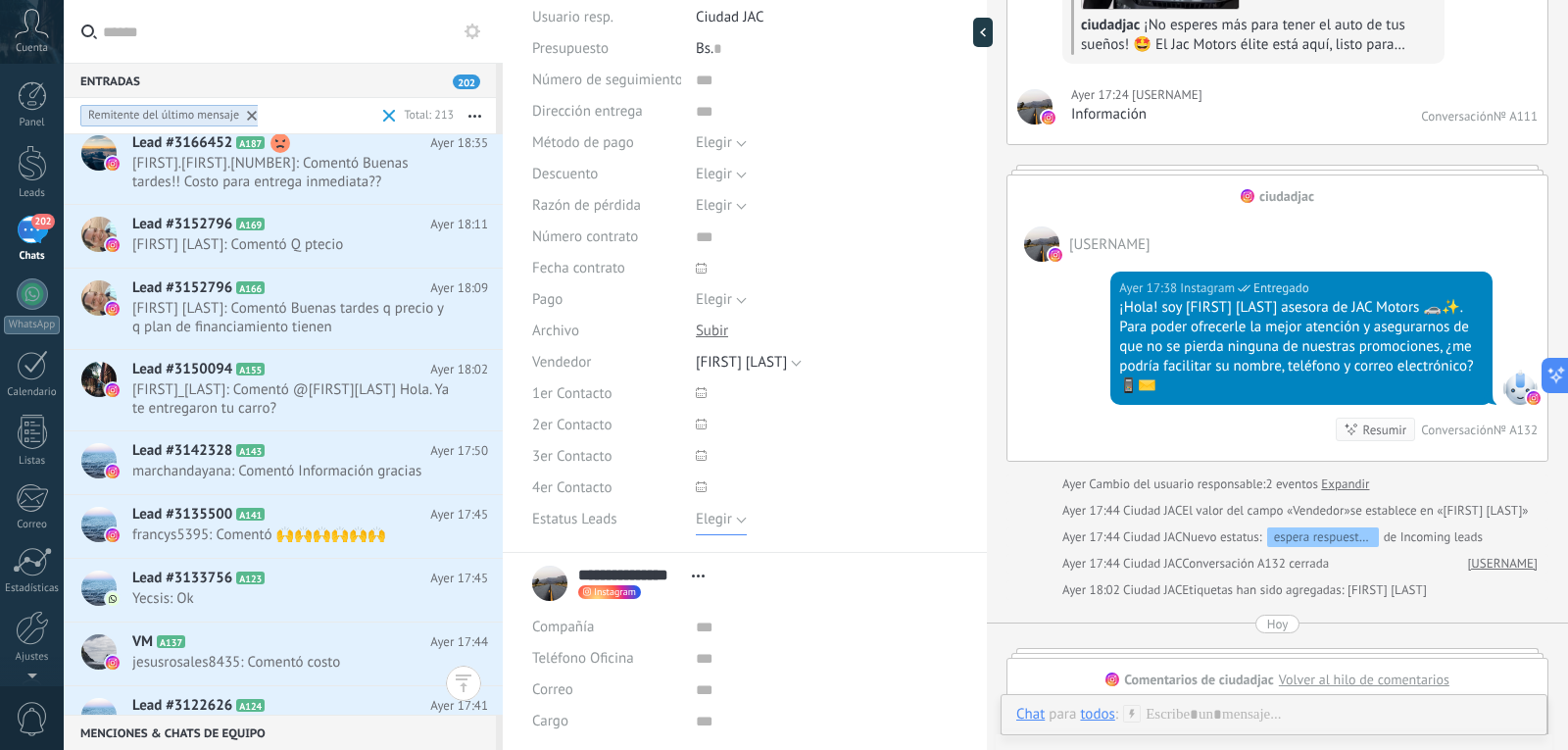 type on "**********" 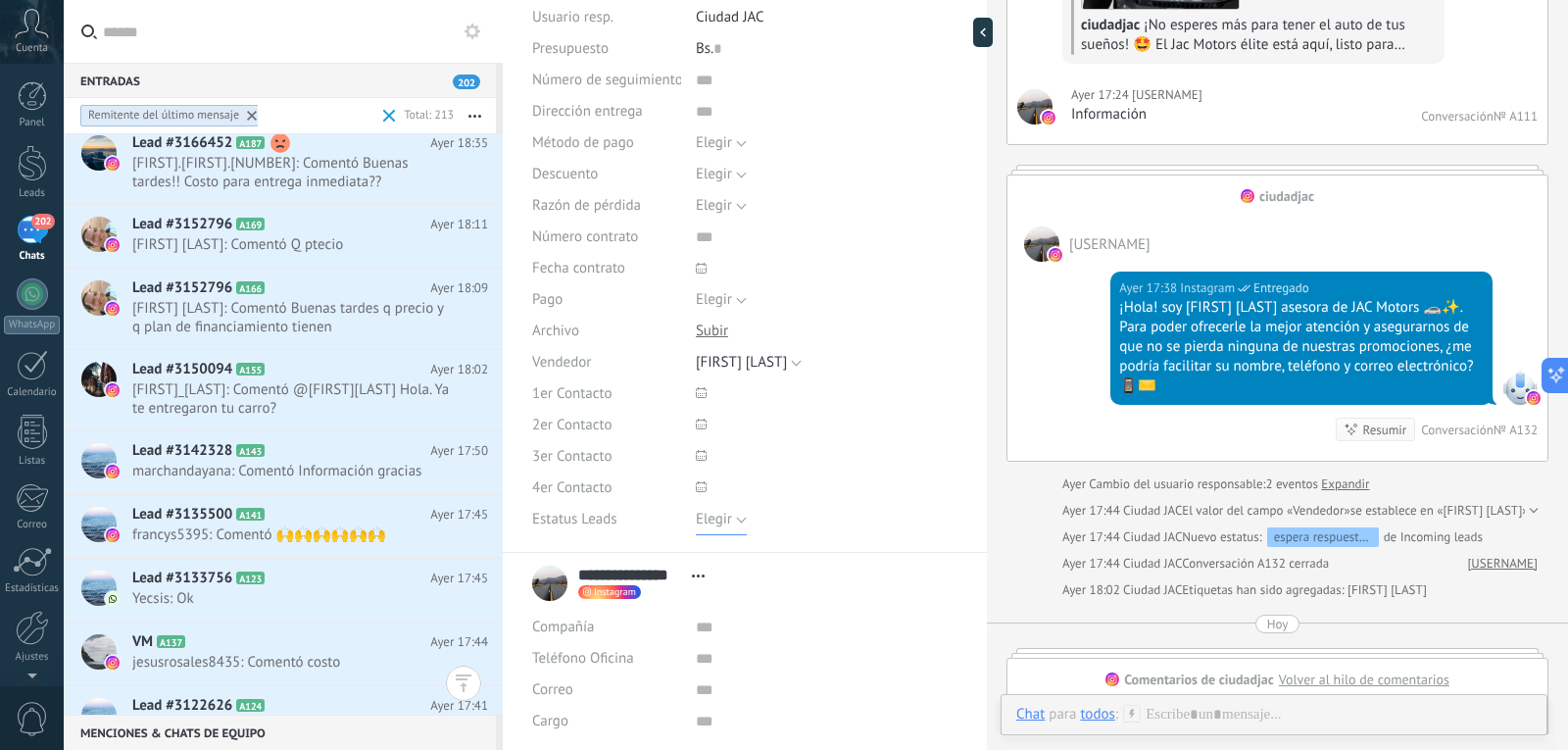 scroll, scrollTop: 29, scrollLeft: 0, axis: vertical 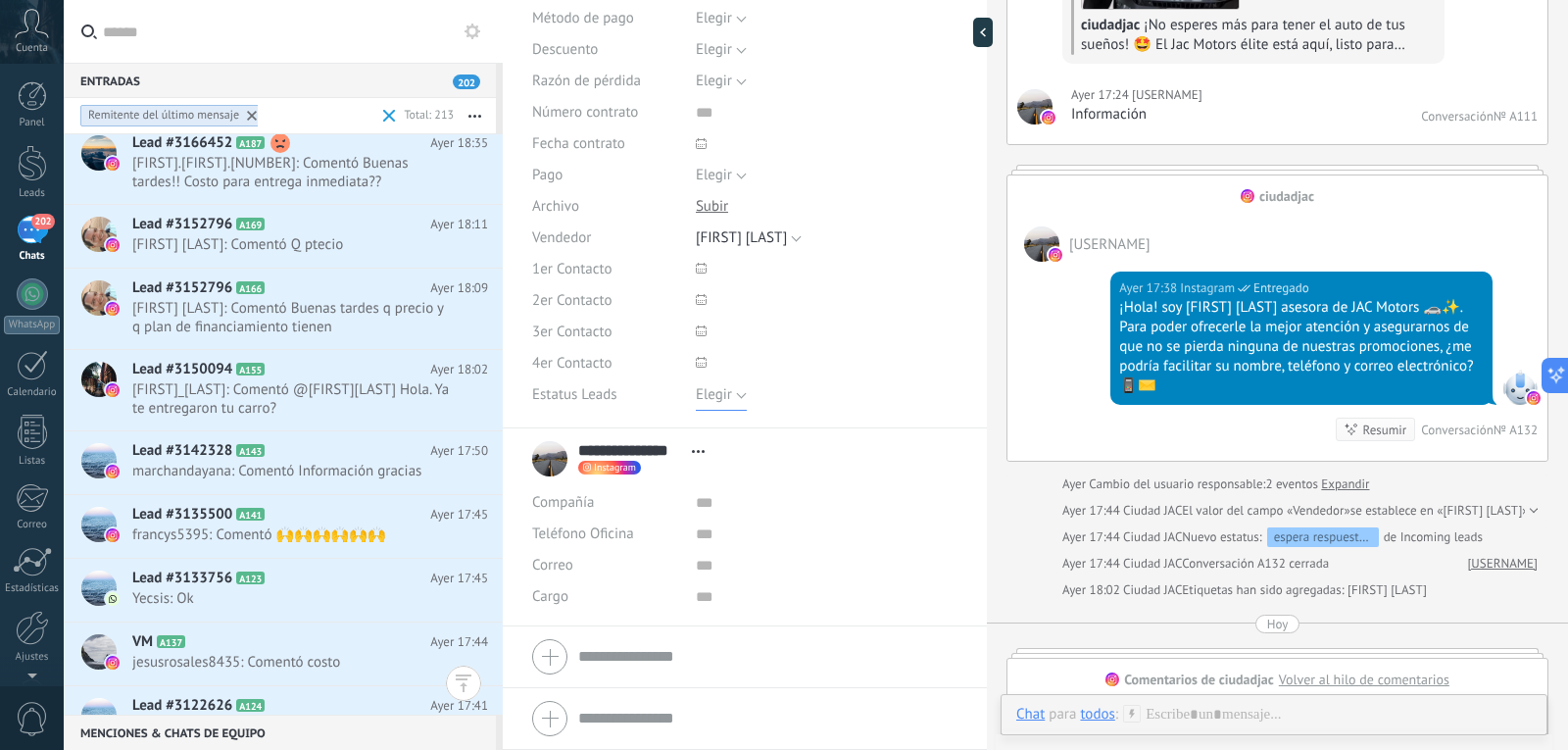 click on "Elegir" at bounding box center [721, 395] 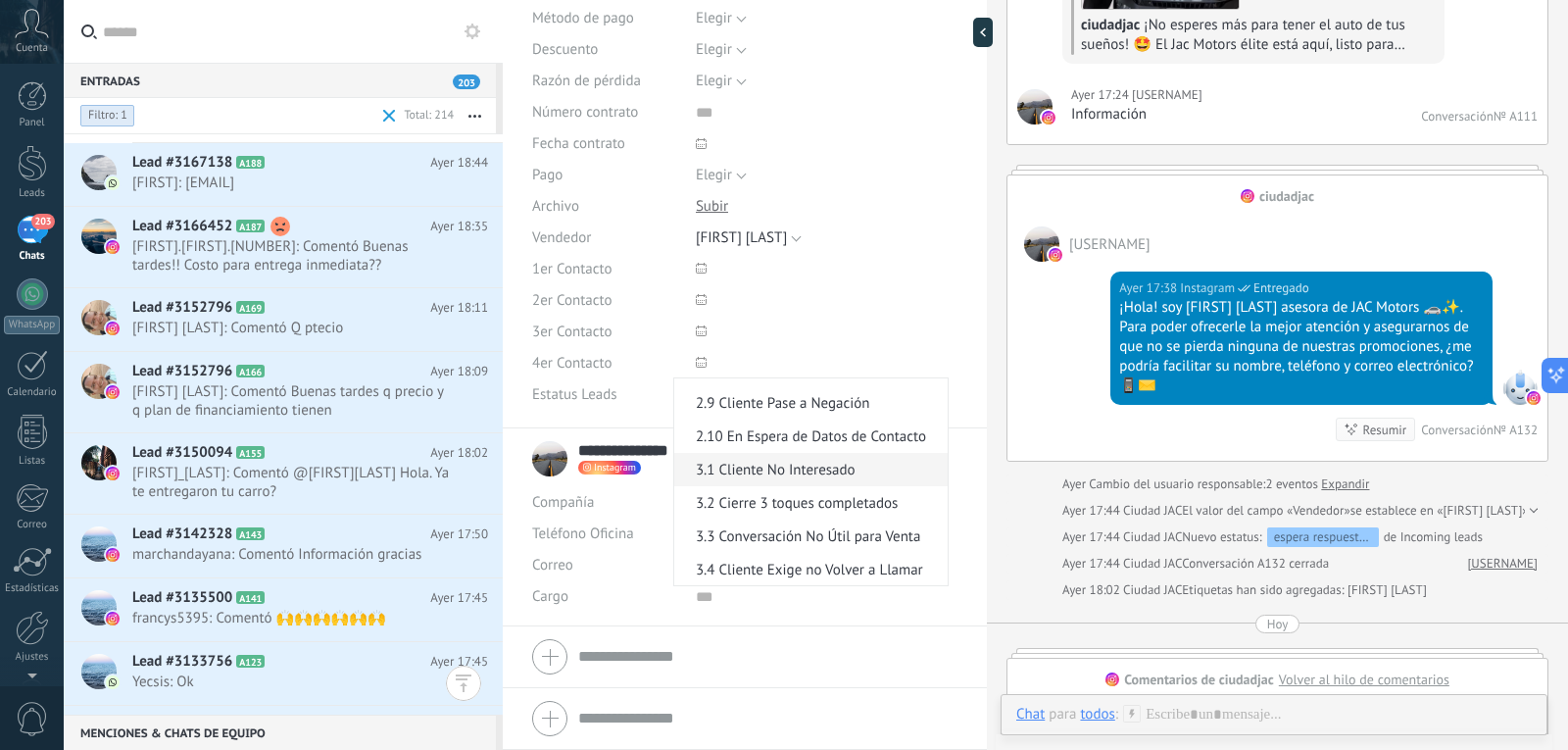 scroll, scrollTop: 294, scrollLeft: 0, axis: vertical 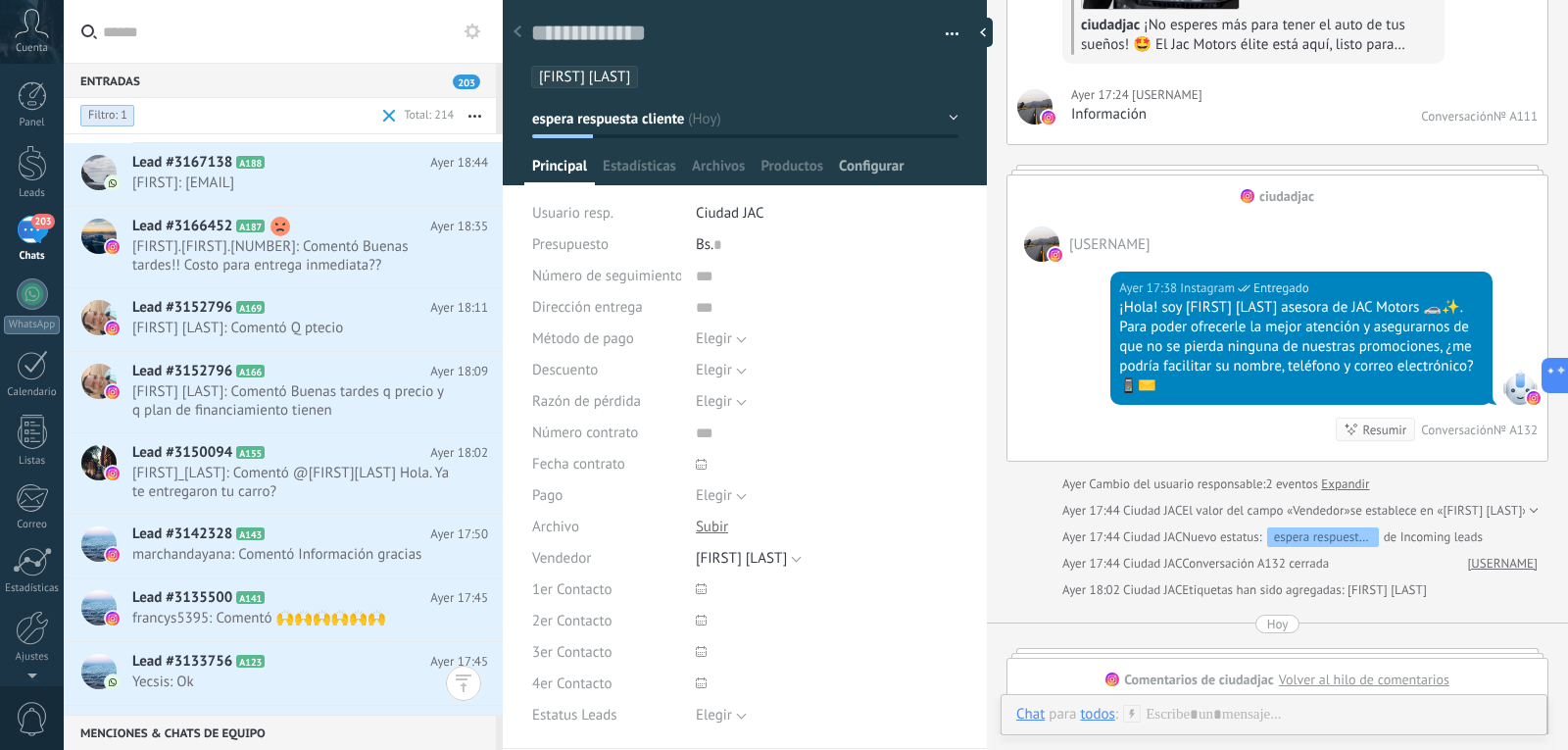 click on "Configurar" at bounding box center [871, 171] 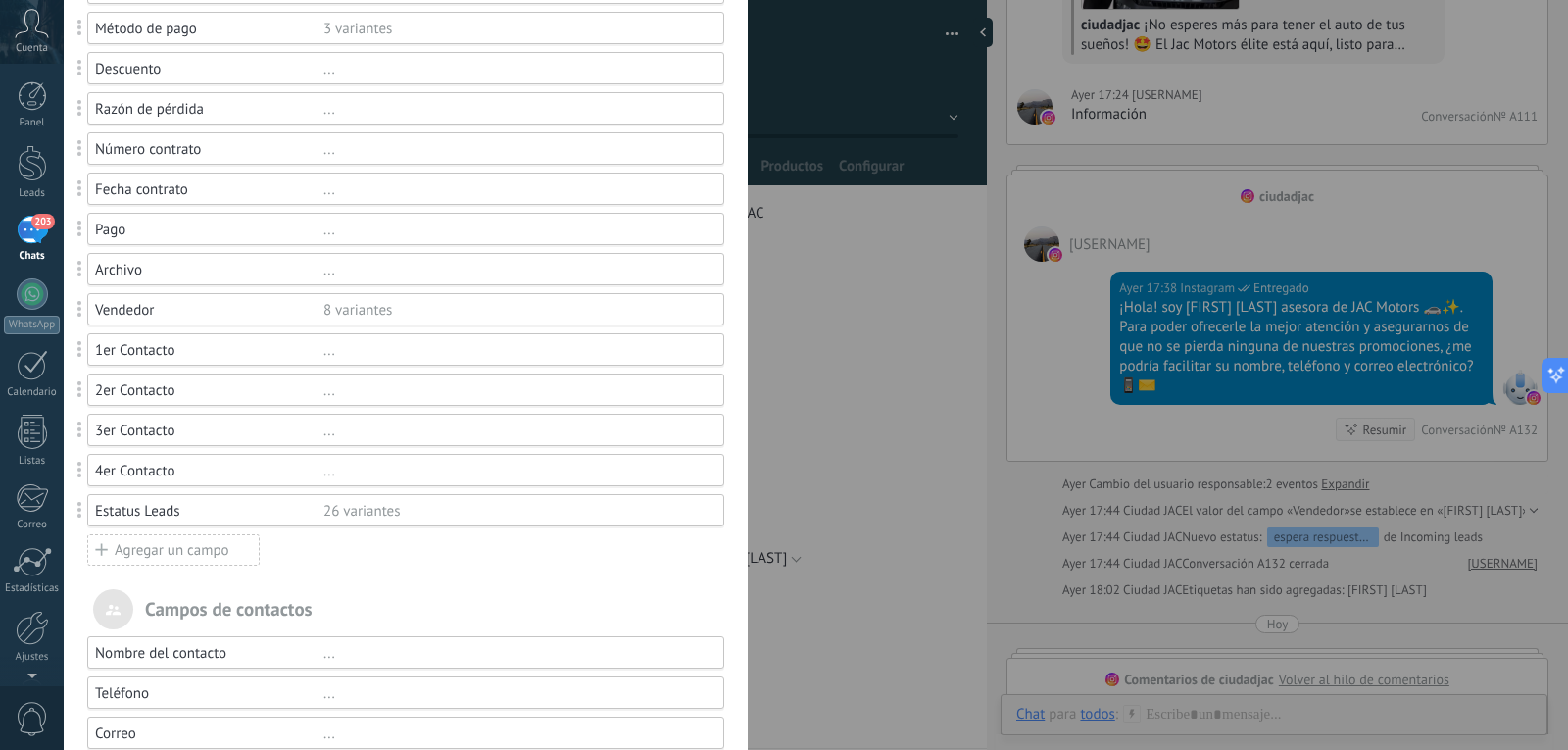 scroll, scrollTop: 294, scrollLeft: 0, axis: vertical 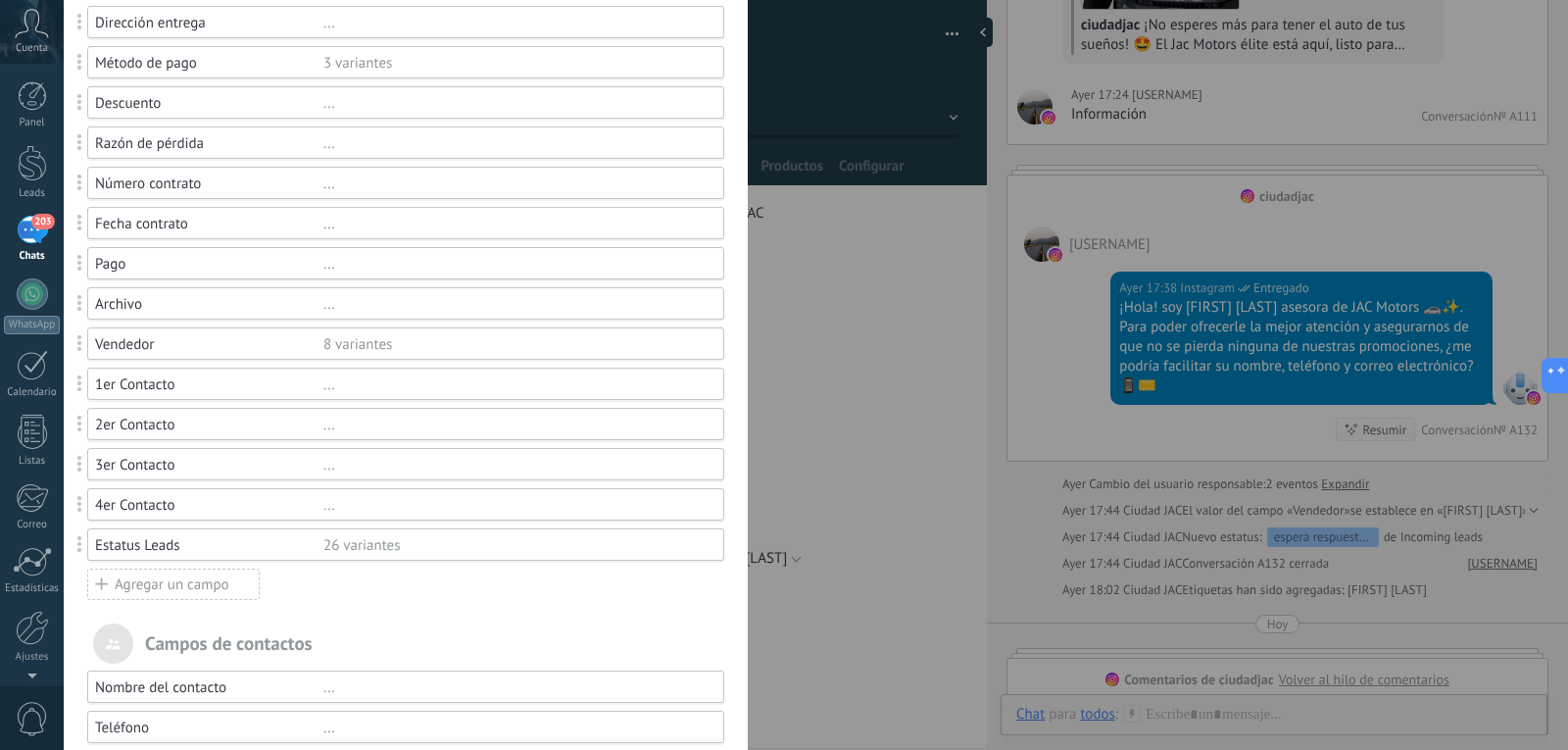 click on "Estatus Leads" at bounding box center (209, 545) 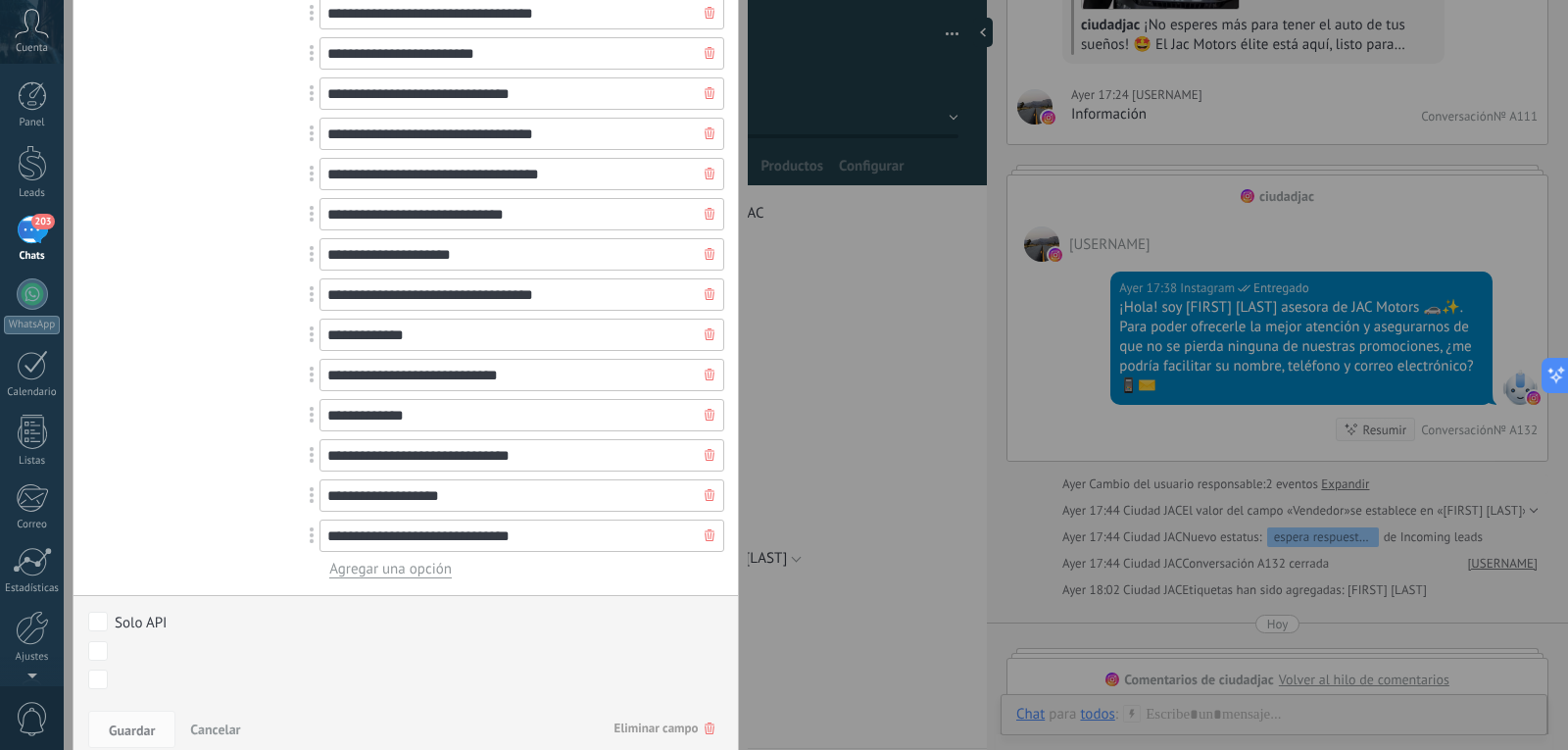 scroll, scrollTop: 1324, scrollLeft: 0, axis: vertical 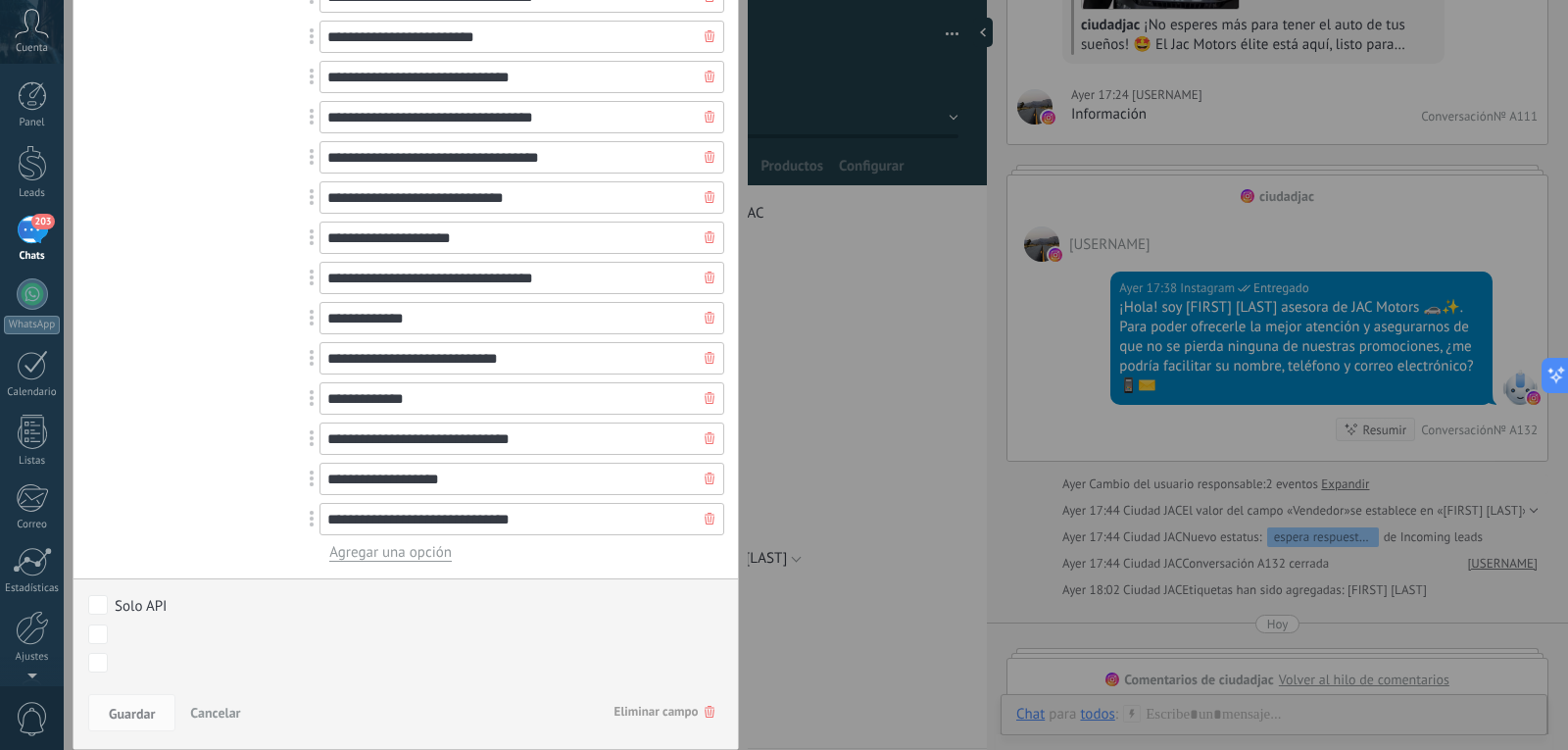 click on "Agregar una opción" at bounding box center [390, 552] 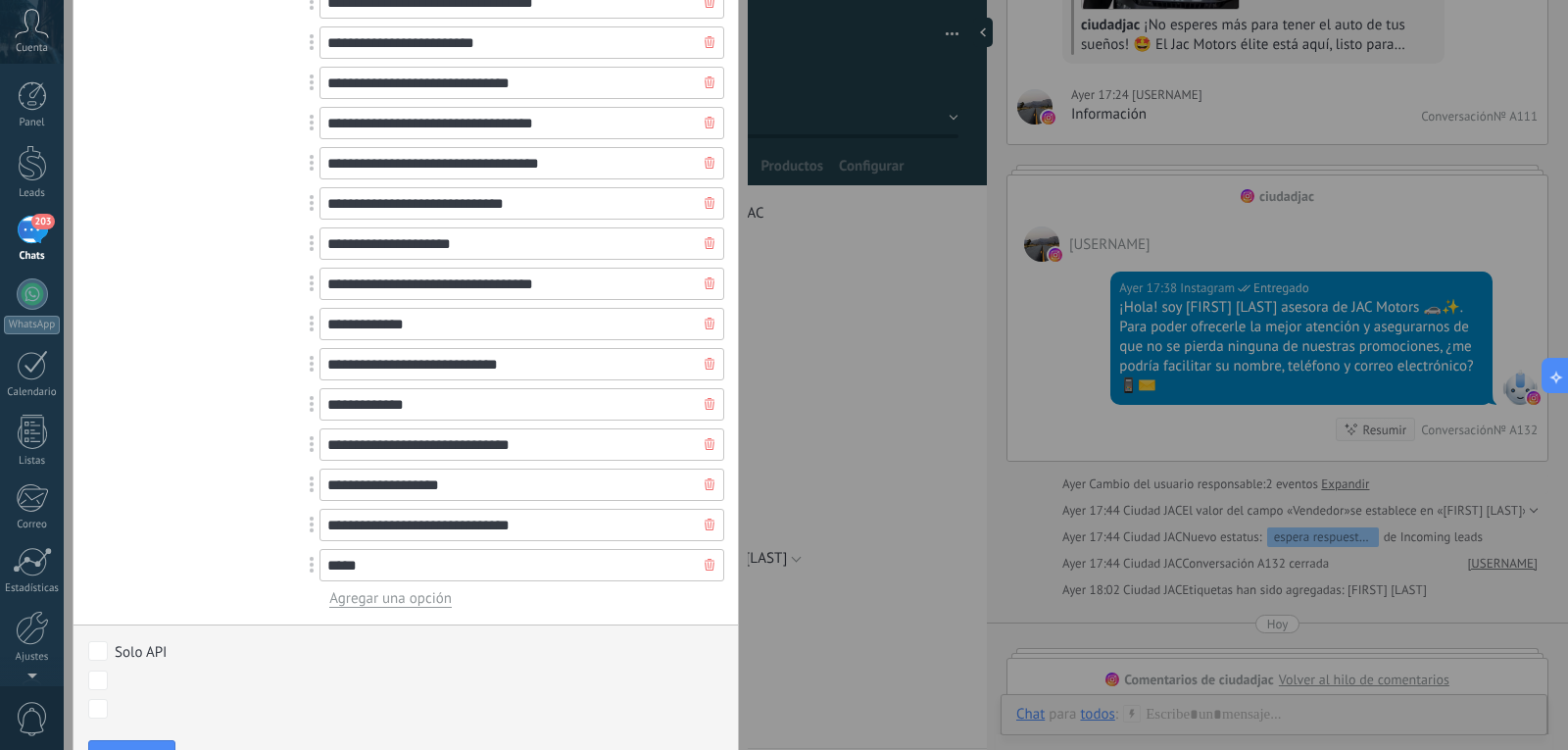 scroll, scrollTop: 1364, scrollLeft: 0, axis: vertical 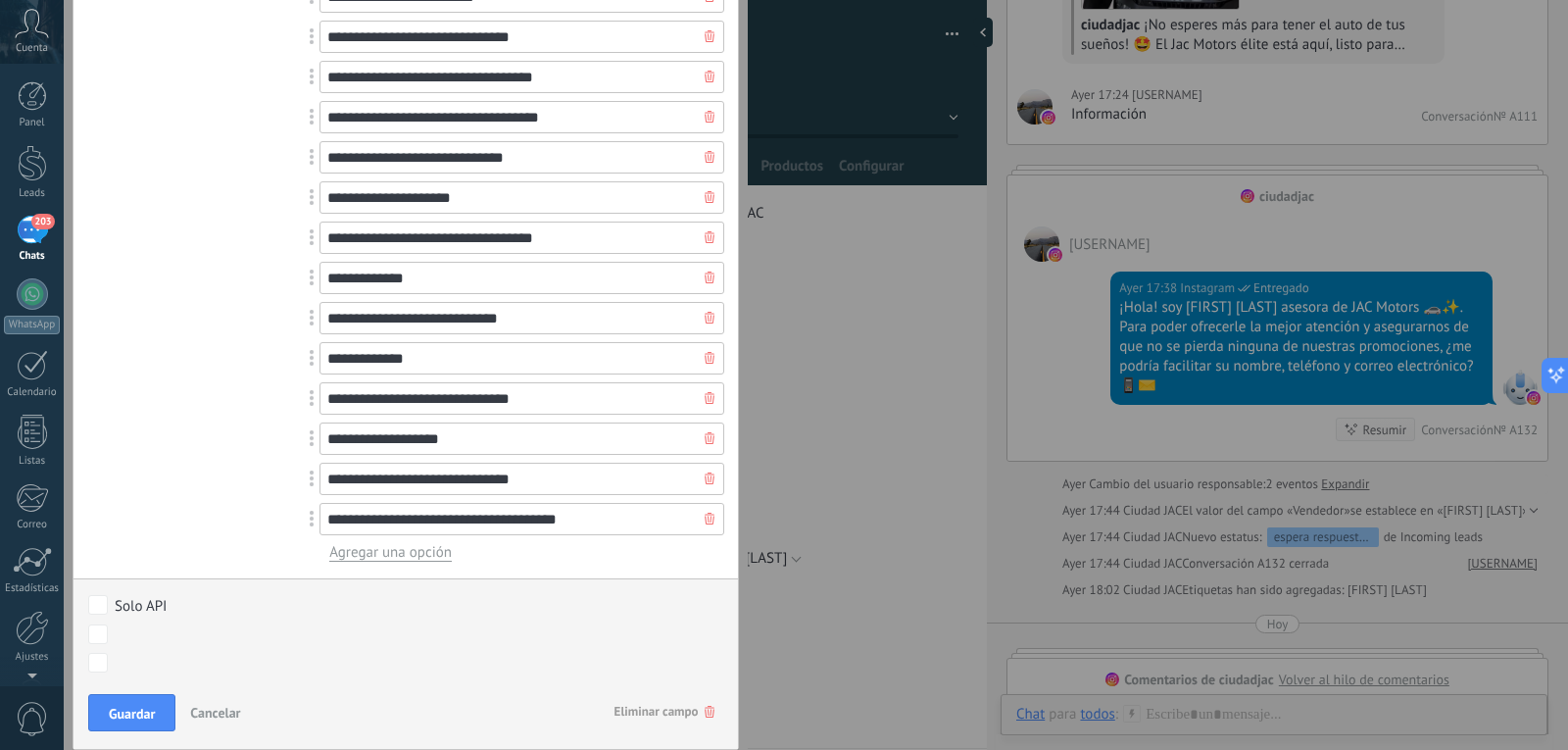 type on "**********" 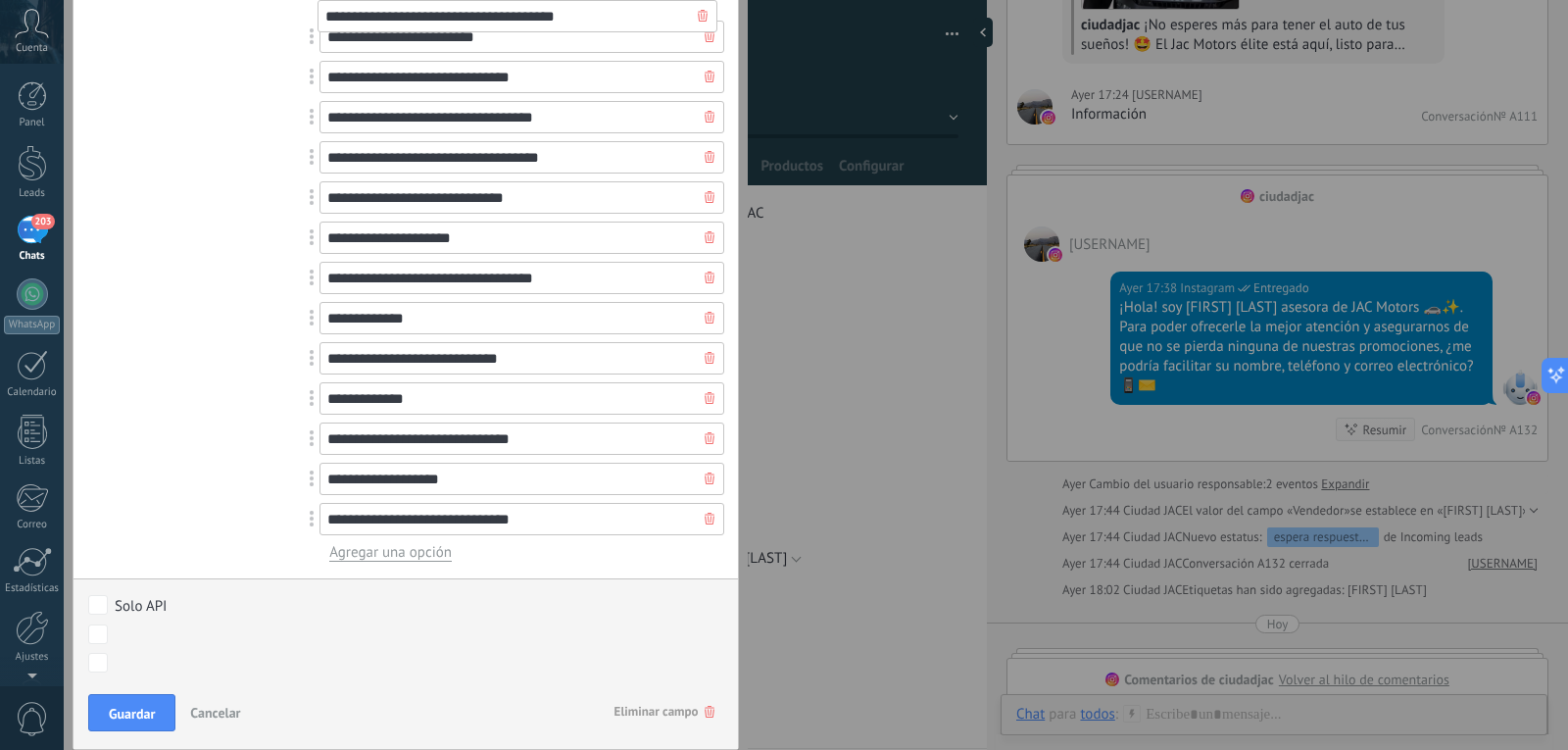 drag, startPoint x: 323, startPoint y: 513, endPoint x: 351, endPoint y: 10, distance: 503.77872 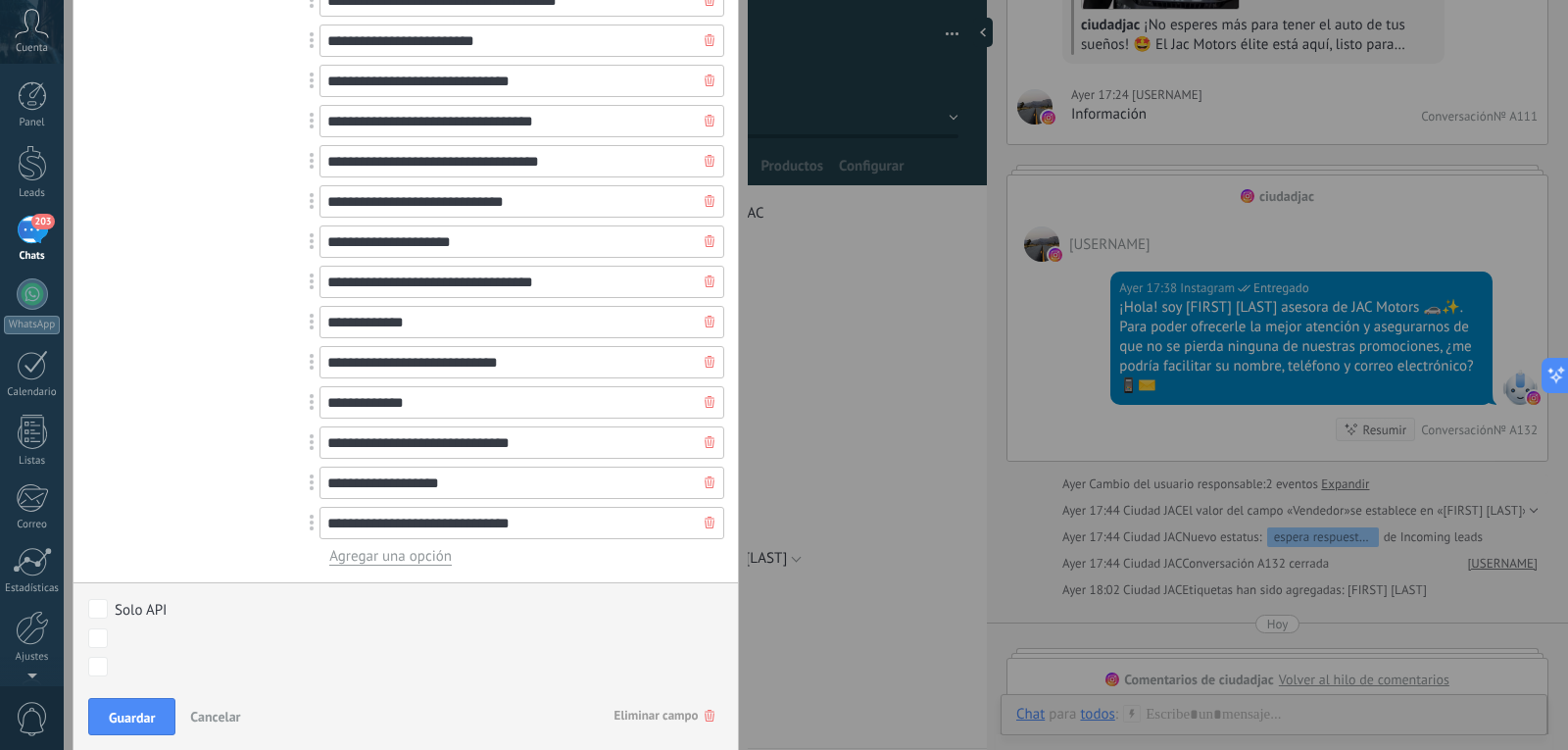 scroll, scrollTop: 1364, scrollLeft: 0, axis: vertical 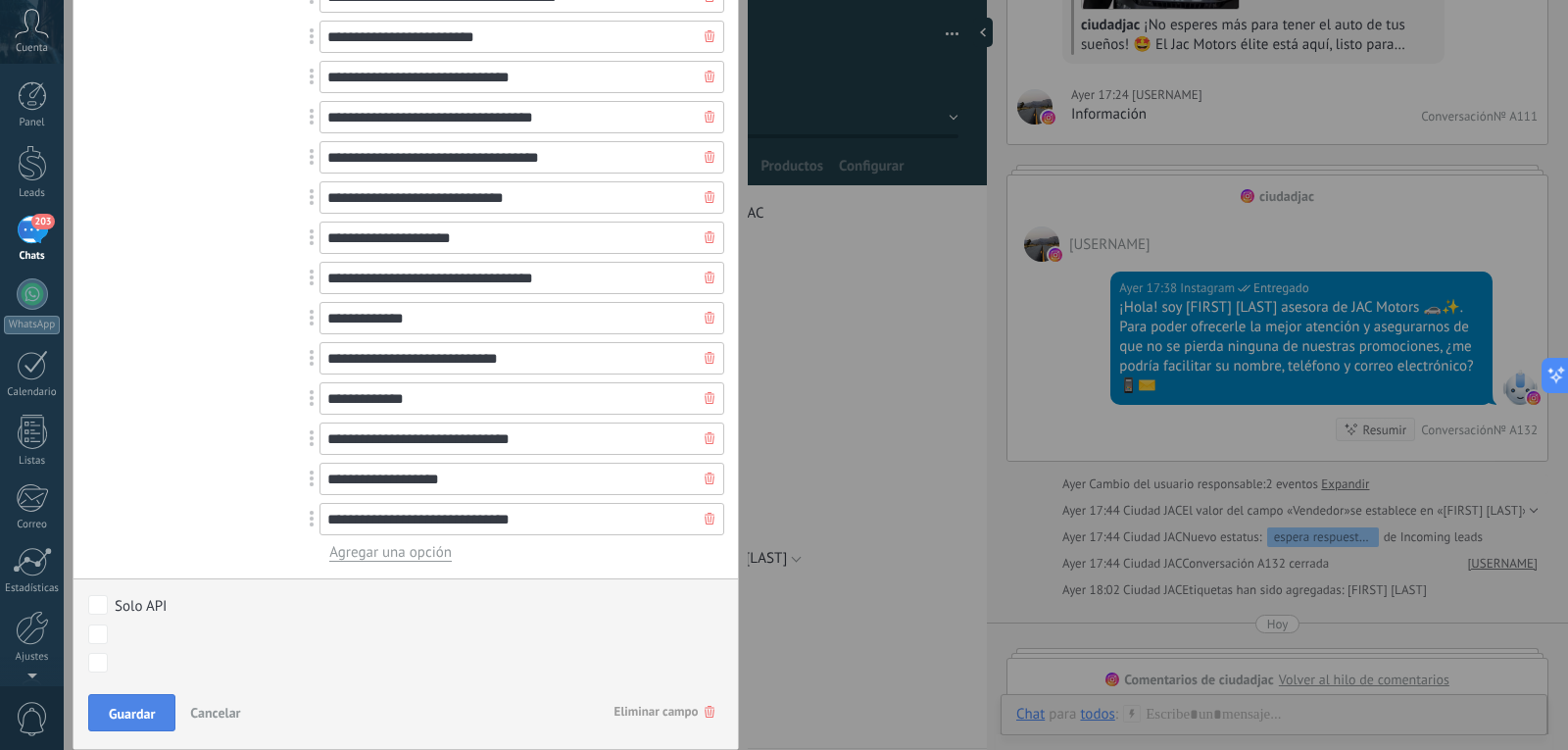 click on "Guardar" at bounding box center [131, 714] 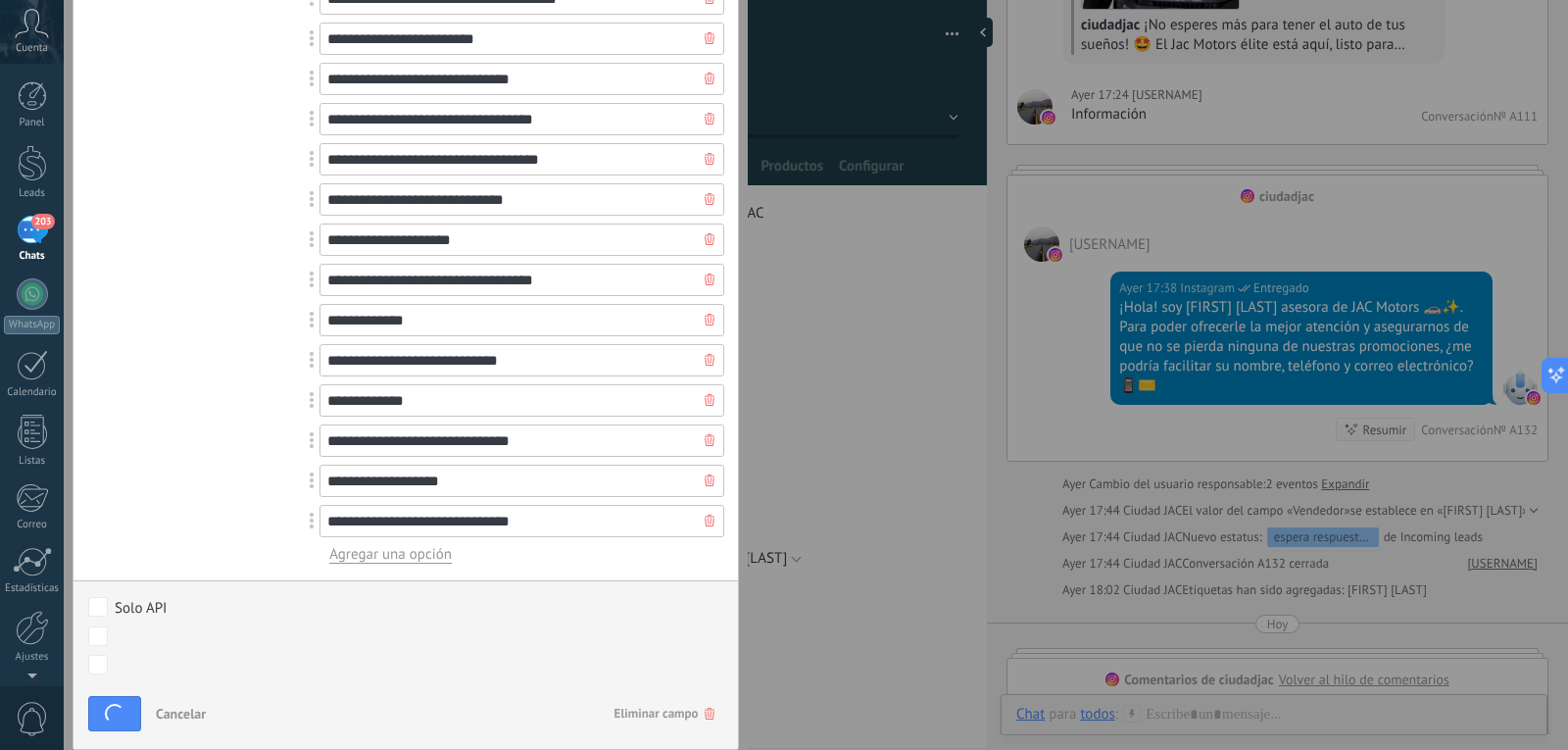 scroll, scrollTop: 743, scrollLeft: 0, axis: vertical 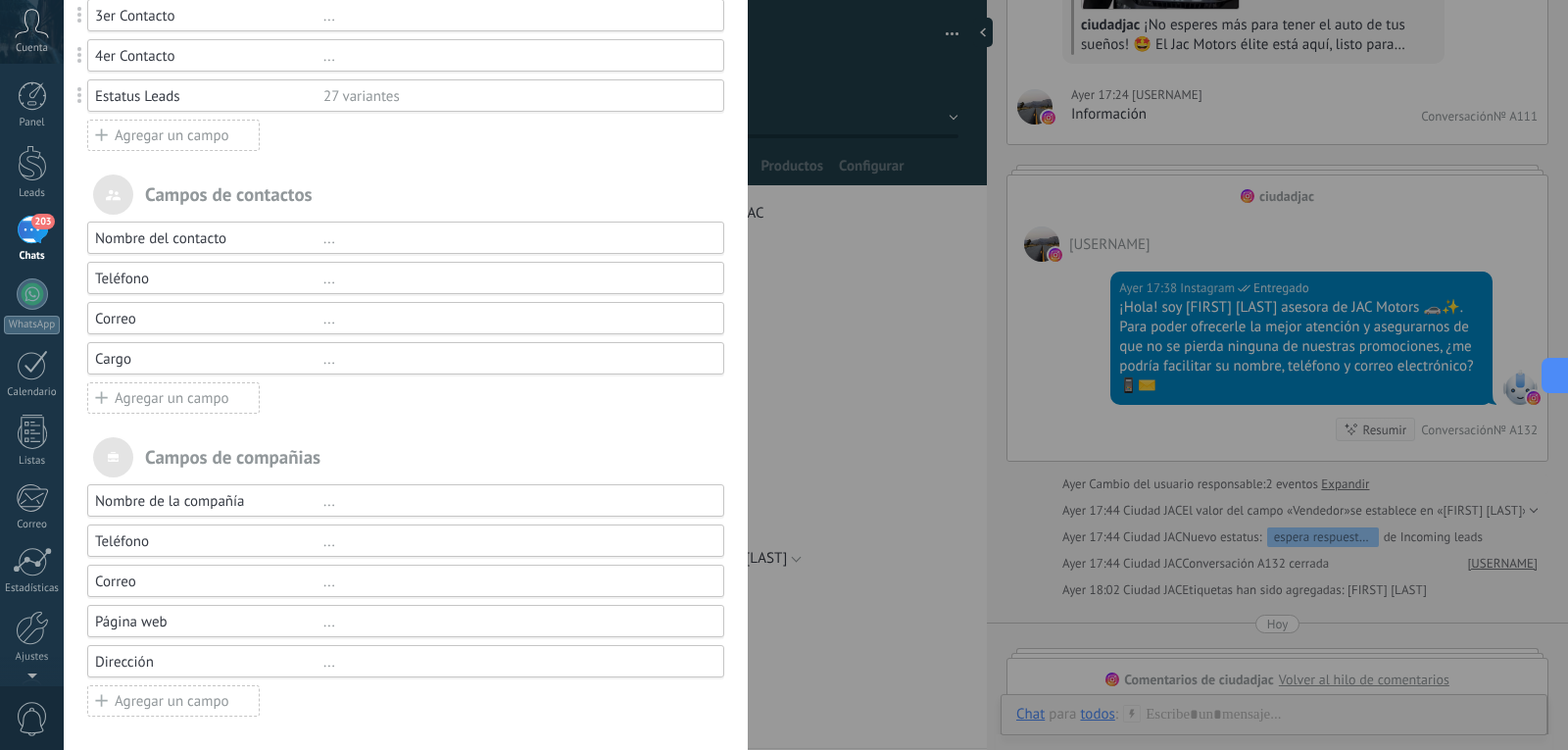 click on "Campos y grupos En Kommo puedes añadir tus propios campos y usarlos para cualquier filtro e informe. ... Principal ... Estadísticas ... Archivos ... Productos Usted ha alcanzado la cantidad máxima de los campos añadidos en la tarifa Periodo de prueba Presupuesto Bs.0 Número de seguimiento ... Dirección entrega ... Método de pago 3 variantes Descuento ... Razón de pérdida ... Número contrato ... Fecha contrato ... Pago ... Archivo ... Vendedor 8 variantes 1er Contacto ... 2er Contacto ... 3er Contacto ... 4er Contacto ... Estatus Leads 27 variantes Agregar un campo utm_content ... utm_medium ... utm_campaign ... utm_source ... utm_term ... utm_referrer ... referrer ... gclientid ... gclid ... fbclid ... Add meta Campos de contactos Nombre del contacto ... Teléfono ... Correo ... Cargo ... Agregar un campo Campos de compañias Nombre de la compañía ... Teléfono ... Correo ... Página web ... Dirección ... Agregar un campo" at bounding box center [815, 375] 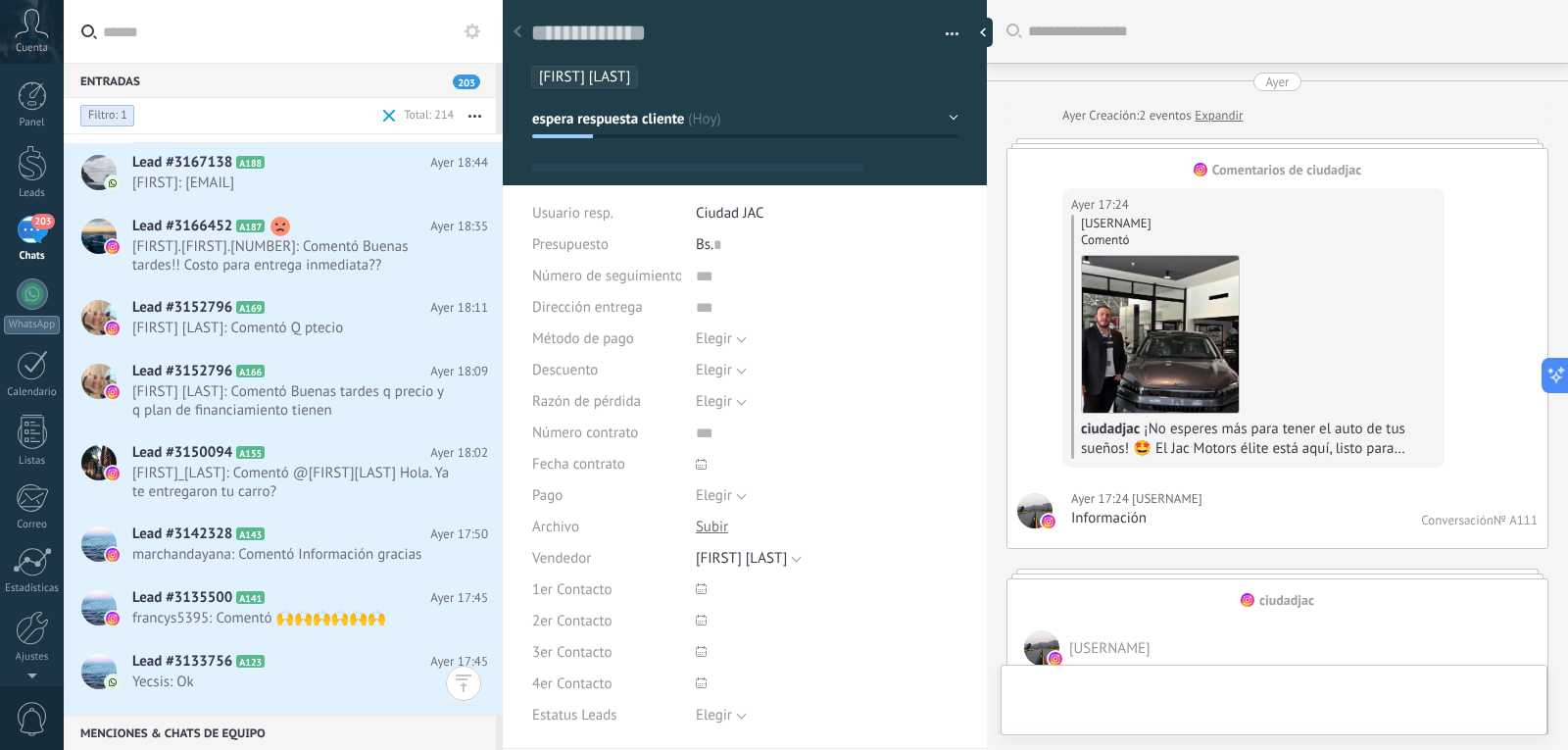 scroll, scrollTop: 774, scrollLeft: 0, axis: vertical 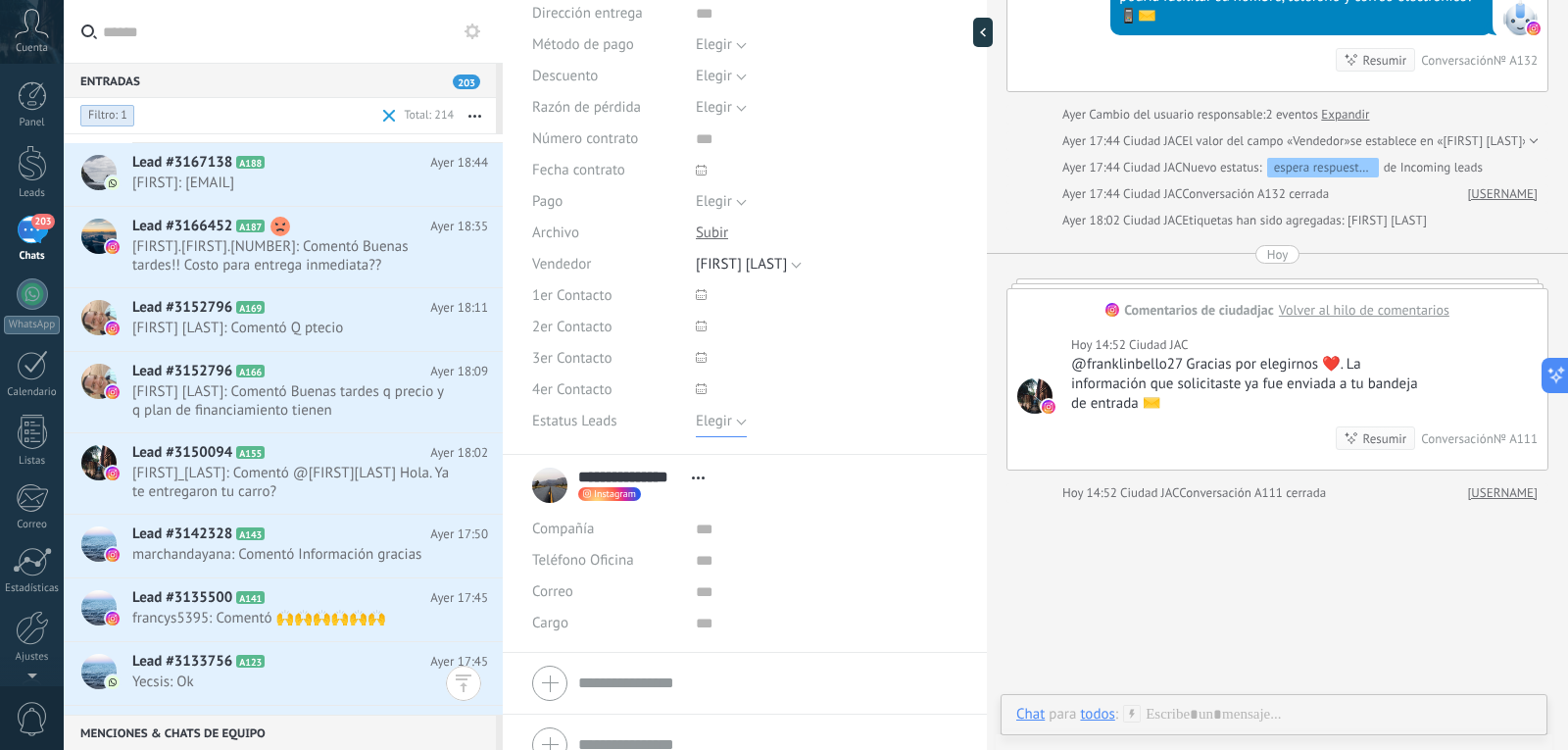 click on "Elegir" at bounding box center (721, 422) 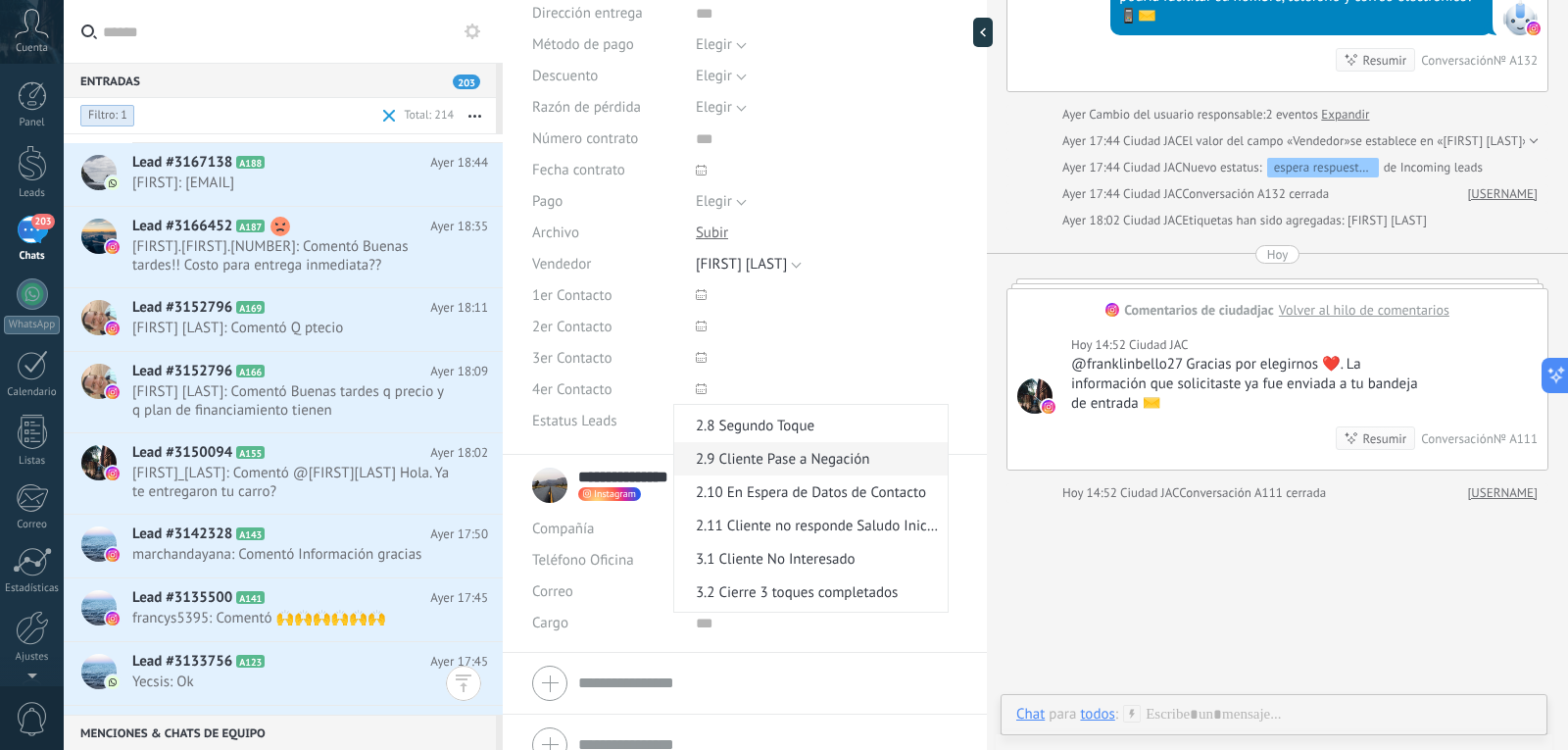 scroll, scrollTop: 392, scrollLeft: 0, axis: vertical 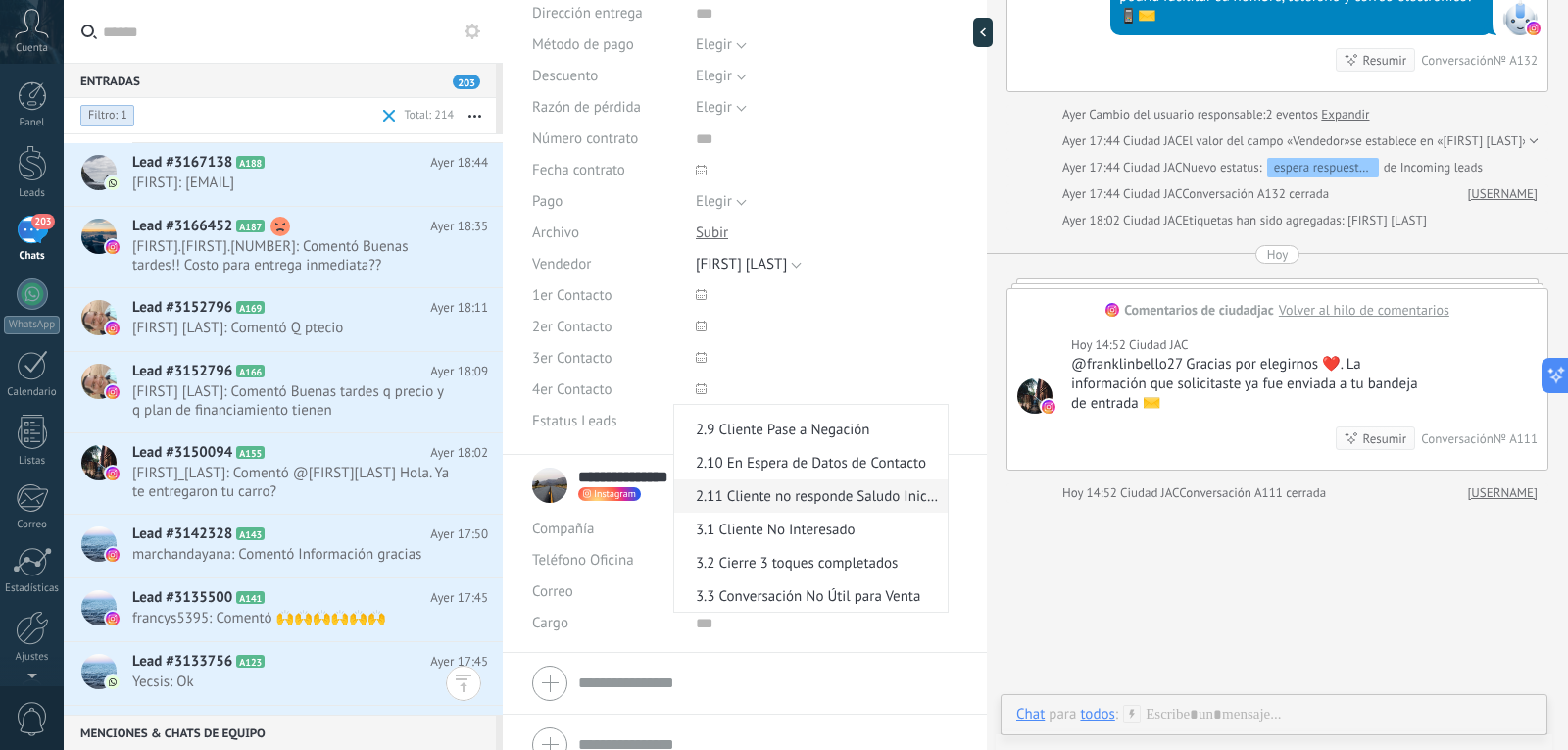 click on "2.11 Cliente no responde Saludo Inicial" at bounding box center (808, 496) 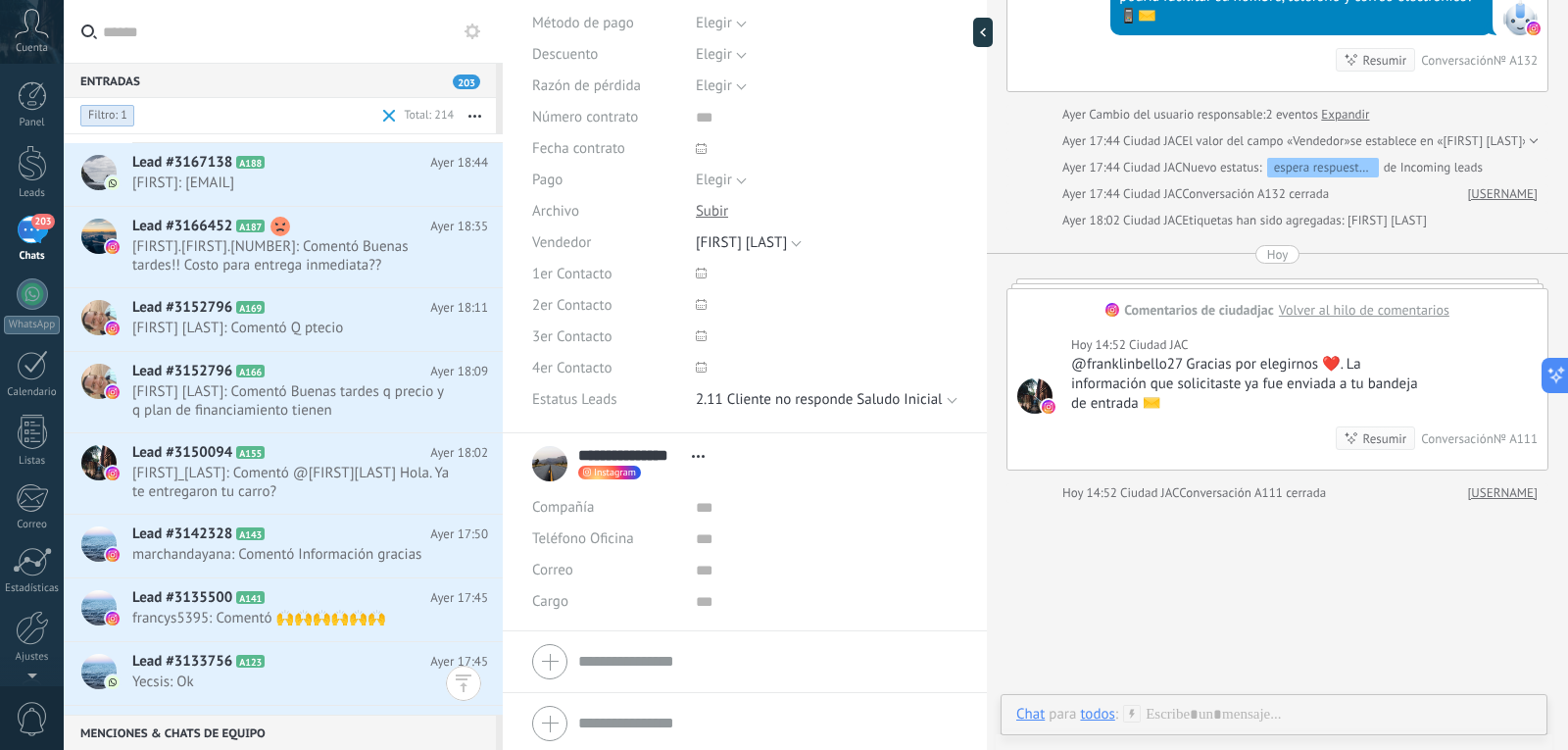 scroll, scrollTop: 321, scrollLeft: 0, axis: vertical 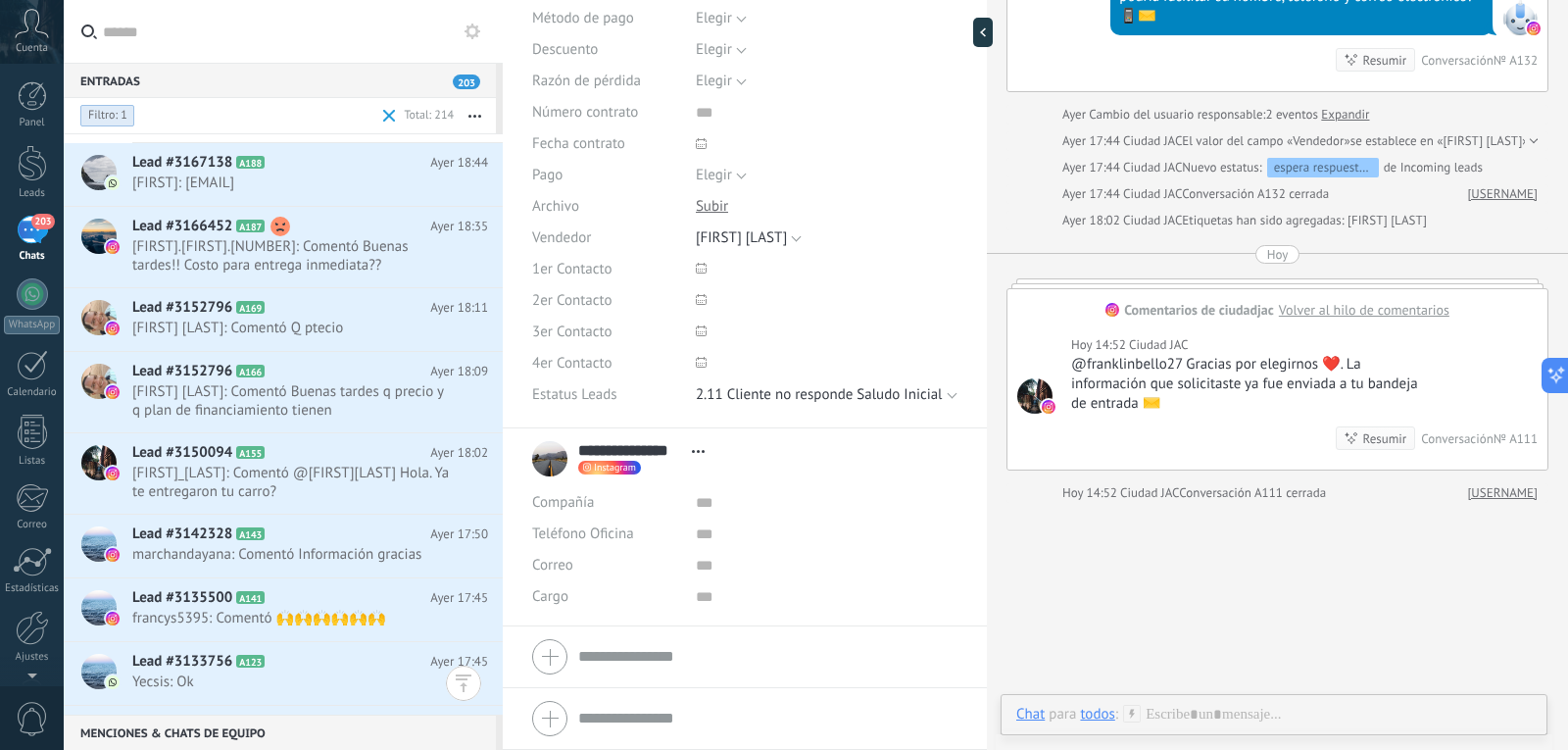click on "Buscar Carga más Ayer Ayer Creación:  2  eventos   Expandir Comentarios de ciudadjac Ayer 17:24 [USERNAME]  [USERNAME] Comentó ciudadjac   ¡No esperes más para tener el auto de tus sueños! 🤩
El Jac Motors élite está aquí, listo para entrega inmediata. ¿Imaginas estrenar hoy mismo? Su diseño, tecnología y confort te esperan.
¡Ven a conocerlo y llévatelo al instante! Ayer 17:24 [USERNAME]  Información Conversación  № A111 ciudadjac [USERNAME]  Ayer 17:38 Instagram  Entregado ¡Hola! soy [FIRST] [LAST] asesora de JAC Motors 🚗✨. Para poder ofrecerle la mejor atención y asegurarnos de que no se pierda ninguna de nuestras promociones, ¿me podría facilitar su nombre, teléfono y correo electrónico? 📱✉️ Resumir Resumir Conversación  № A132 Ayer Cambio del usuario responsable:  2  eventos   Expandir Ayer 17:44 Ciudad JAC  El valor del campo «Vendedor»  se establece en «[FIRST] [LAST]» Ayer 17:44 Ciudad JAC  Nuevo estatus: de Incoming leads Hoy" at bounding box center [1277, 35] 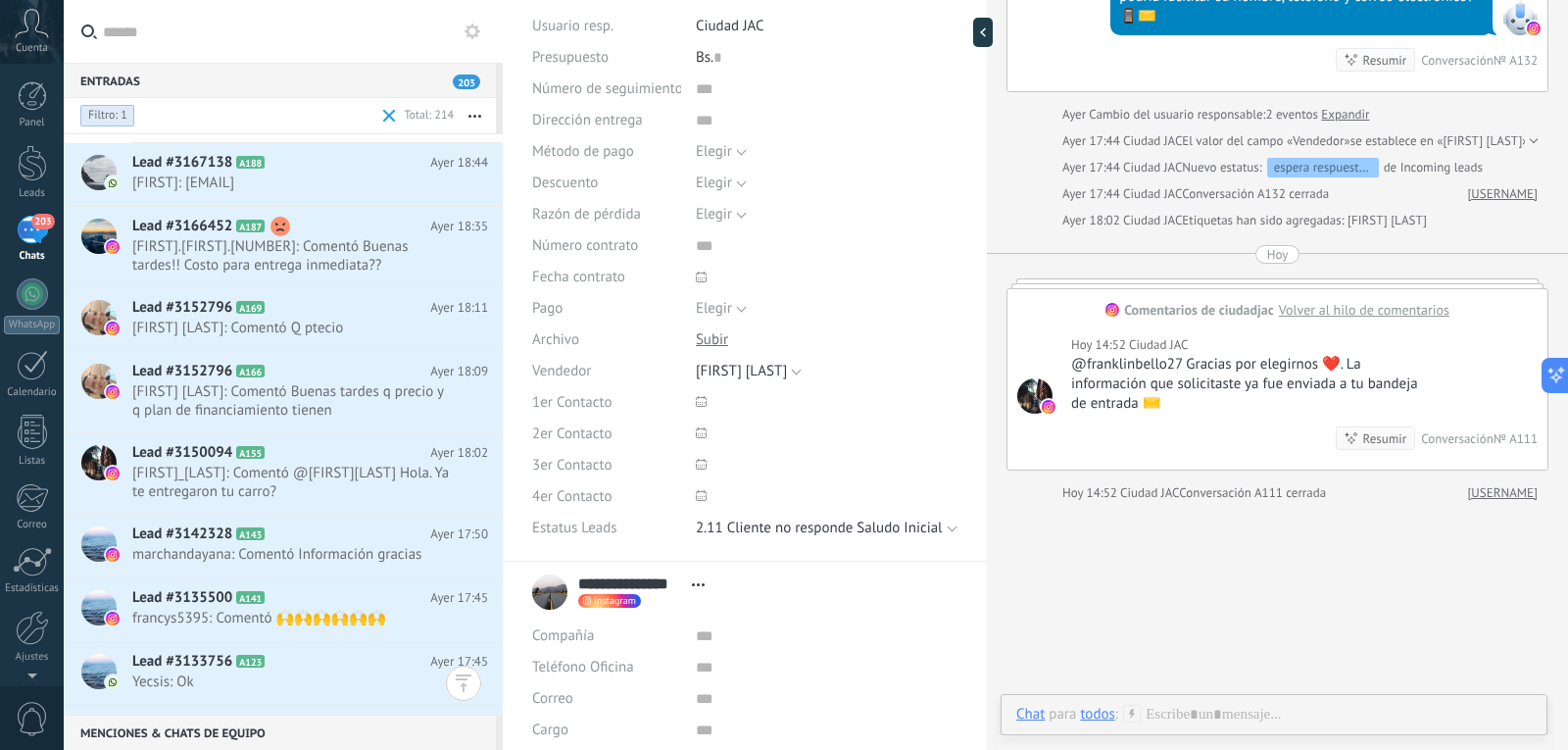 scroll, scrollTop: 0, scrollLeft: 0, axis: both 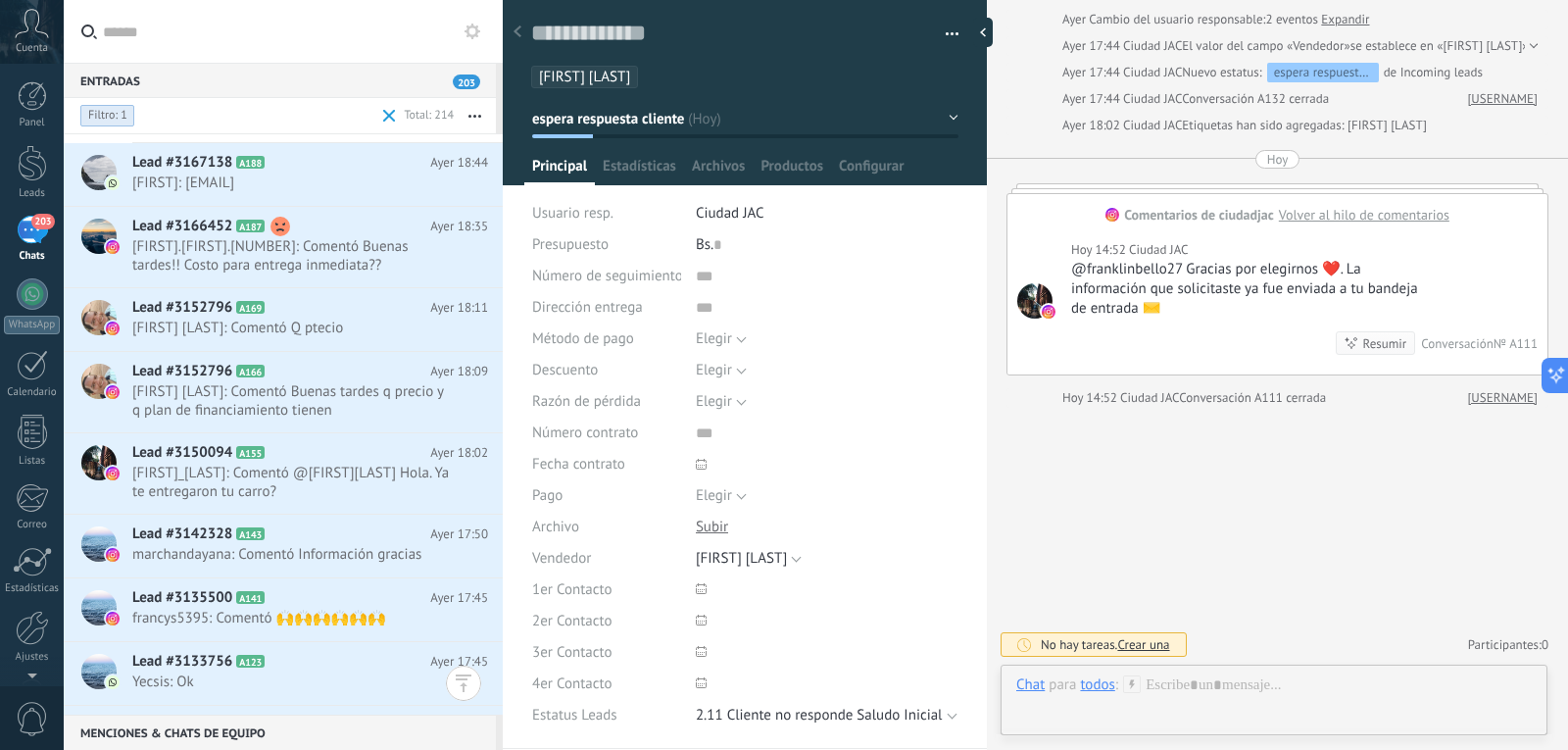 click 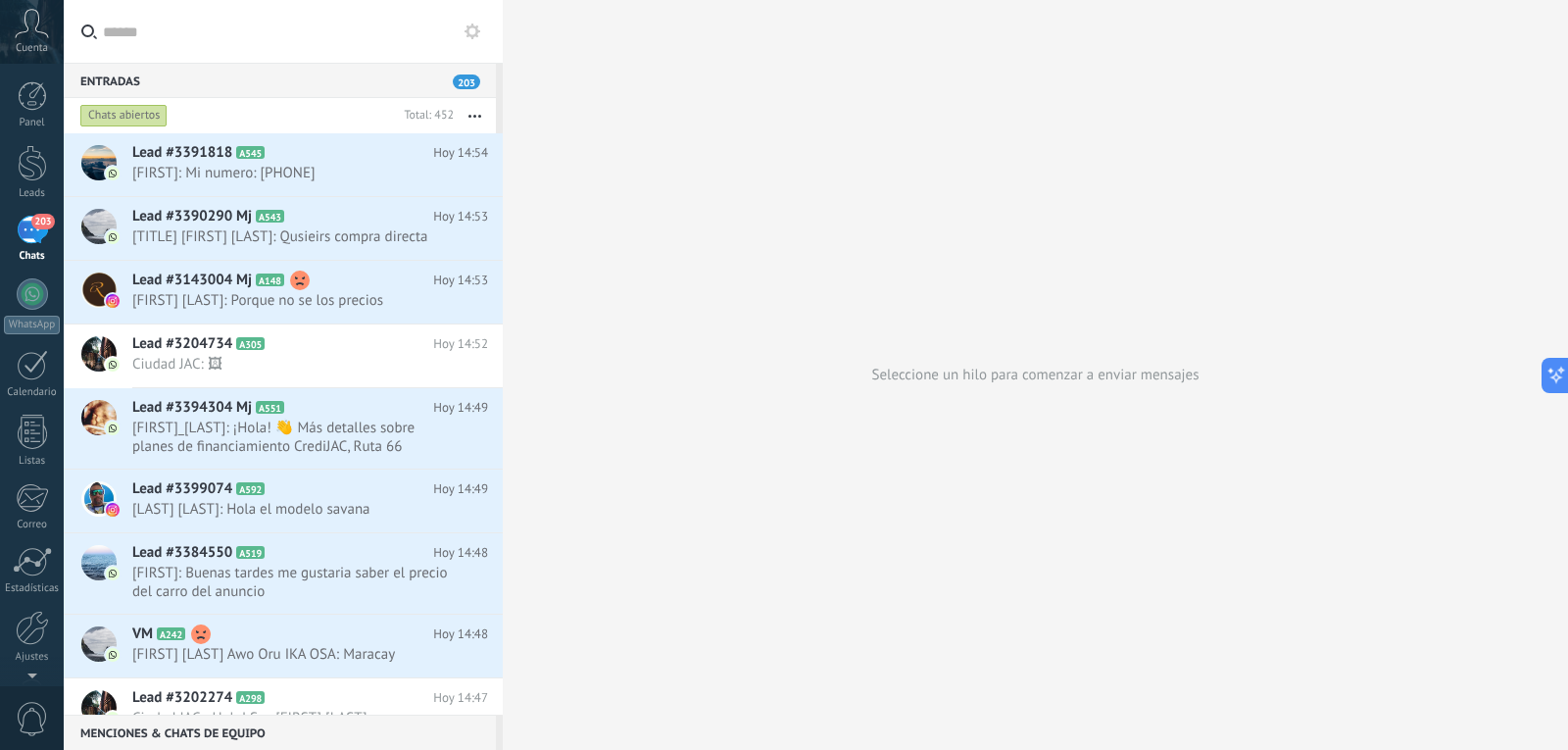 click on "Chats abiertos" at bounding box center [123, 116] 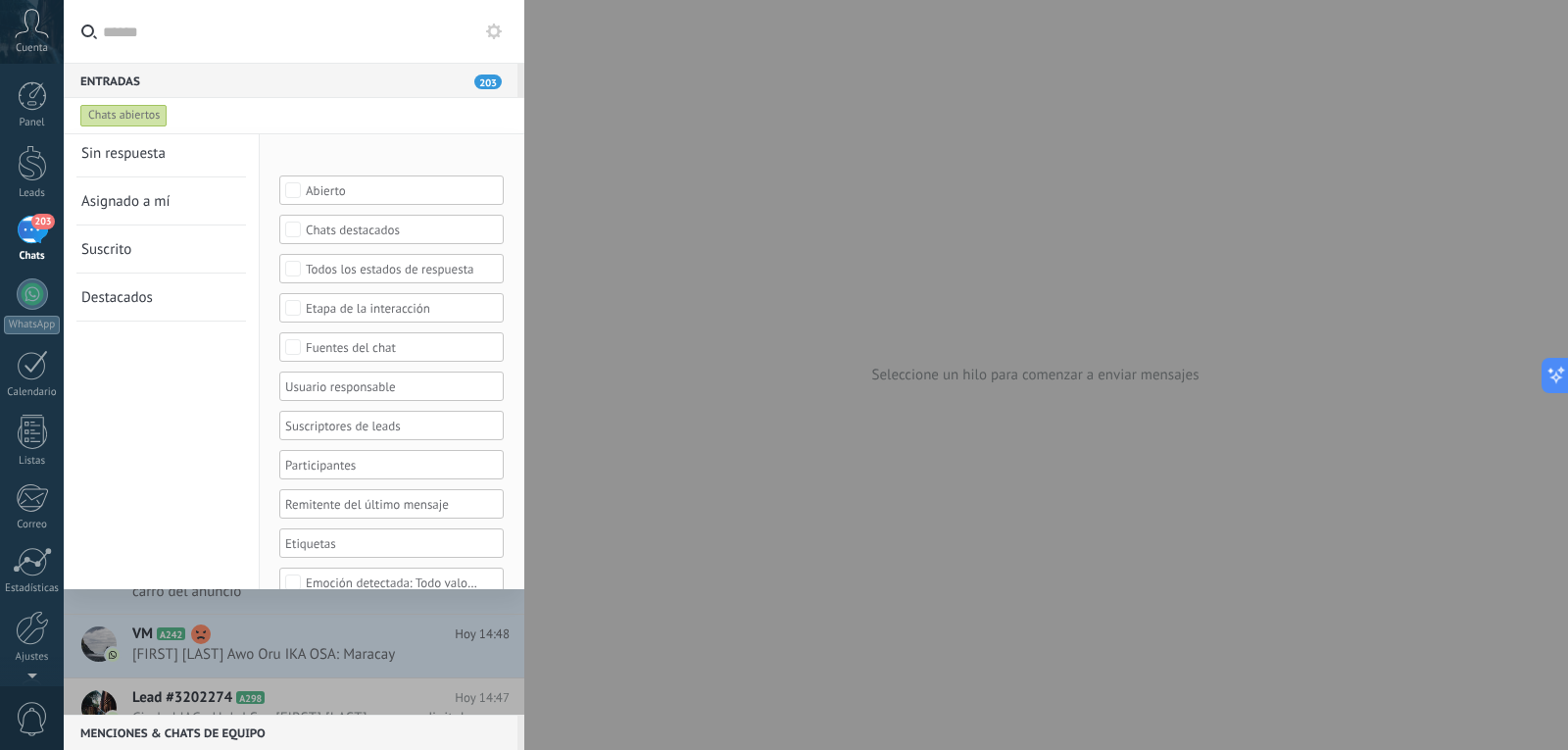 scroll, scrollTop: 80, scrollLeft: 0, axis: vertical 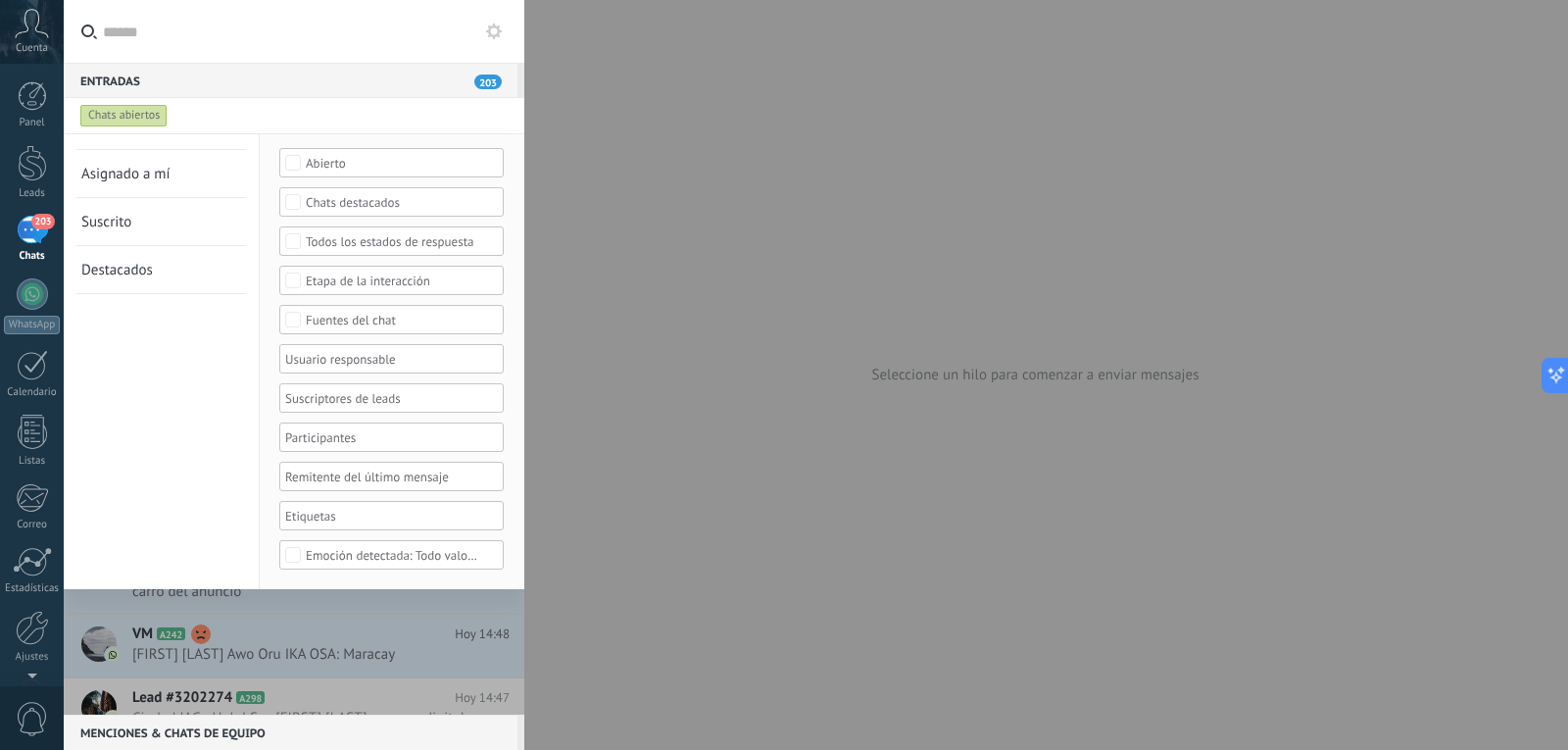click at bounding box center [384, 359] 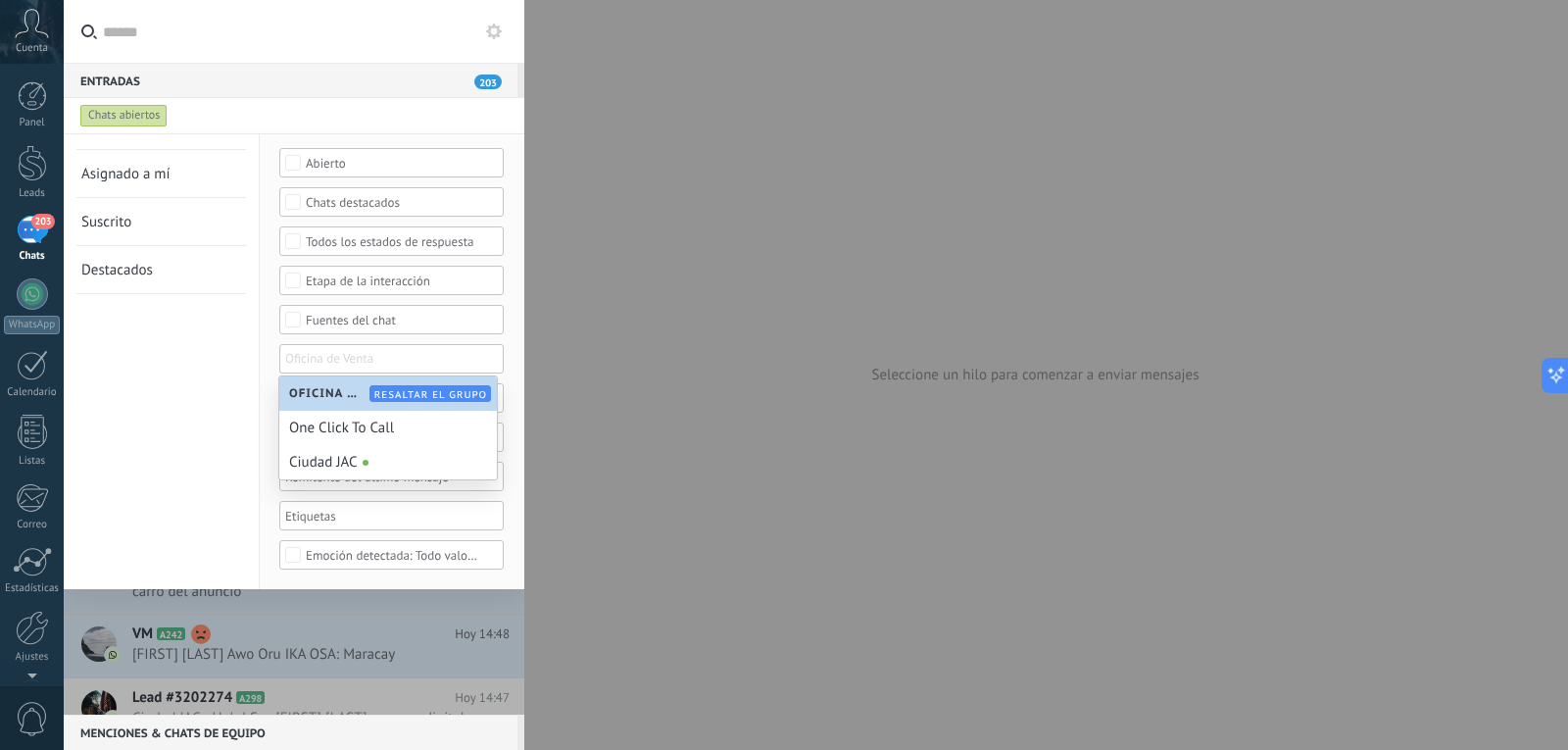 click on "Chats abiertos Sin respuesta Asignado a mí Suscrito Destacados Guardar" at bounding box center [162, 322] 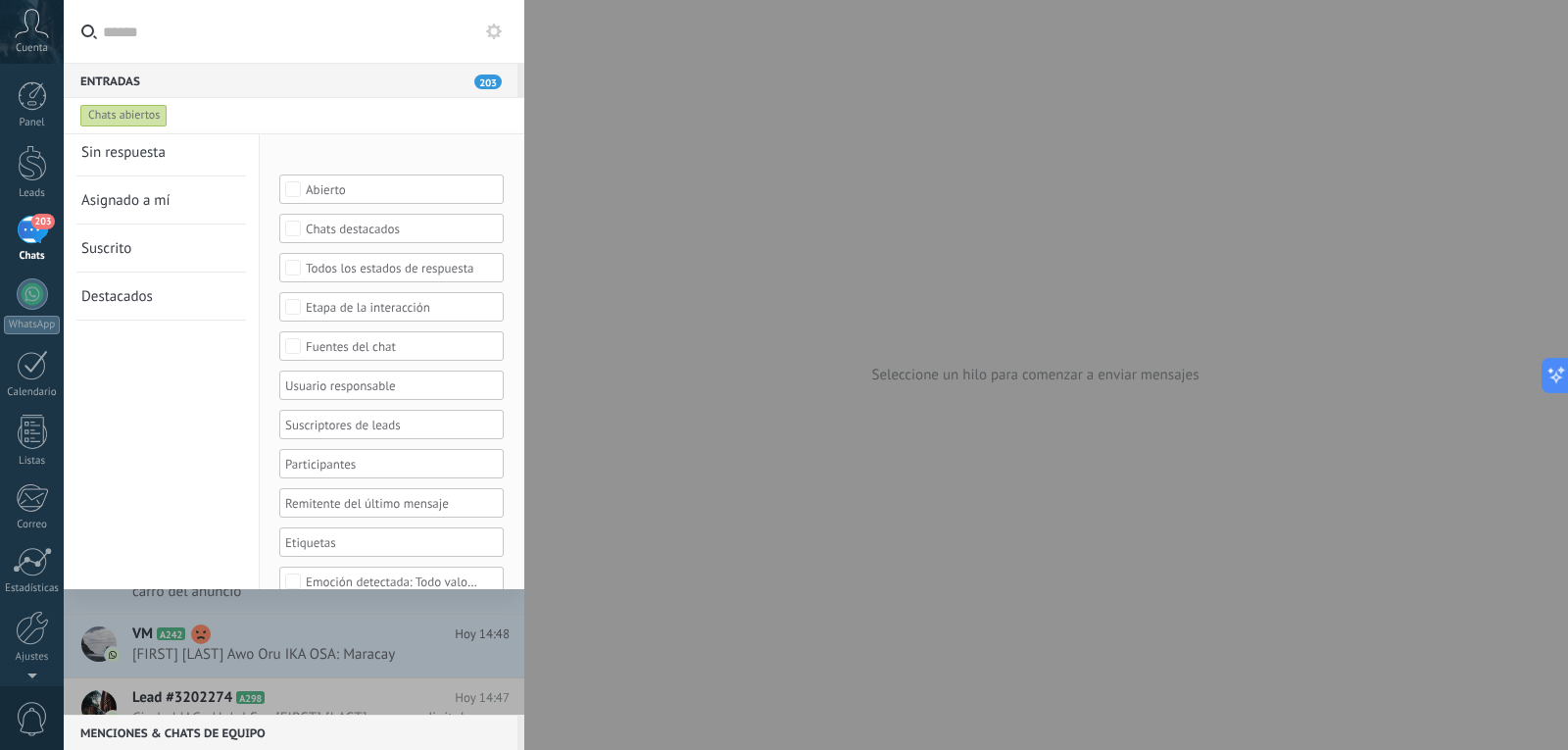 scroll, scrollTop: 80, scrollLeft: 0, axis: vertical 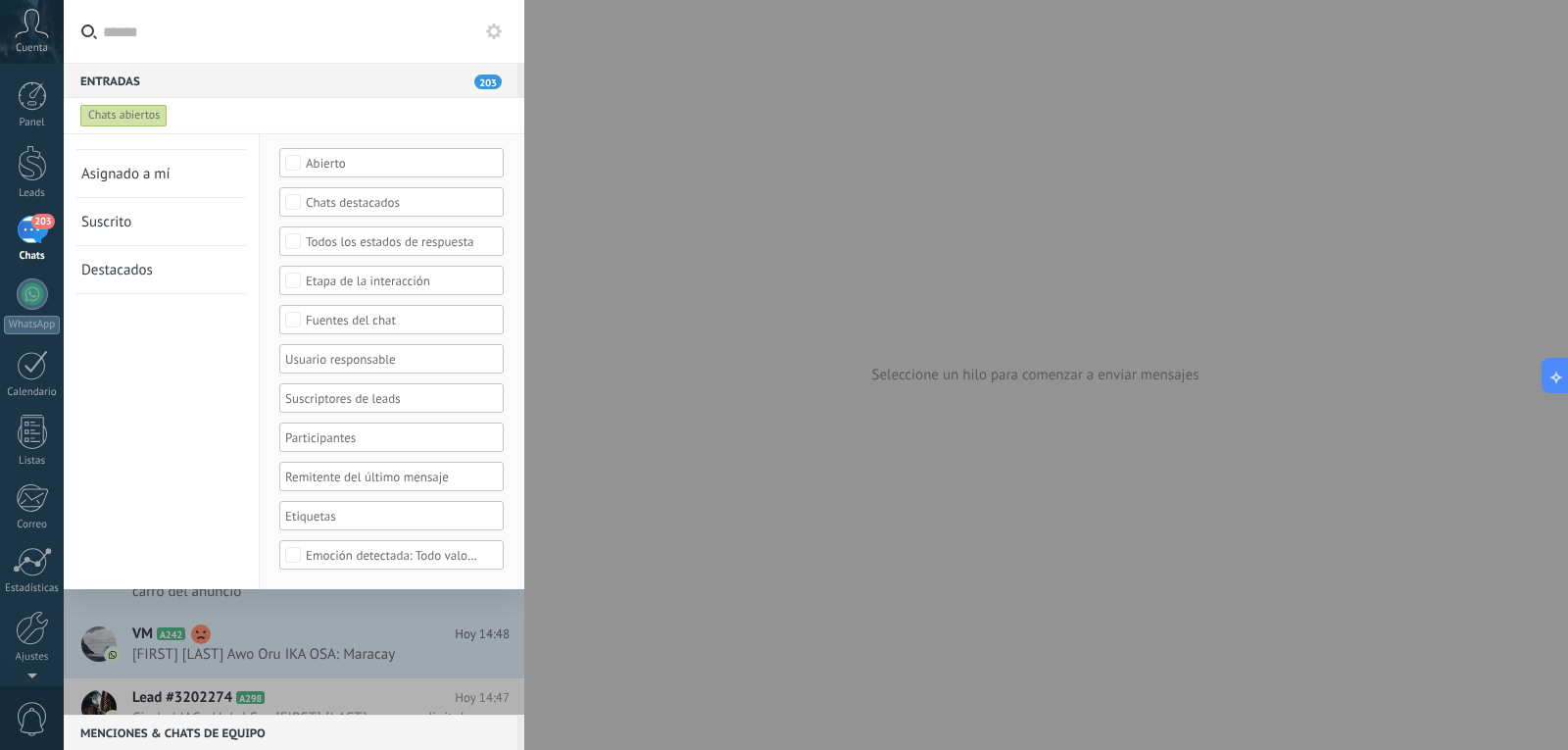click at bounding box center [384, 516] 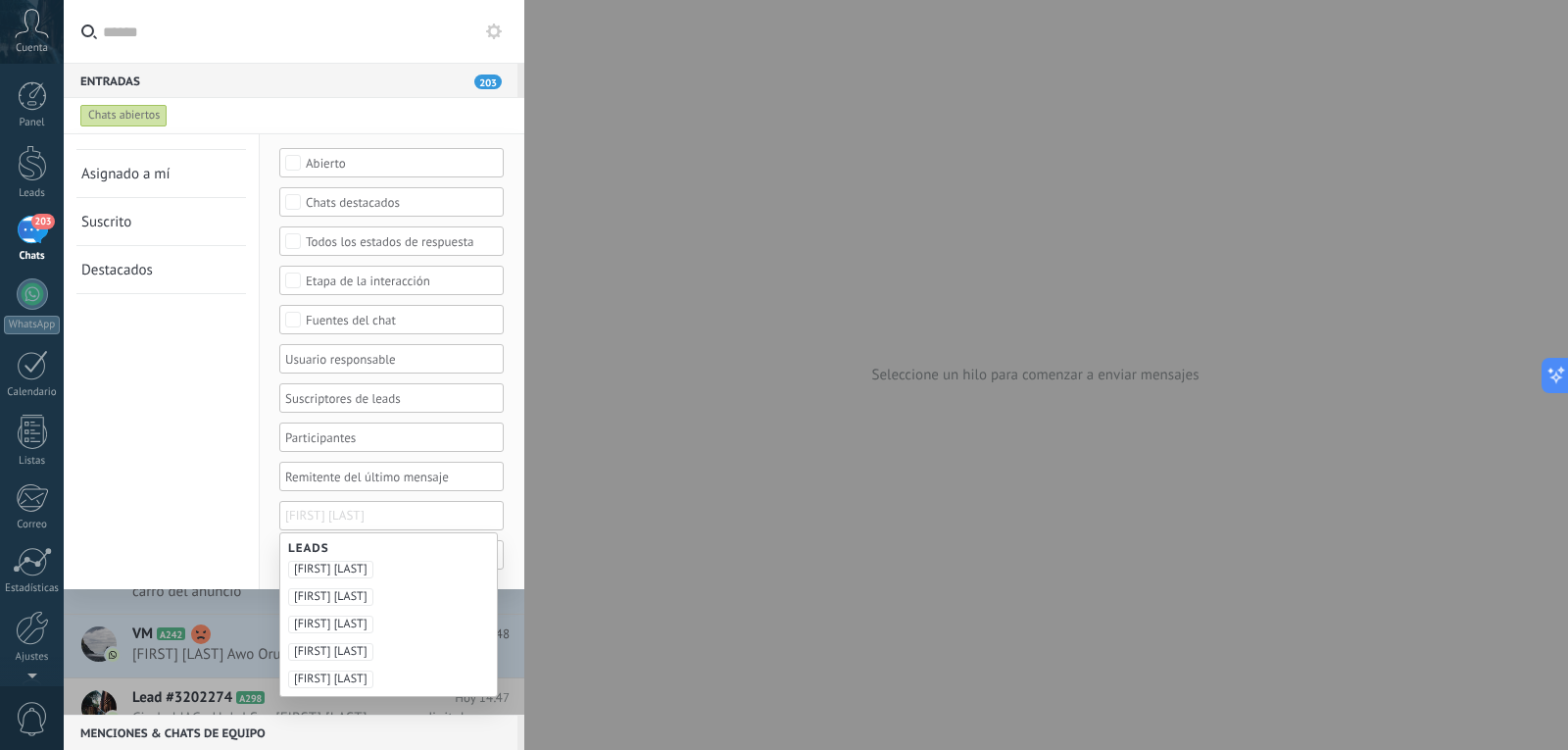 click on "Chats abiertos Sin respuesta Asignado a mí Suscrito Destacados Guardar" at bounding box center (162, 322) 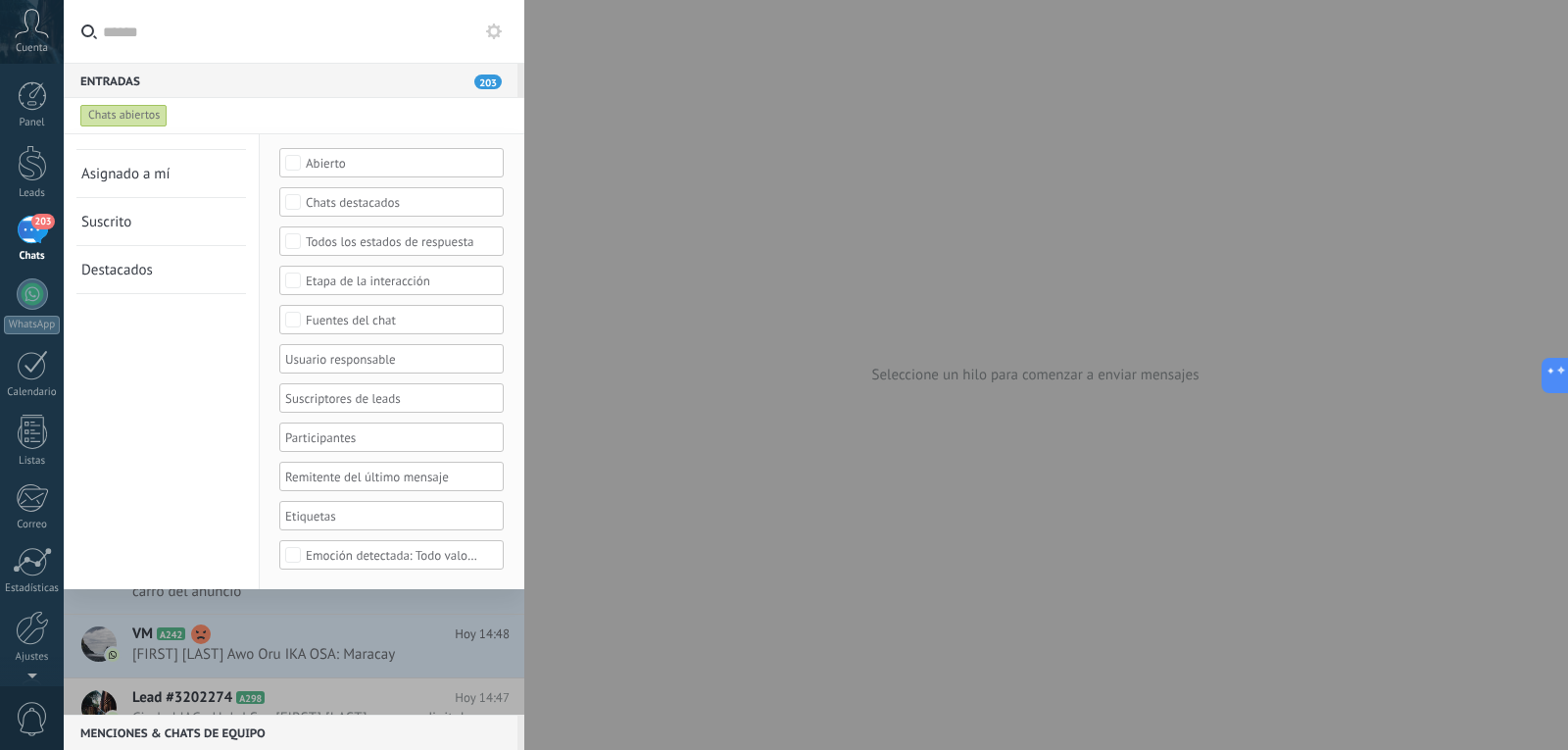 click at bounding box center [384, 359] 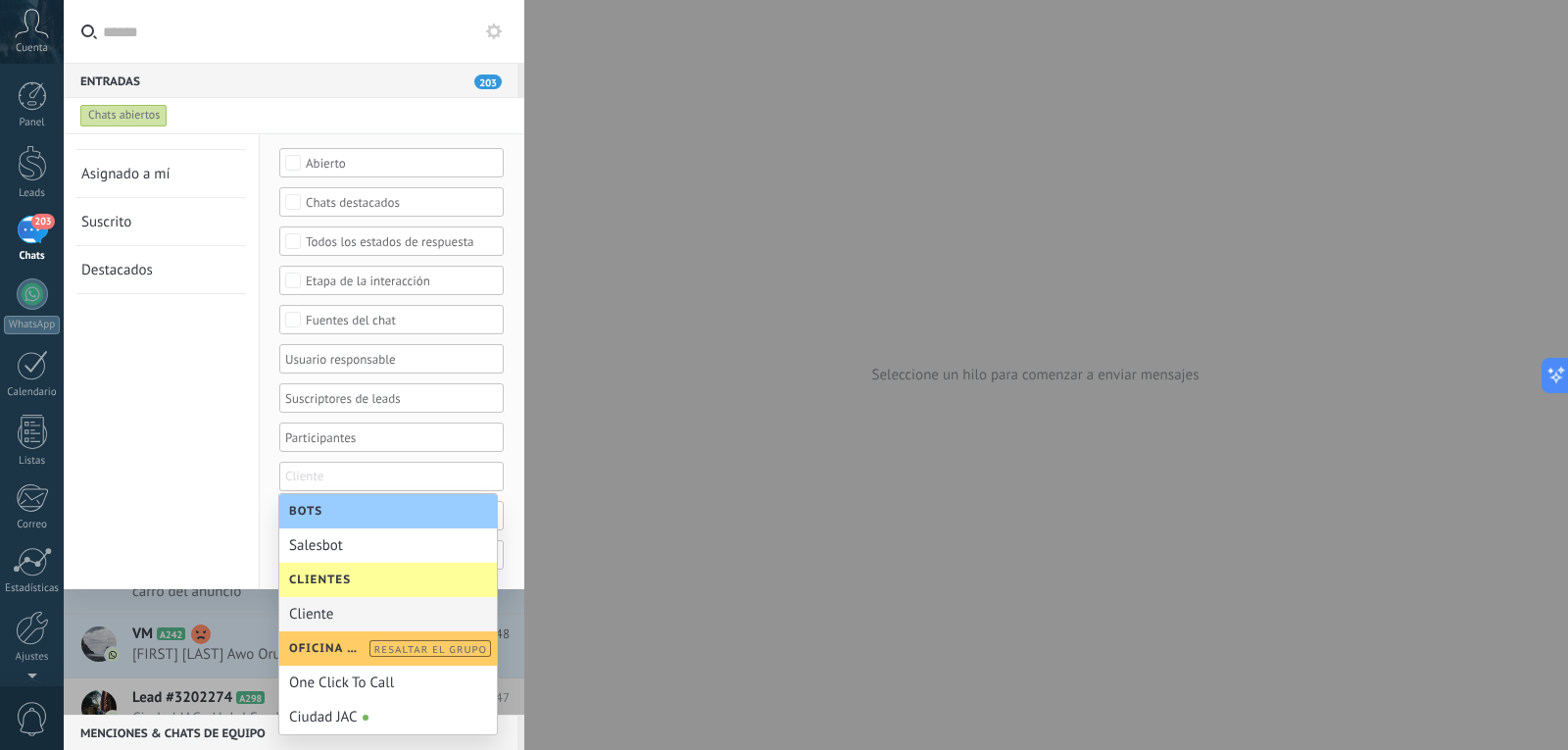 click on "Сliente" at bounding box center (388, 614) 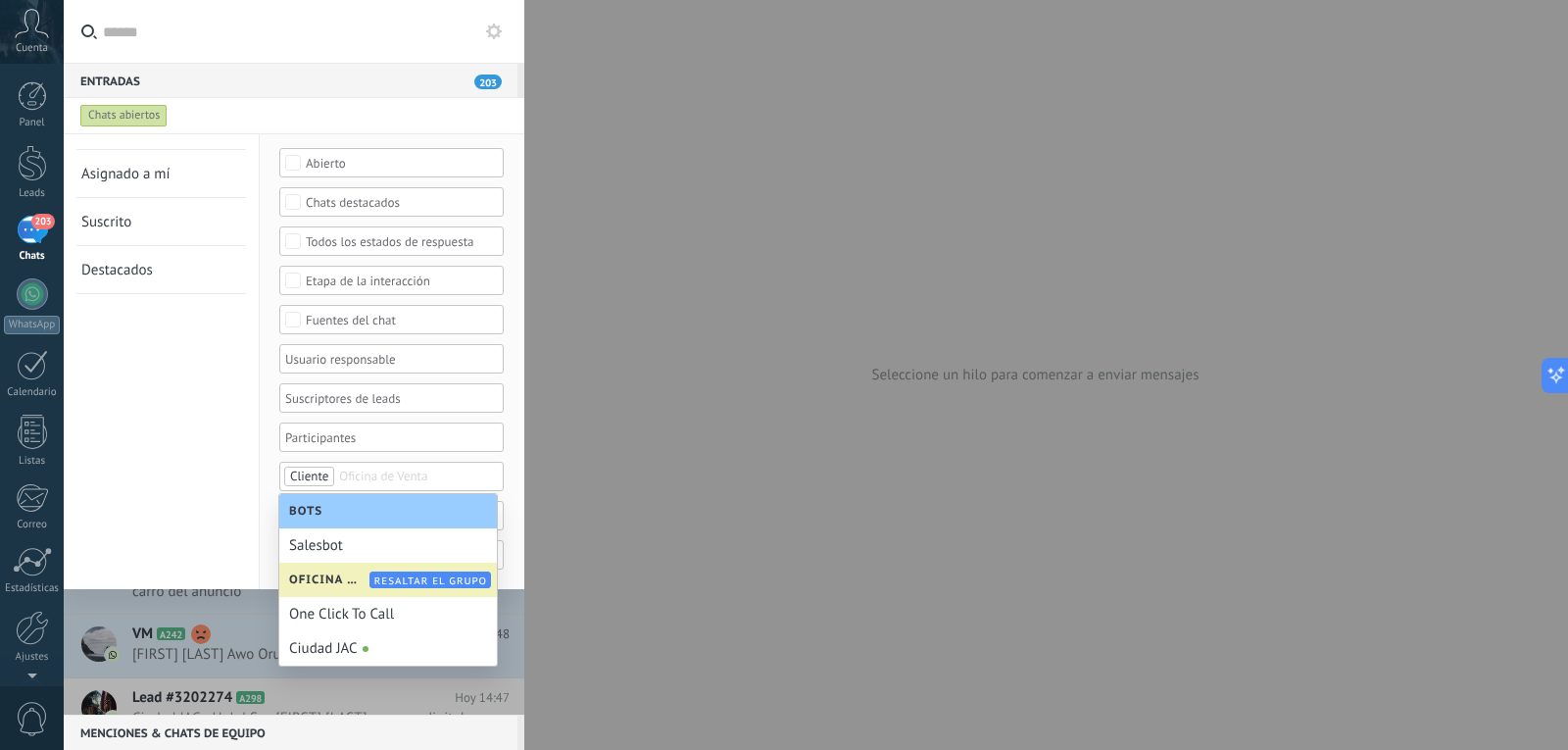 click on "Chats abiertos Sin respuesta Asignado a mí Suscrito Destacados Guardar" at bounding box center (162, 322) 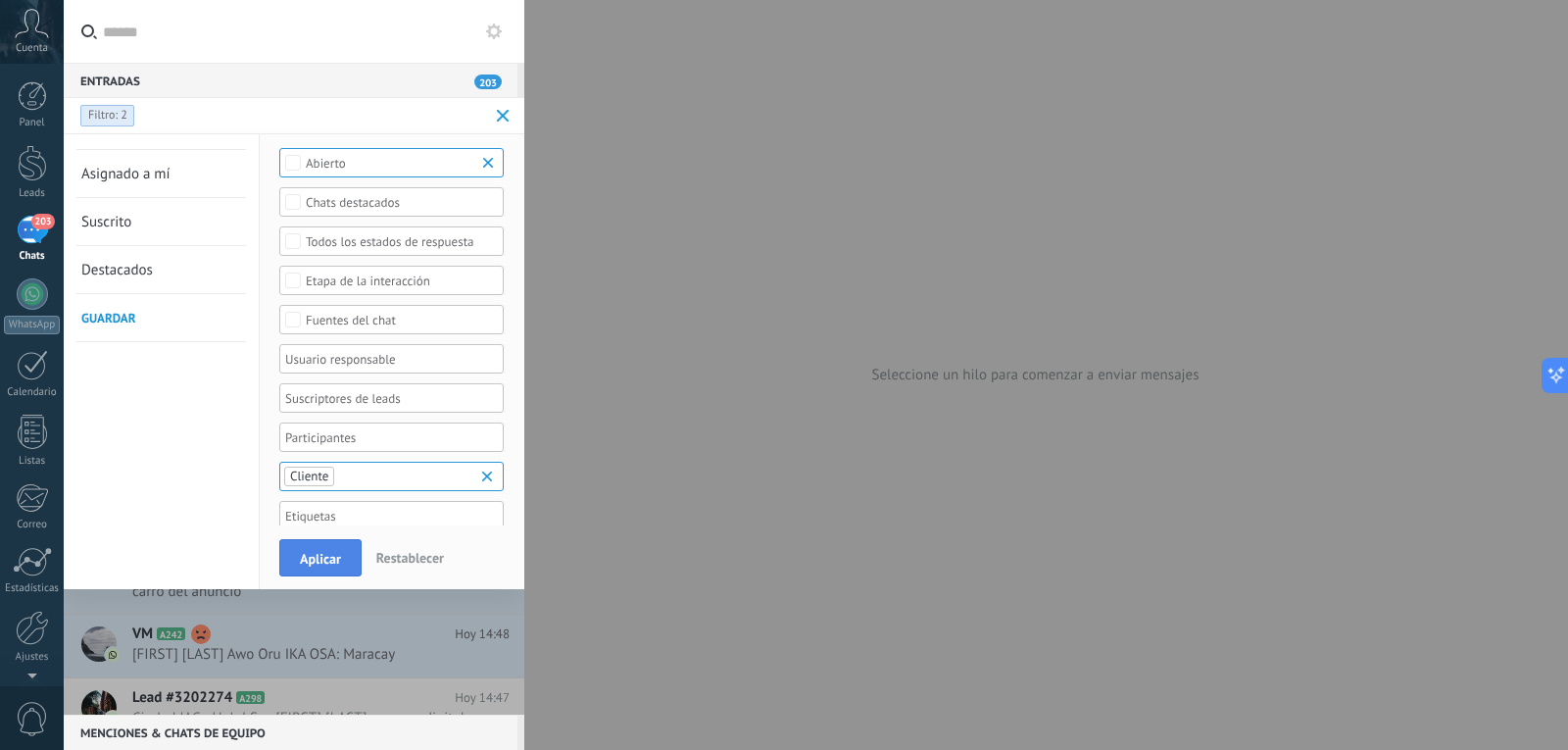 click on "Aplicar" at bounding box center (320, 558) 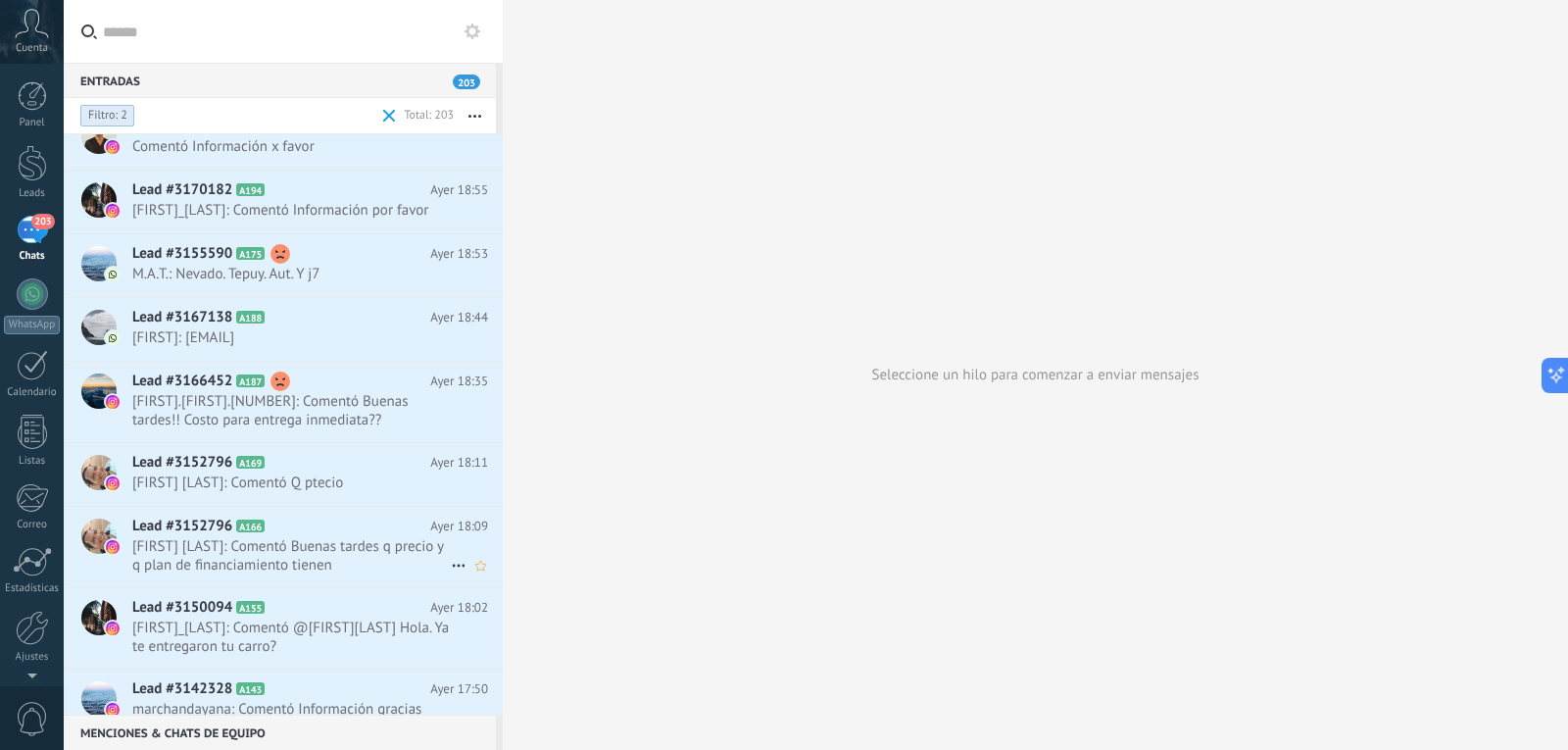 scroll, scrollTop: 12424, scrollLeft: 0, axis: vertical 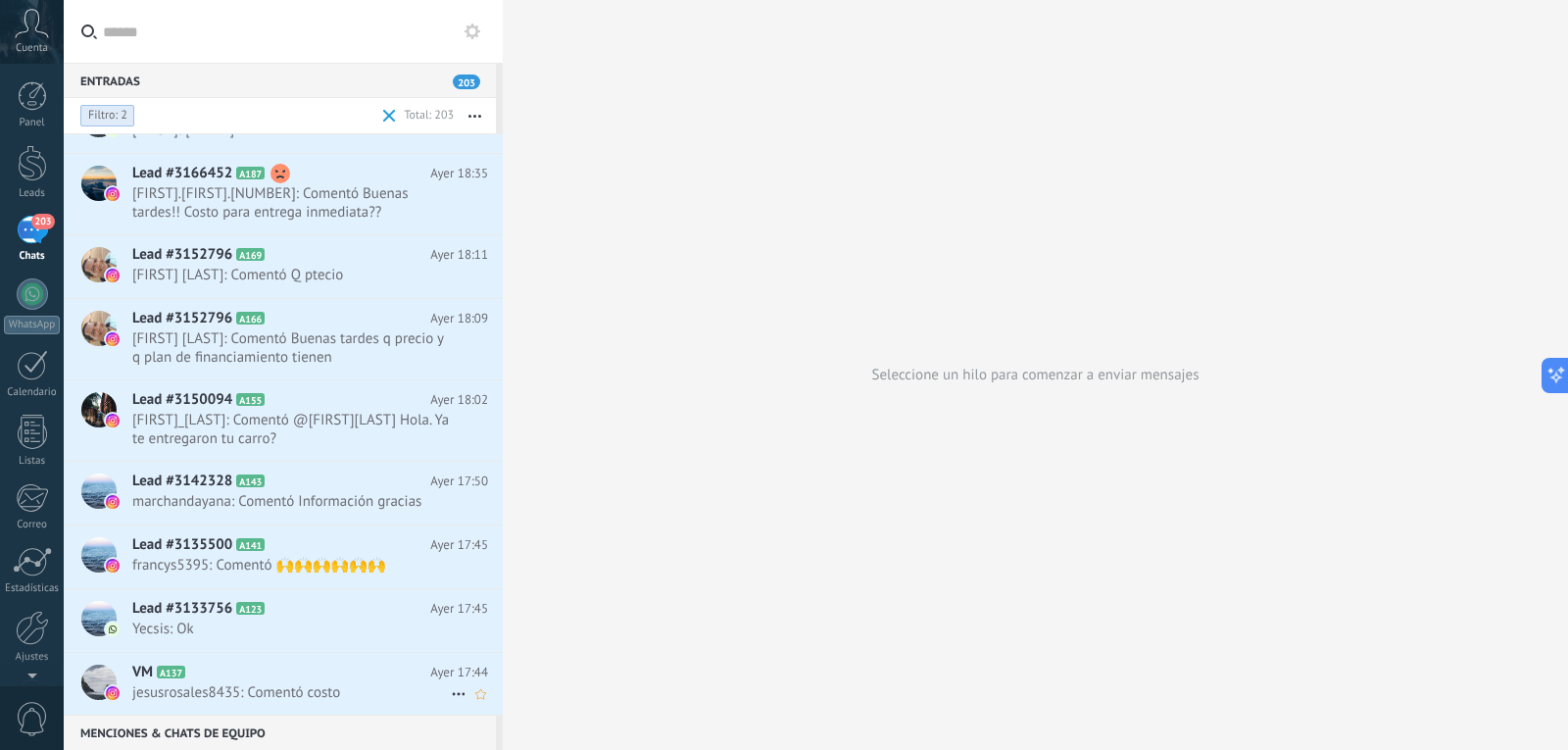drag, startPoint x: 237, startPoint y: 667, endPoint x: 207, endPoint y: 668, distance: 30.016662 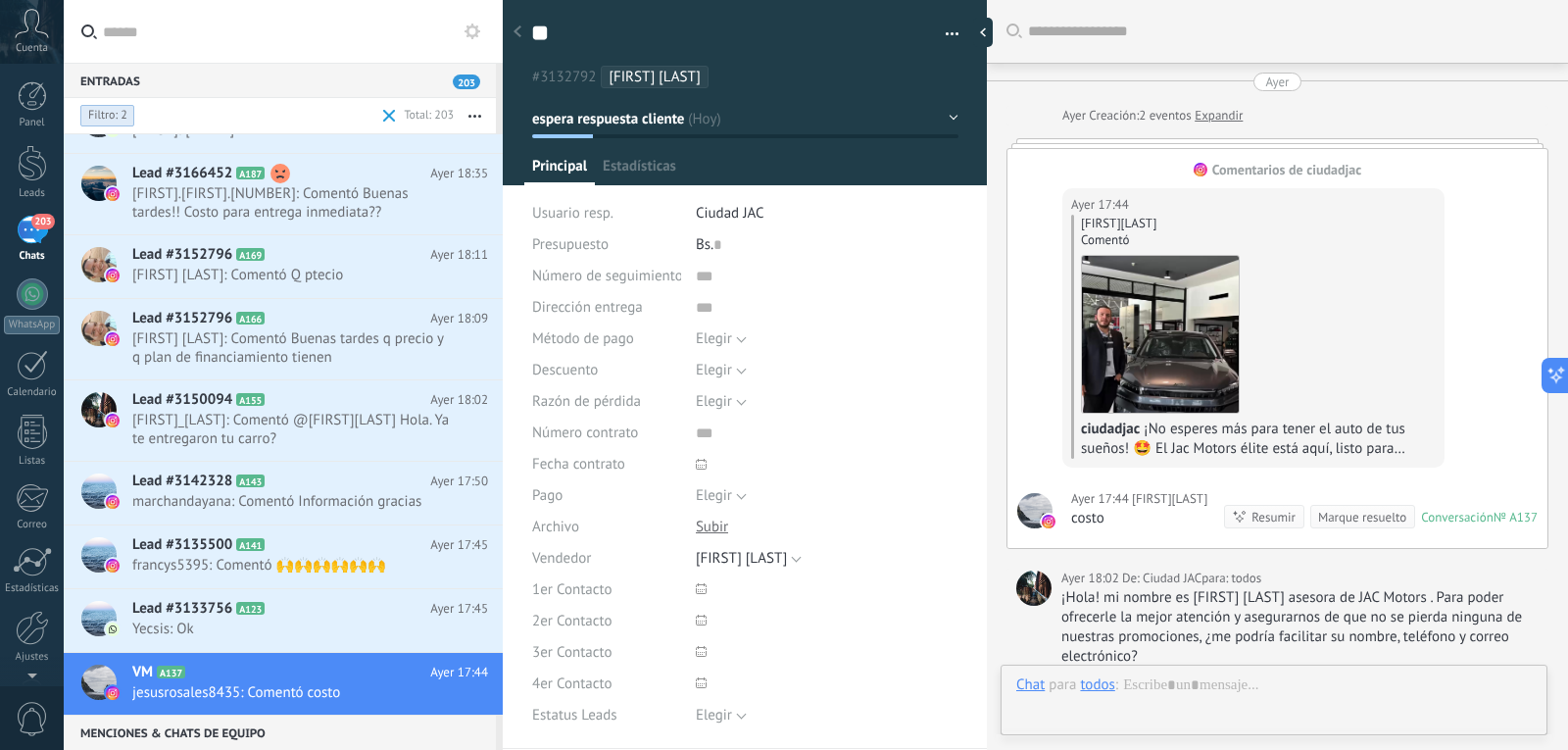scroll, scrollTop: 29, scrollLeft: 0, axis: vertical 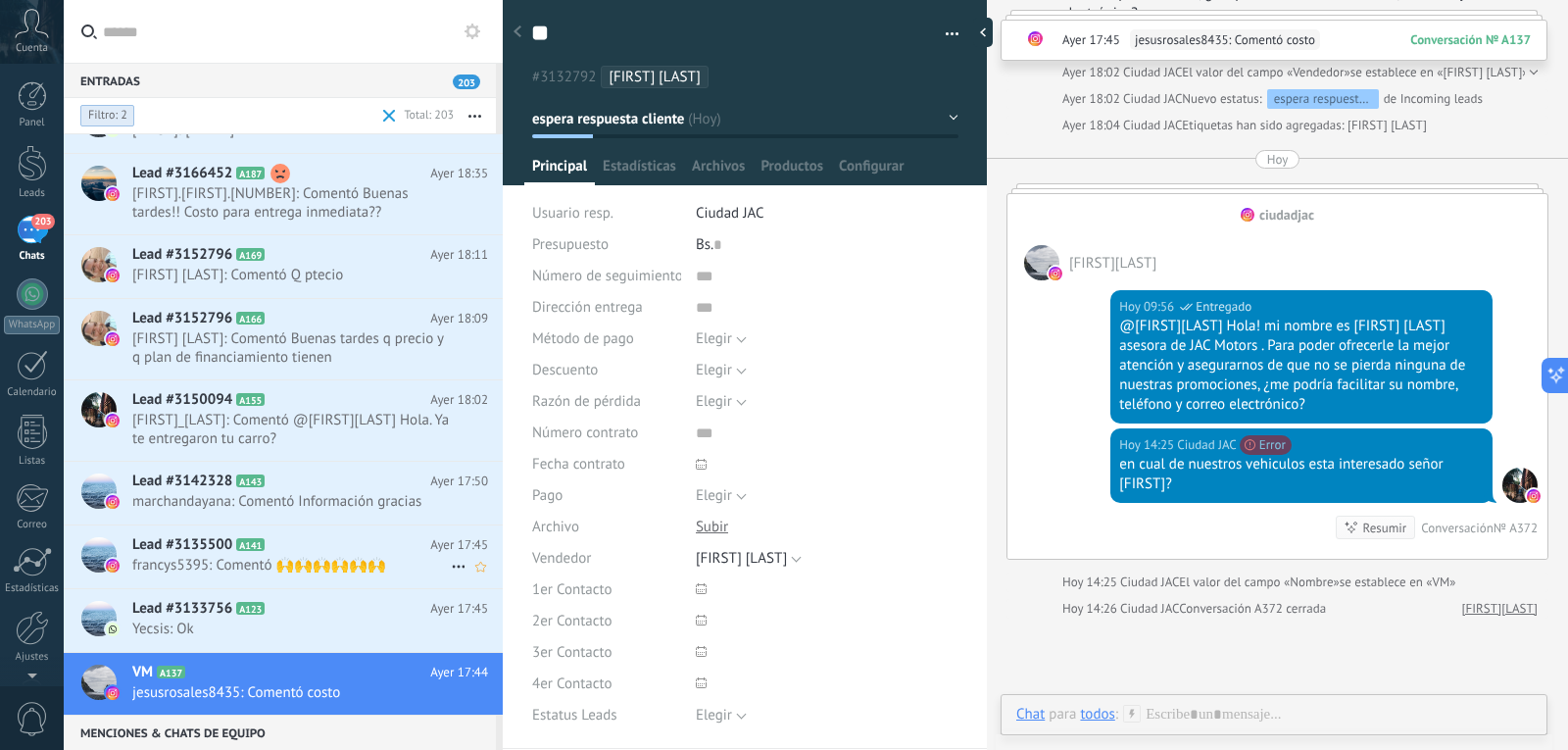 click on "Lead #3135500
A141
Ayer 17:45
[USERNAME]: Comentó 🙌🙌🙌🙌🙌🙌" at bounding box center (318, 556) 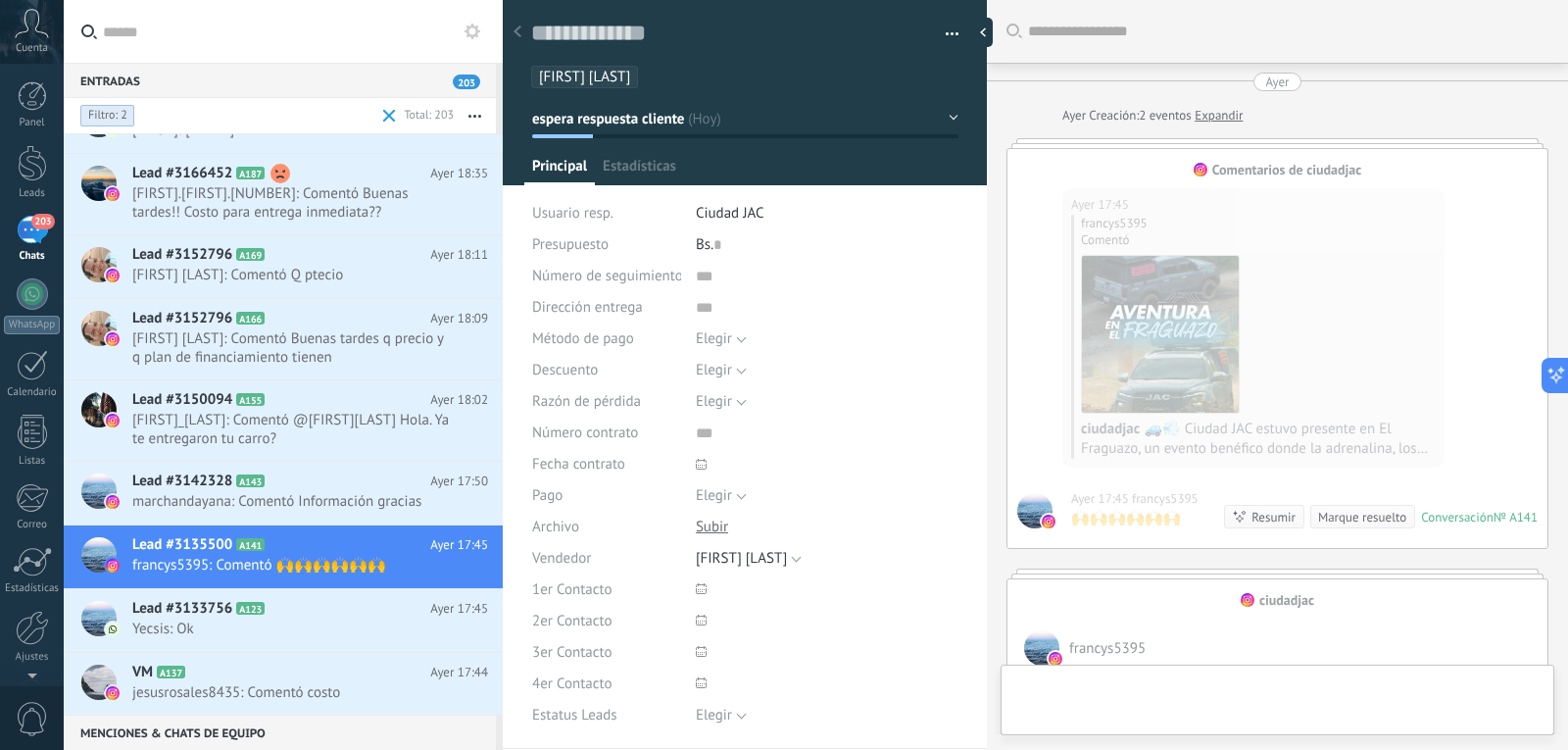 scroll, scrollTop: 29, scrollLeft: 0, axis: vertical 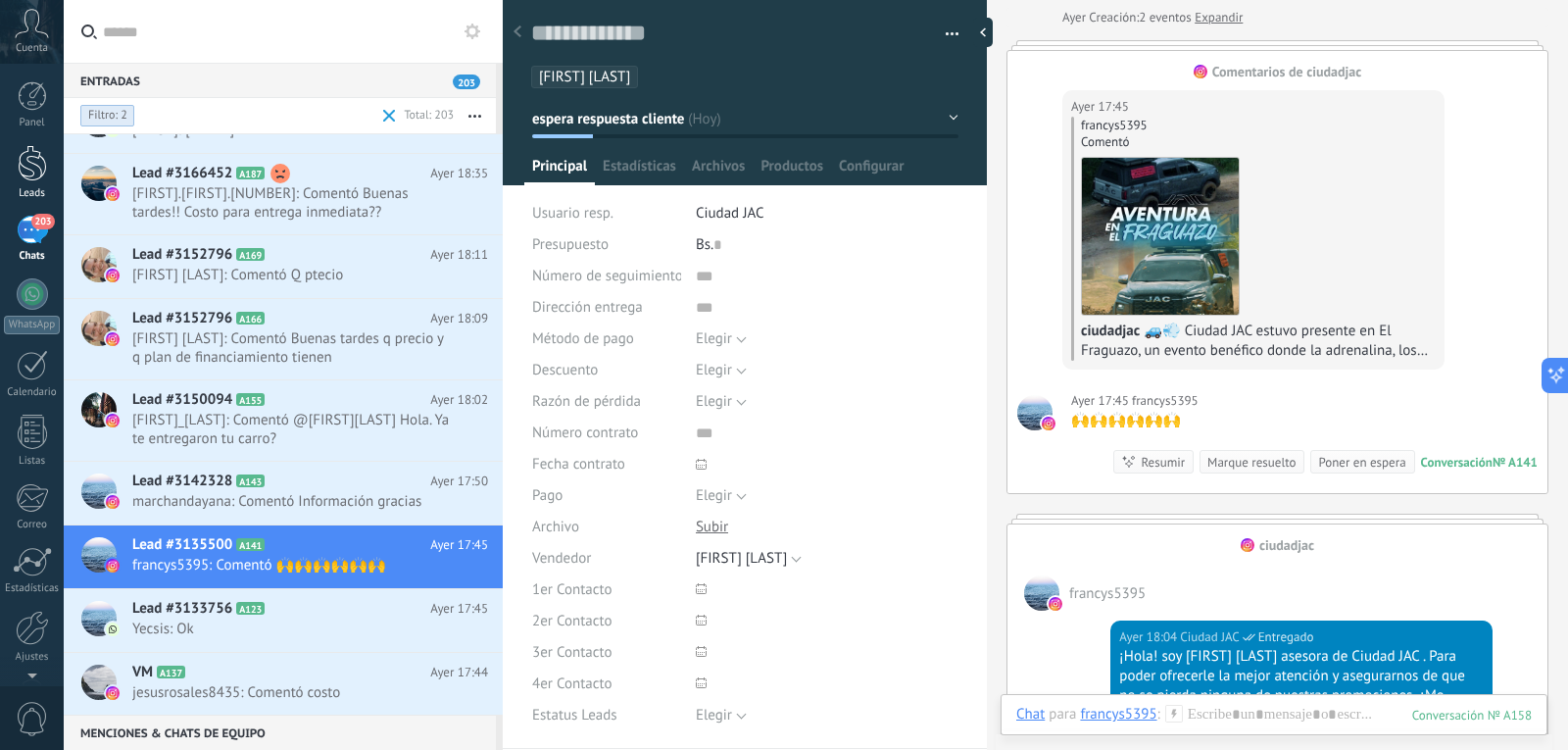 click at bounding box center [32, 163] 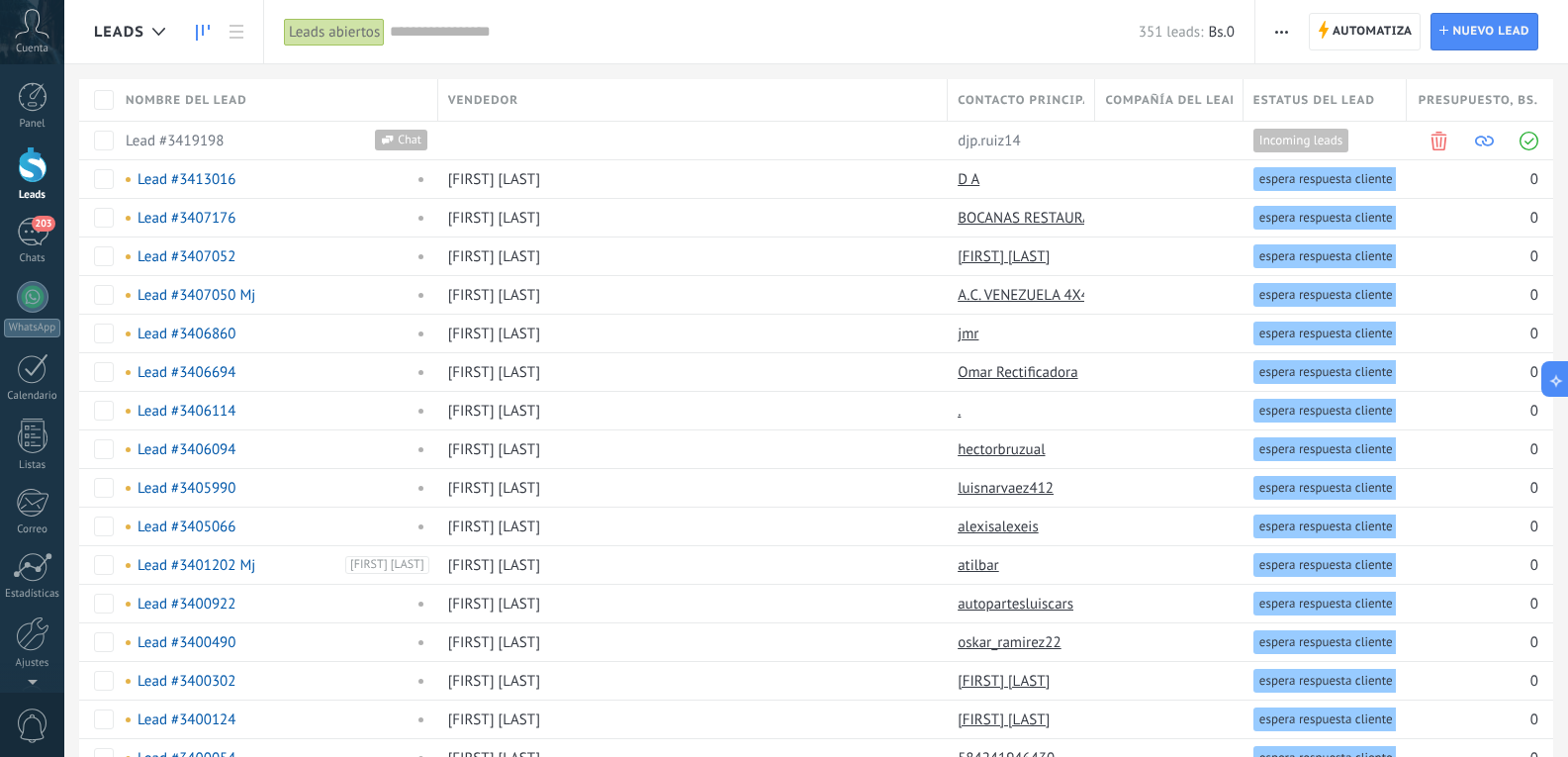 click 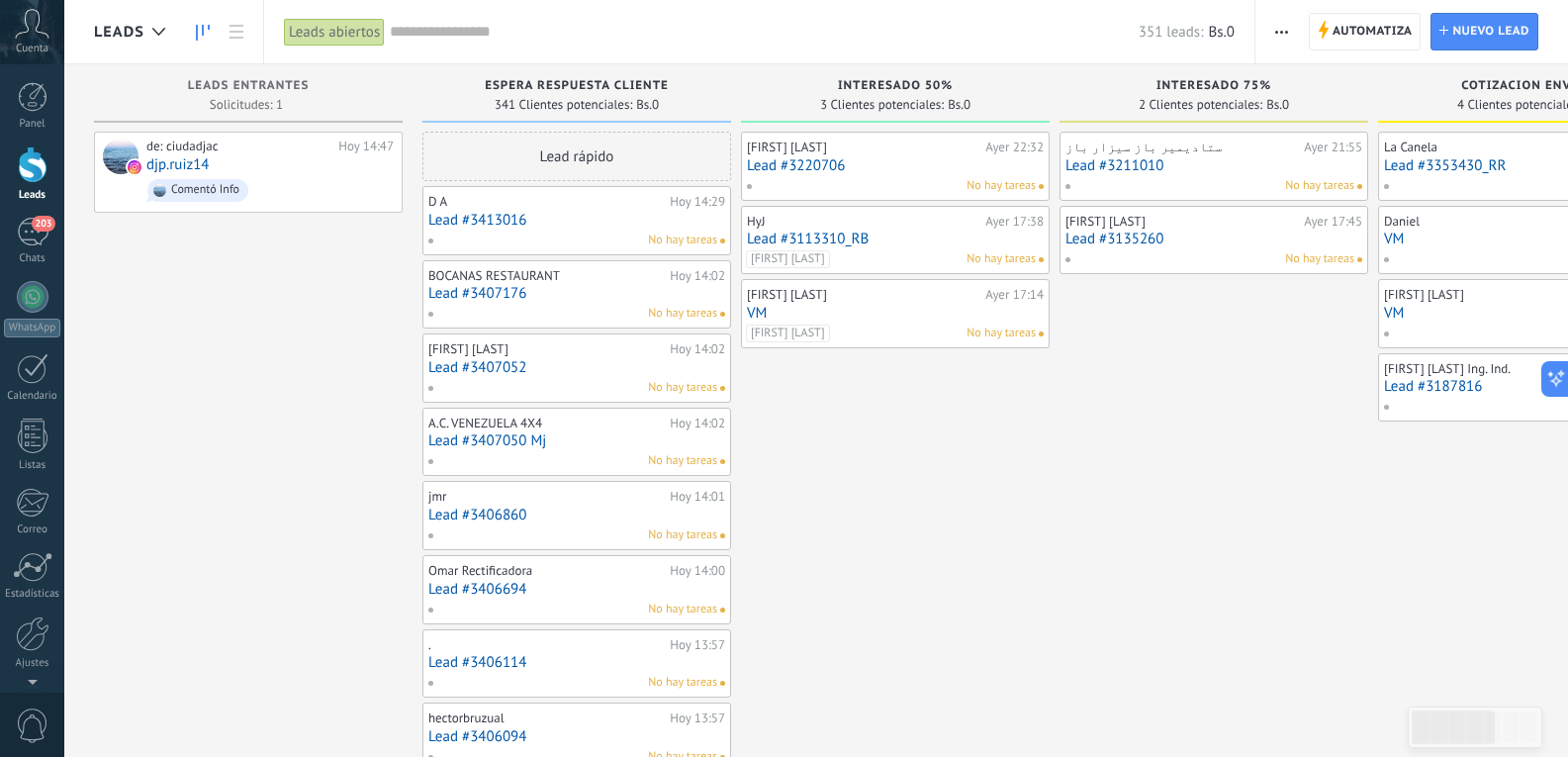 click on "Lead #3413016" at bounding box center (577, 220) 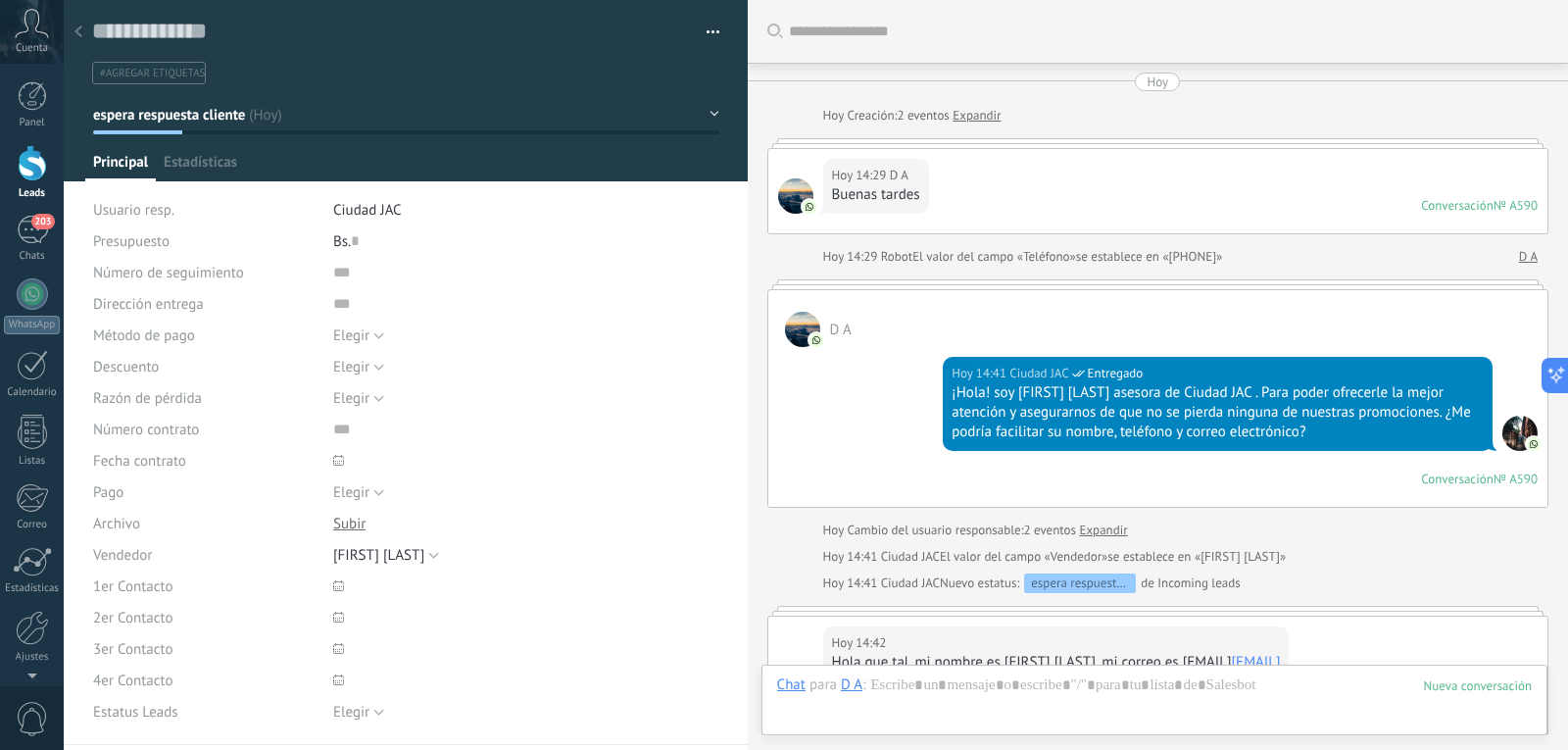 scroll, scrollTop: 417, scrollLeft: 0, axis: vertical 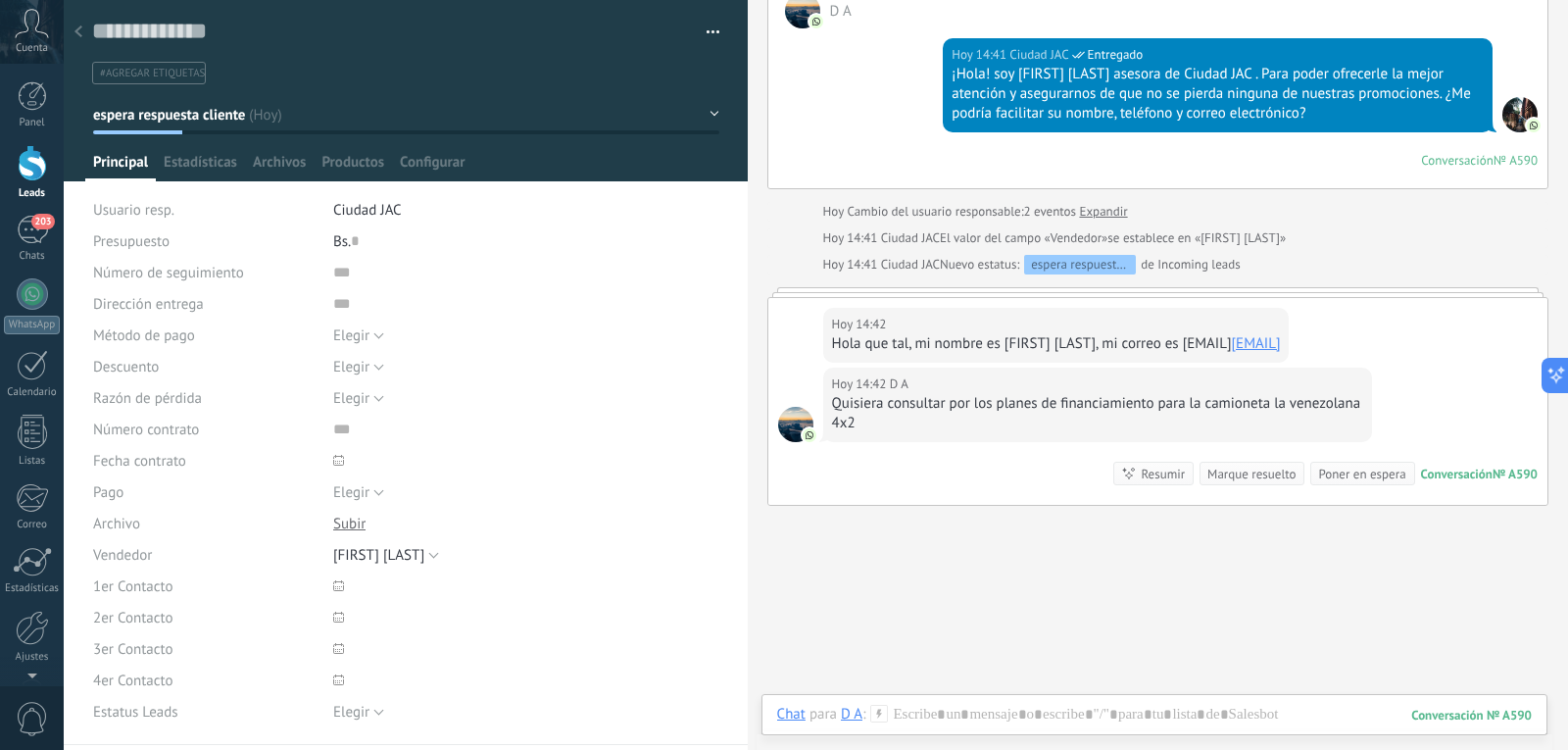 click at bounding box center [78, 32] 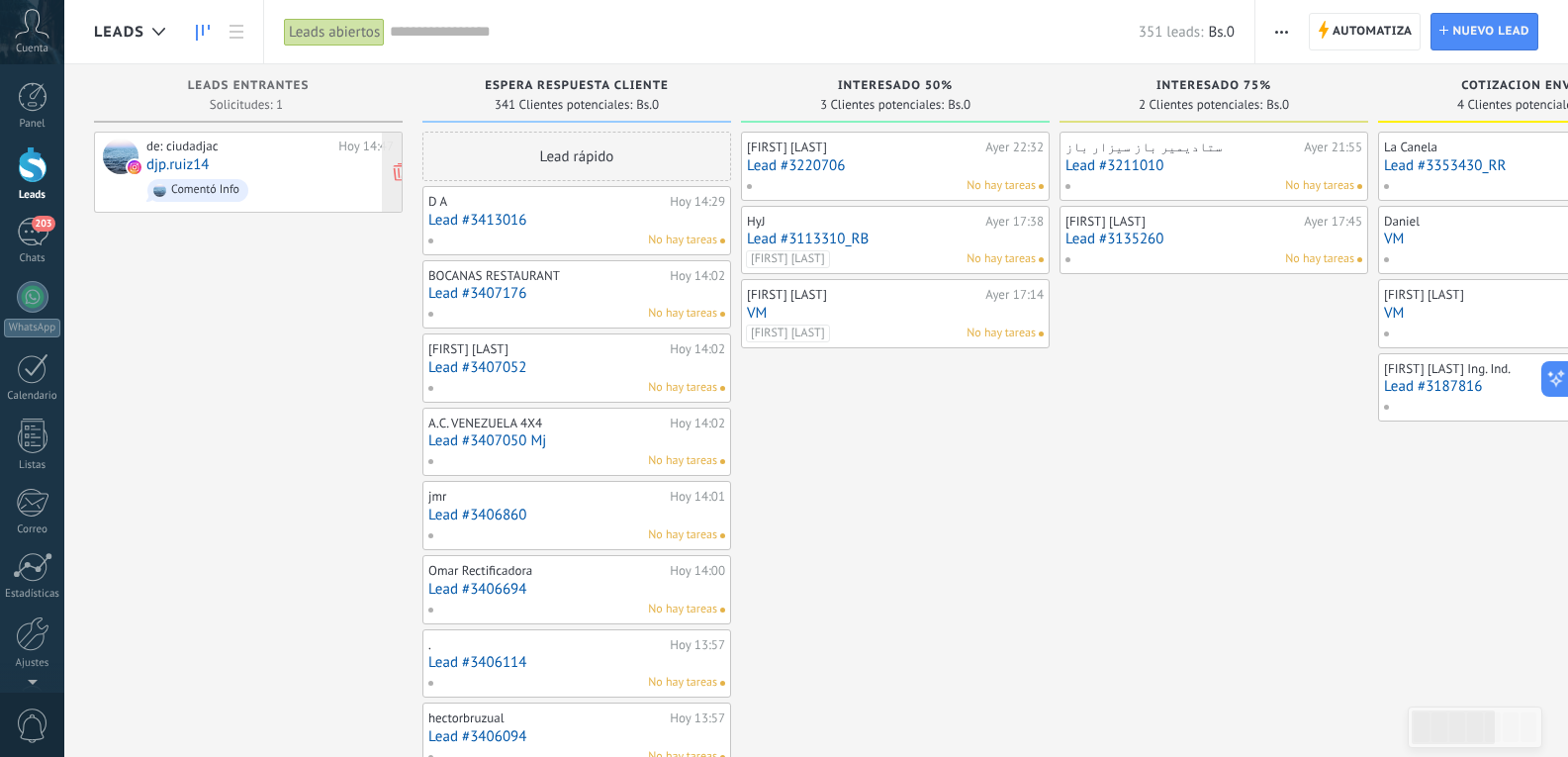 click on "Comentó Info" at bounding box center (270, 190) 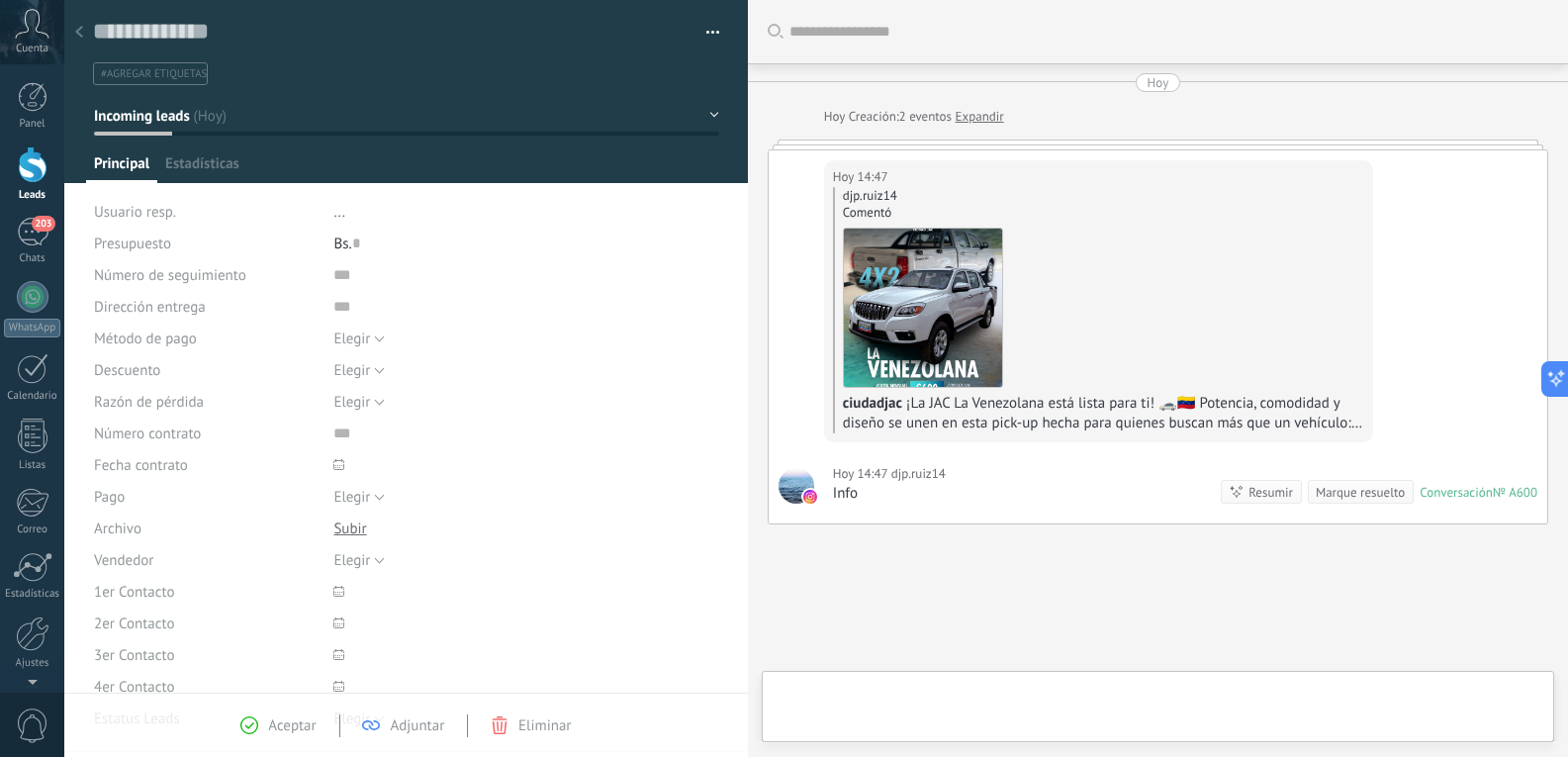 type on "**********" 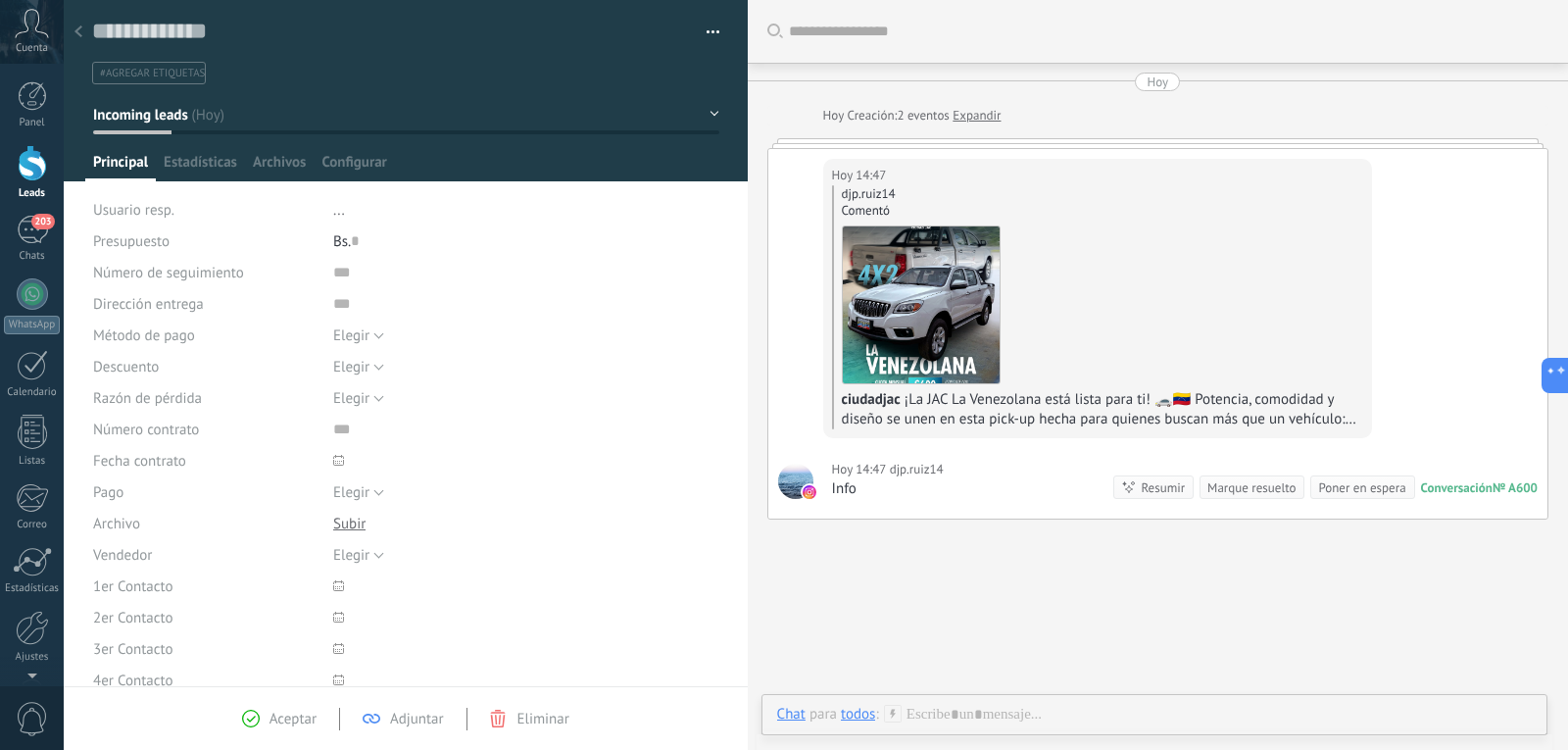 scroll, scrollTop: 29, scrollLeft: 0, axis: vertical 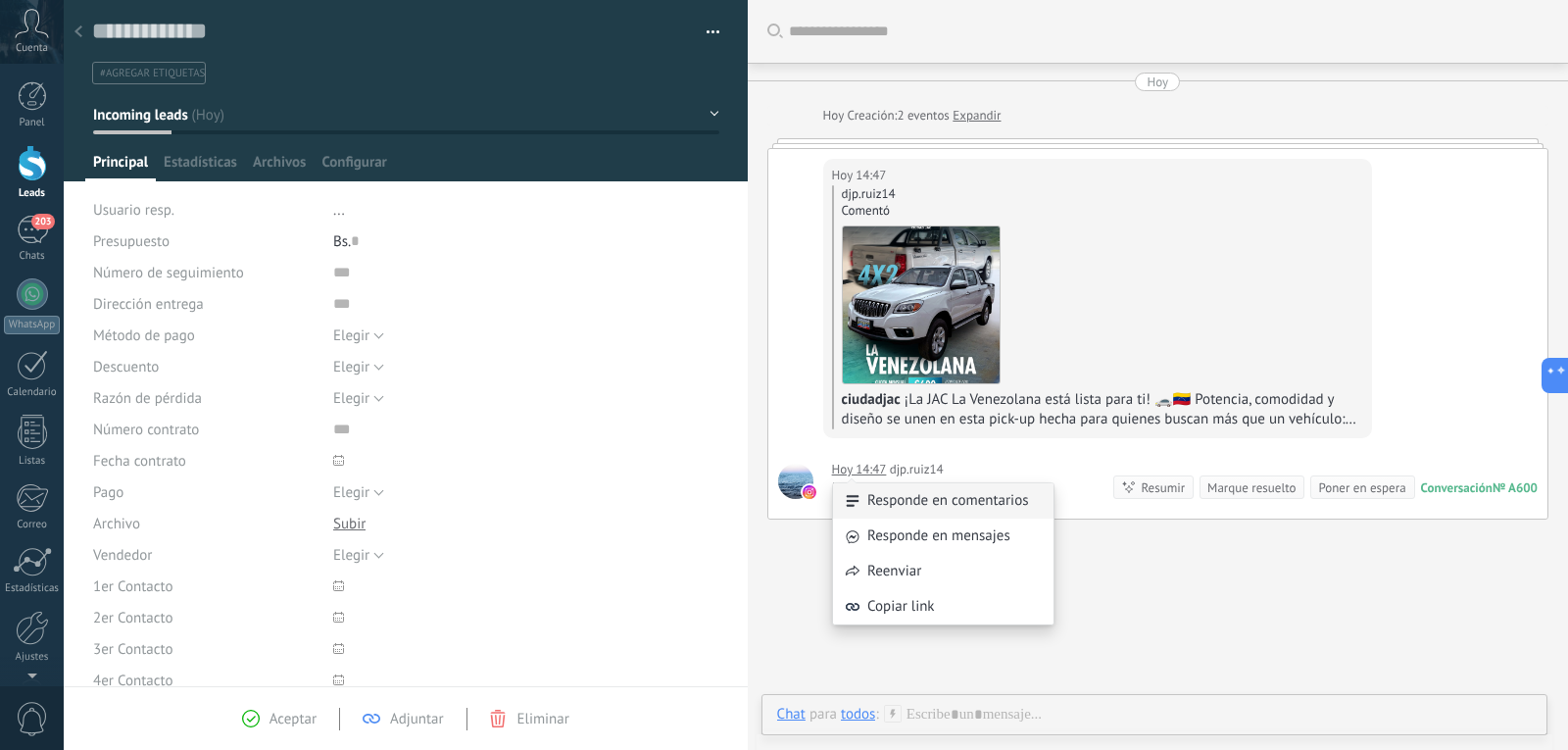 click on "Responde en comentarios" at bounding box center [943, 501] 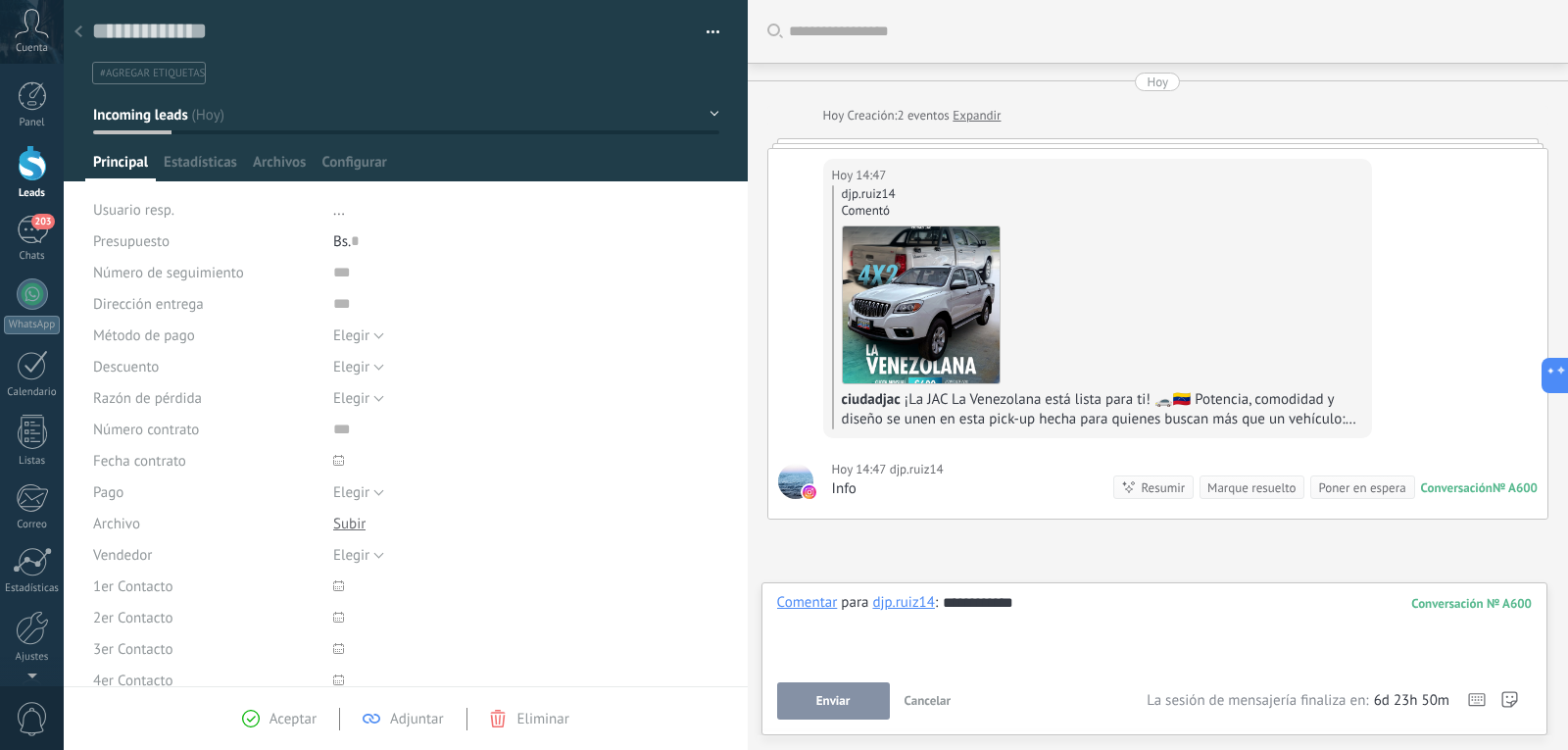 scroll, scrollTop: 112, scrollLeft: 0, axis: vertical 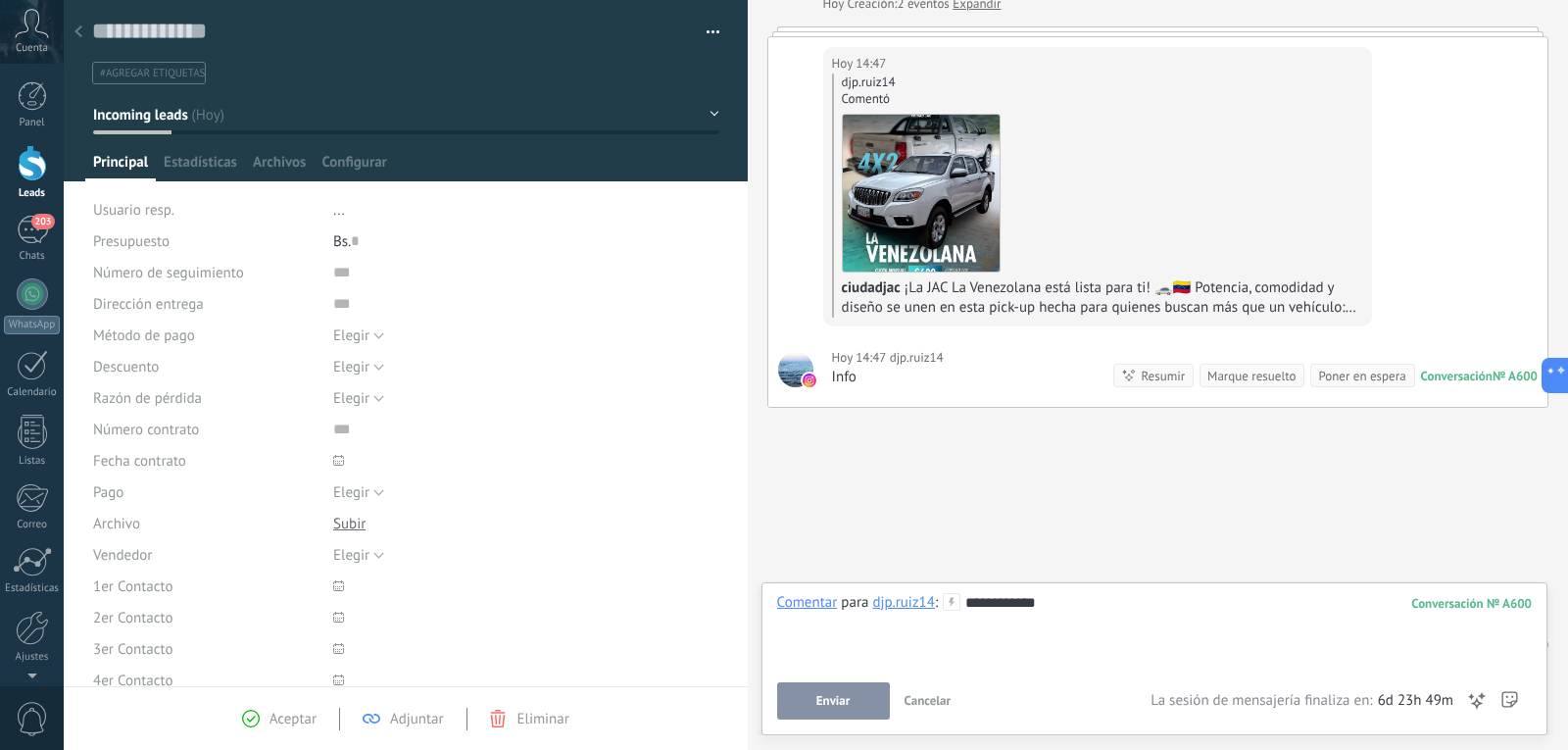 click on "**********" at bounding box center [1154, 630] 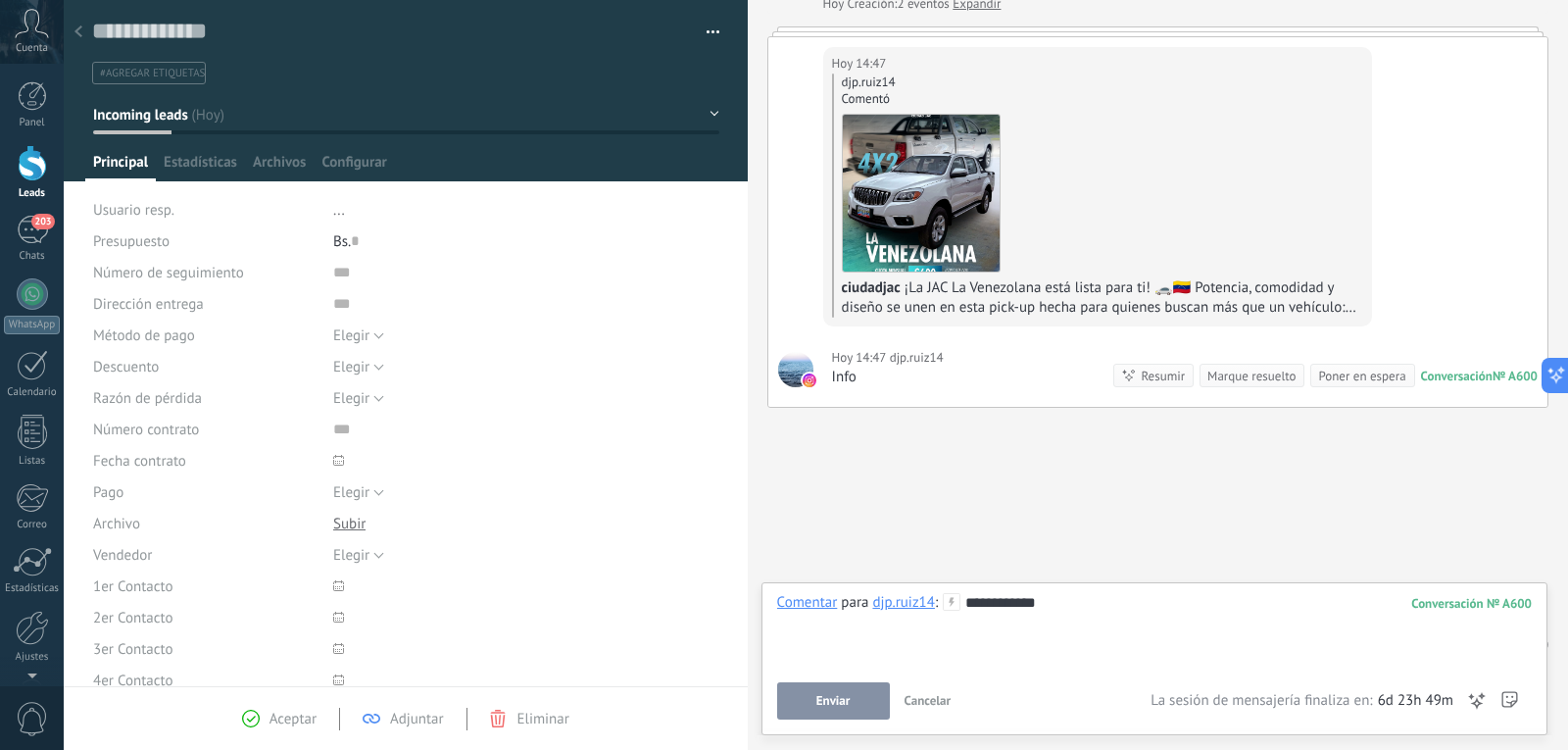 paste 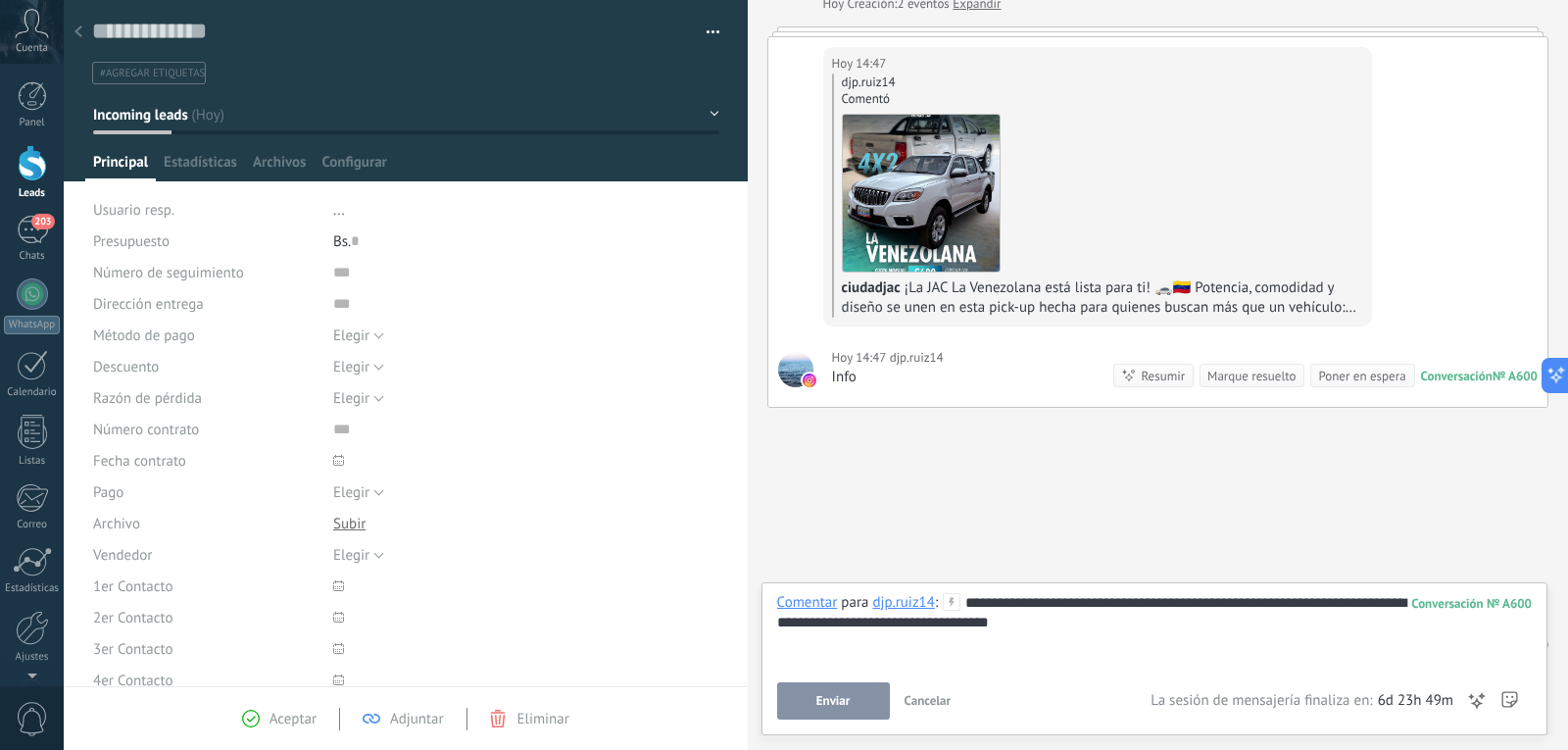 type 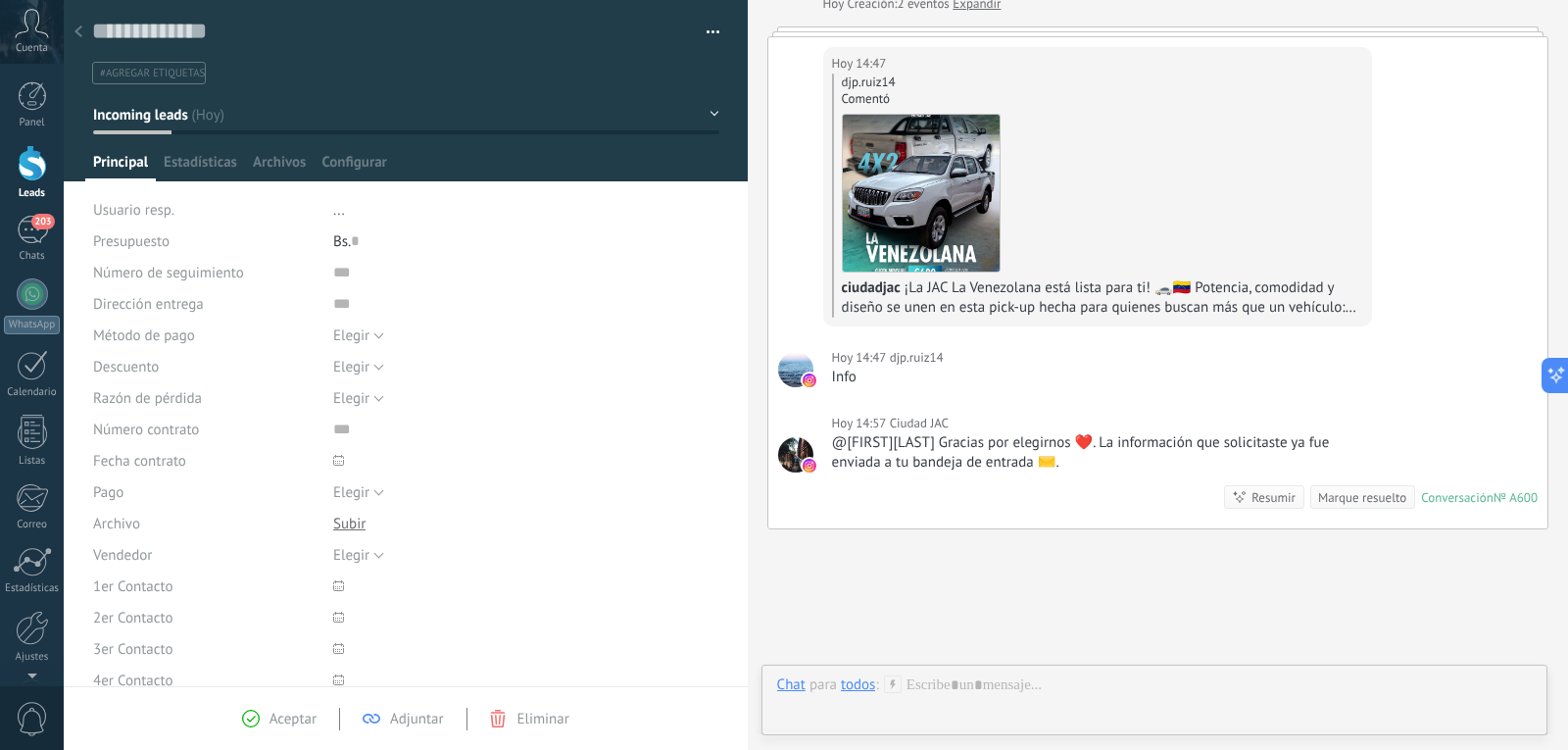 scroll, scrollTop: 233, scrollLeft: 0, axis: vertical 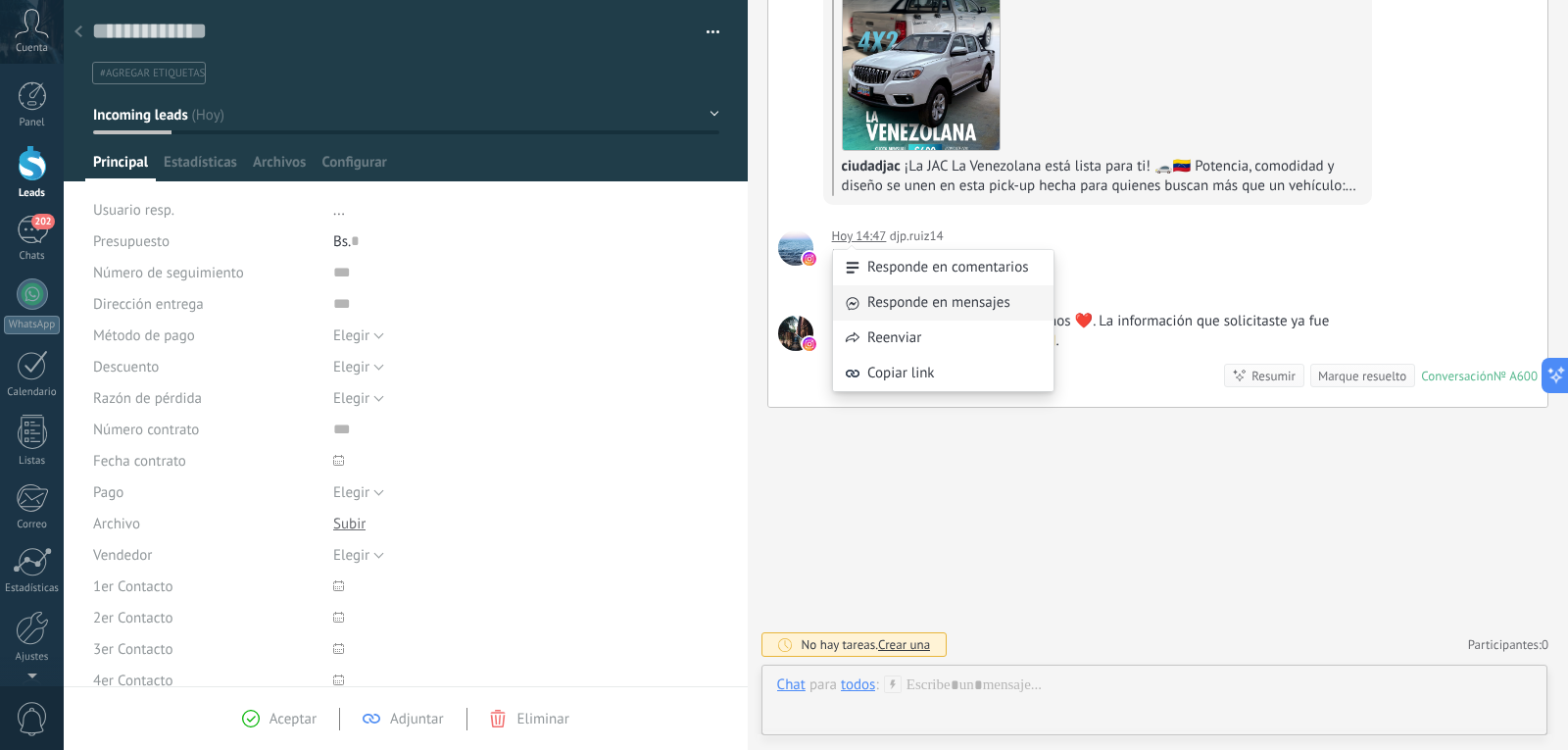 click on "Responde en mensajes" at bounding box center (943, 303) 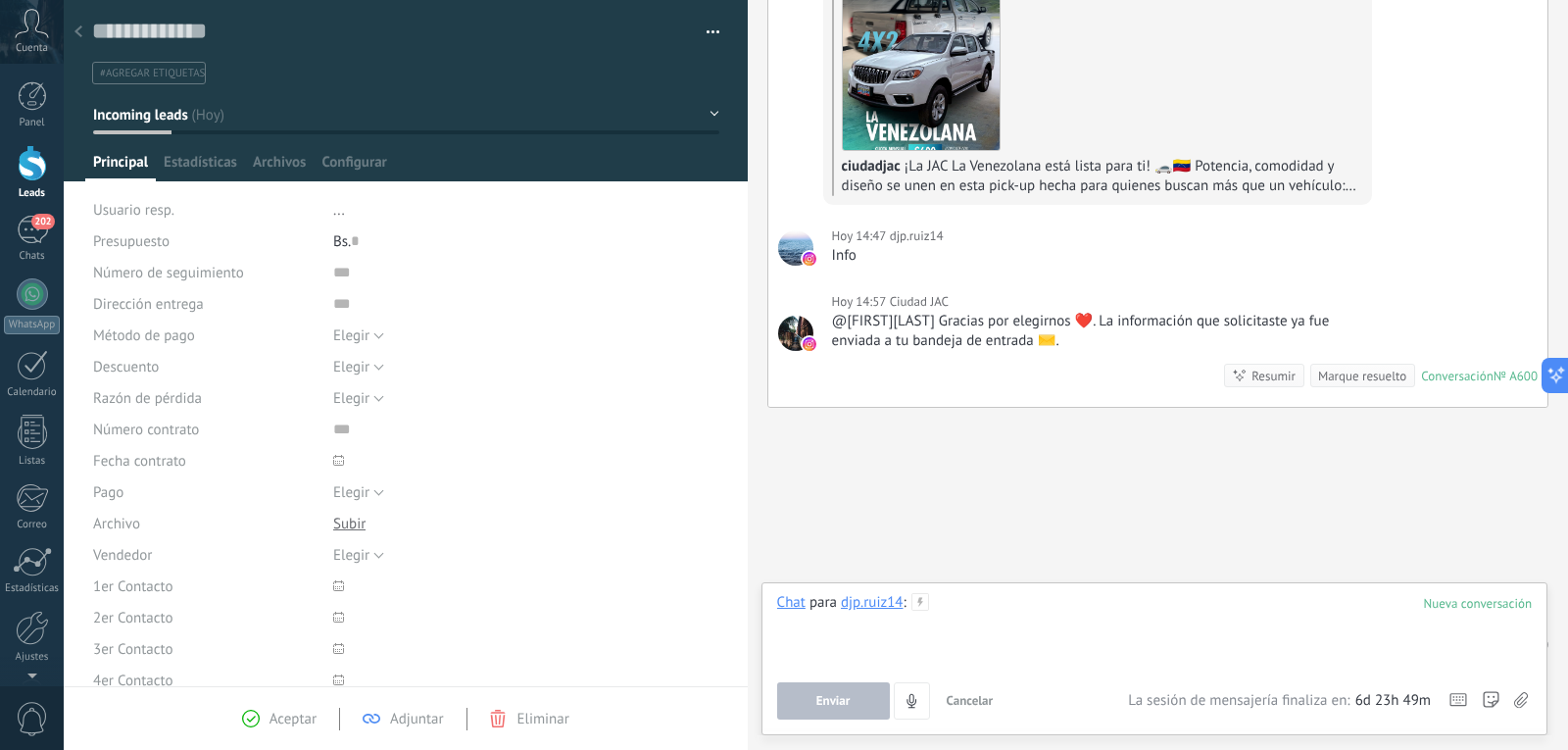 paste 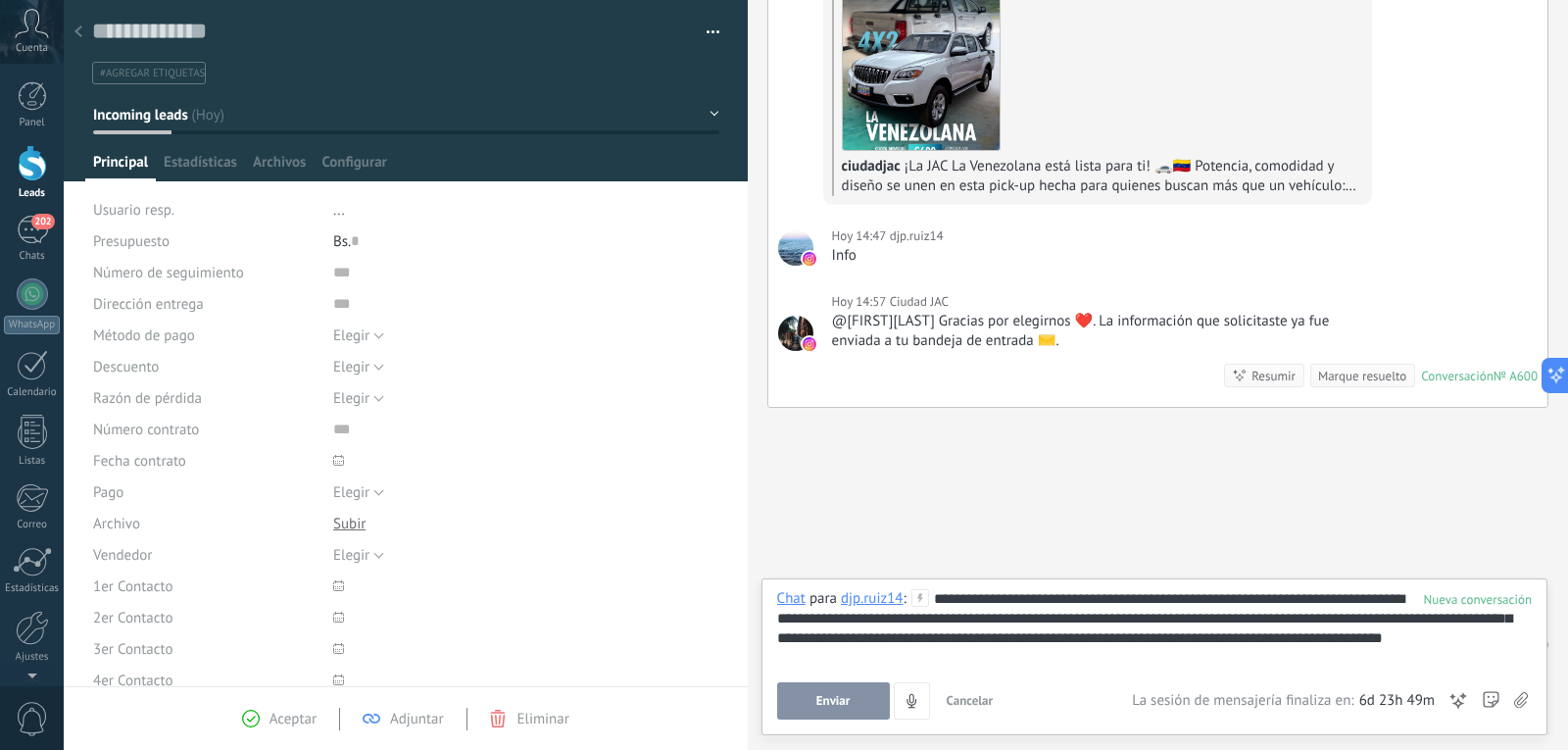 click on "**********" at bounding box center (1154, 628) 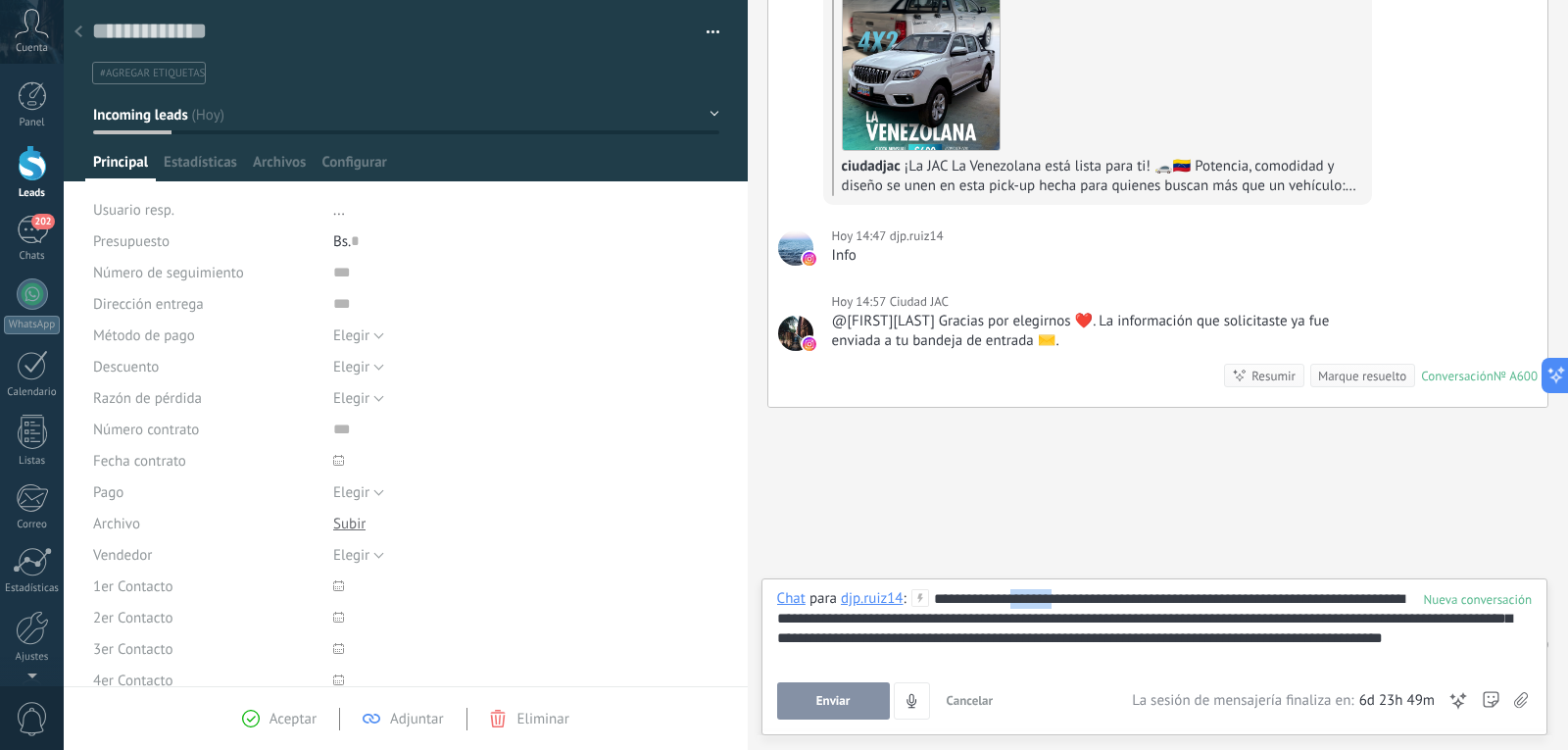 click on "**********" at bounding box center [1154, 628] 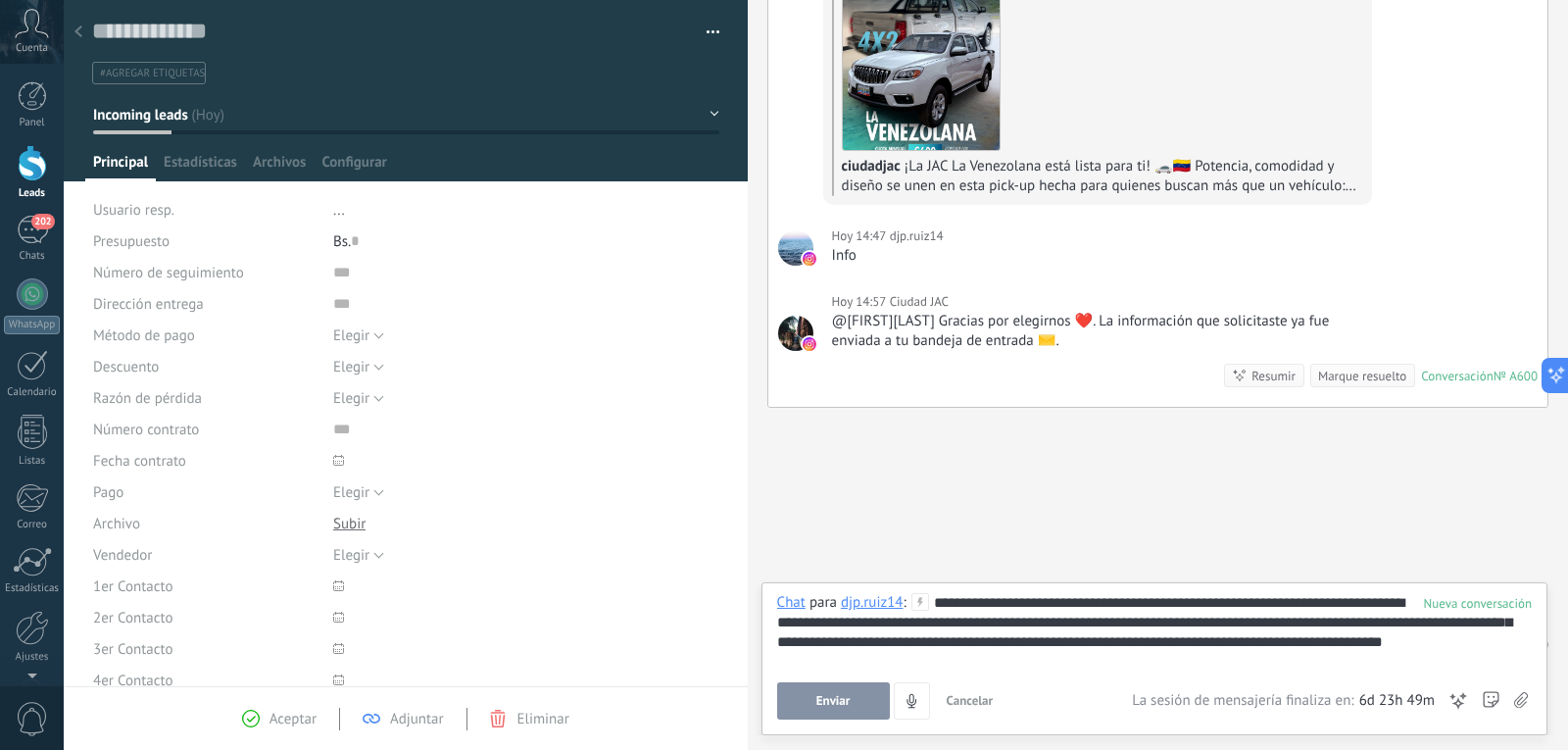 click on "**********" at bounding box center (1154, 630) 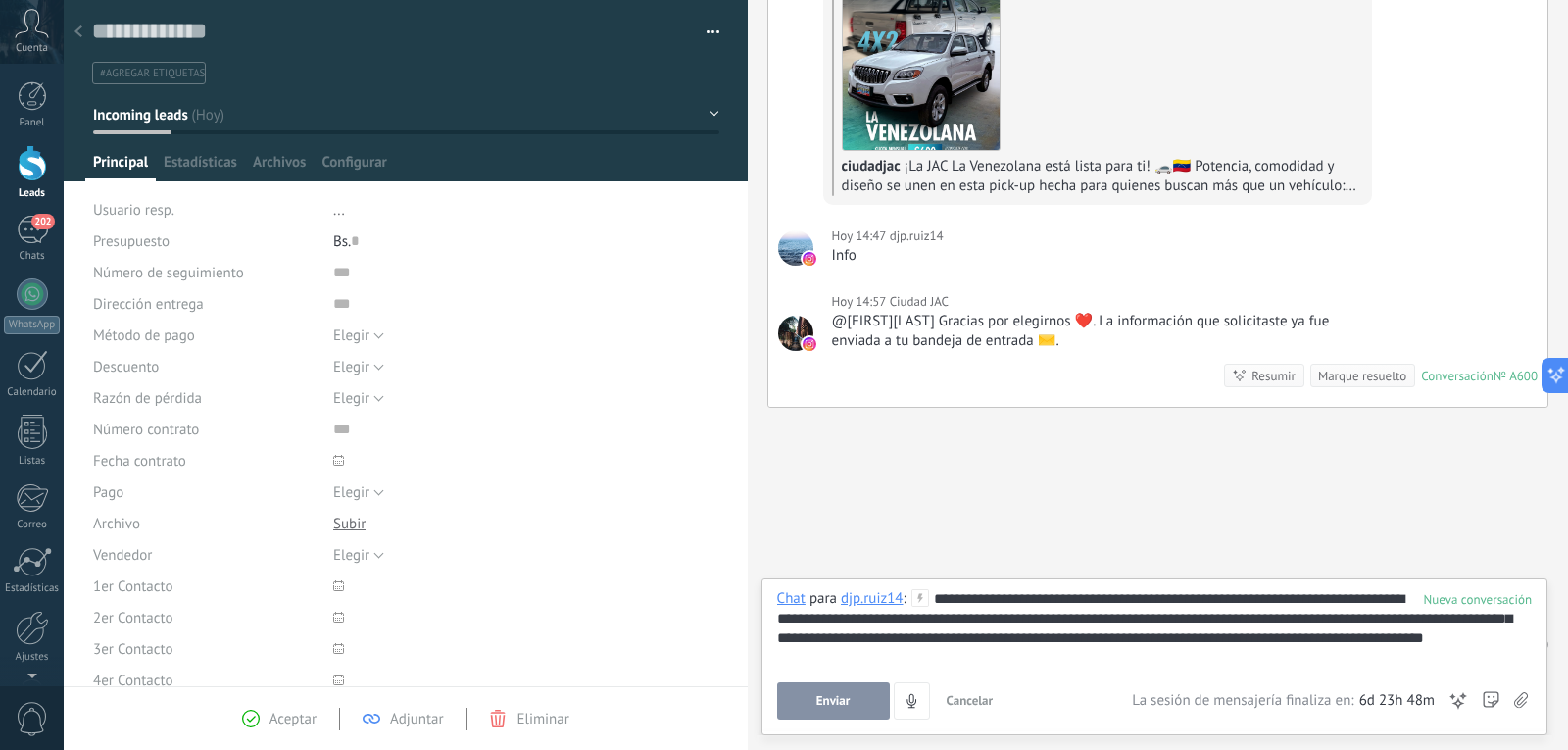 click on "**********" at bounding box center [1154, 628] 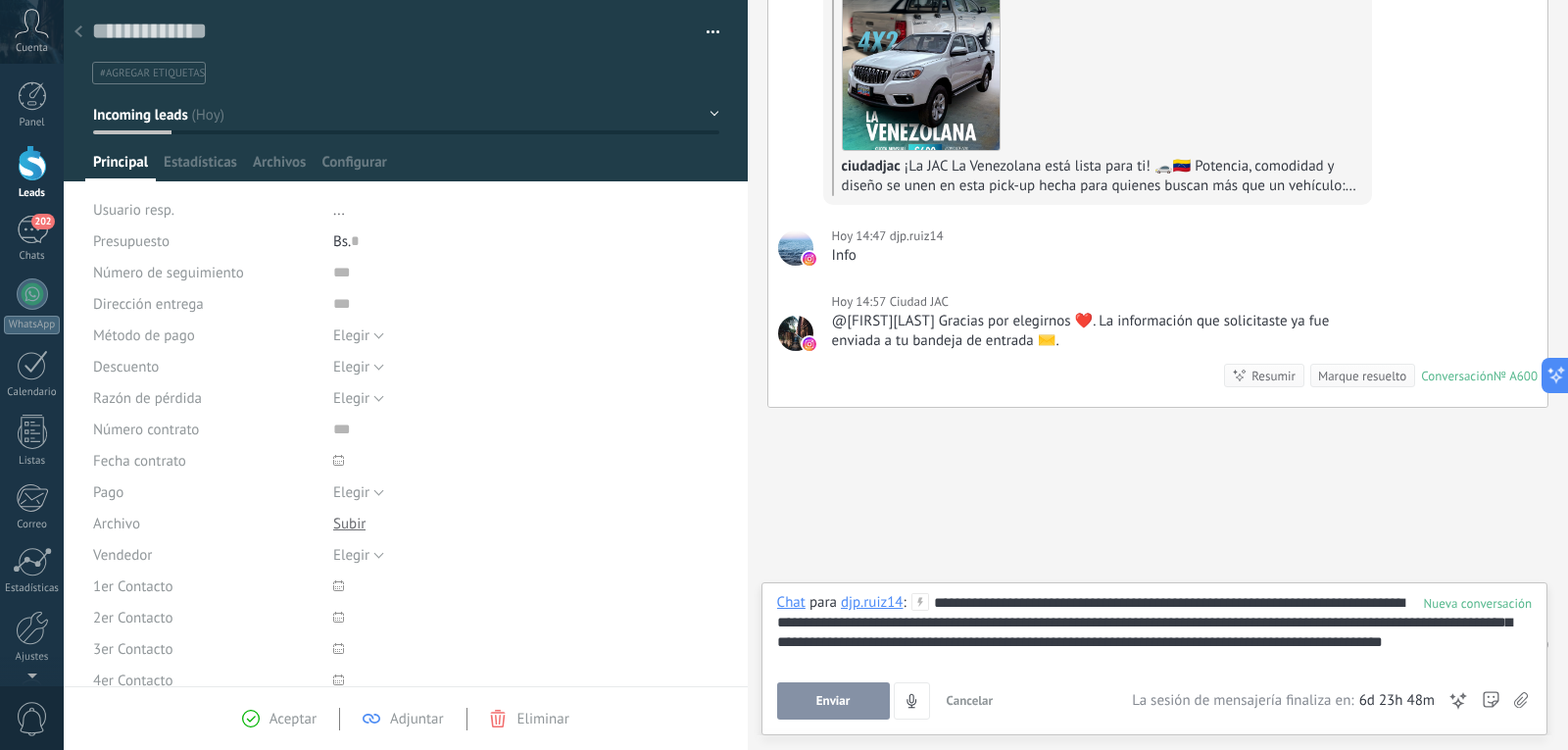click on "Enviar" at bounding box center (833, 701) 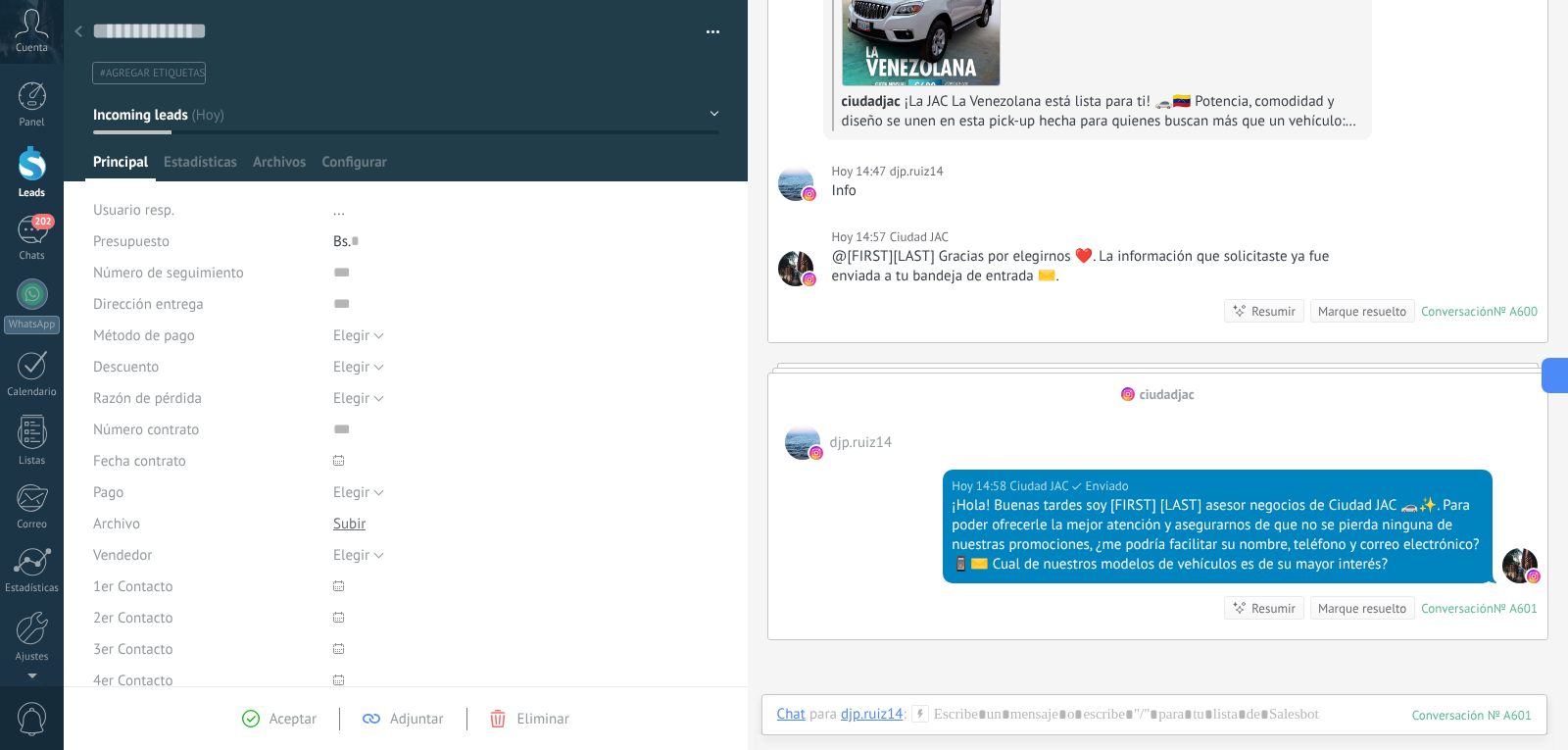 scroll, scrollTop: 459, scrollLeft: 0, axis: vertical 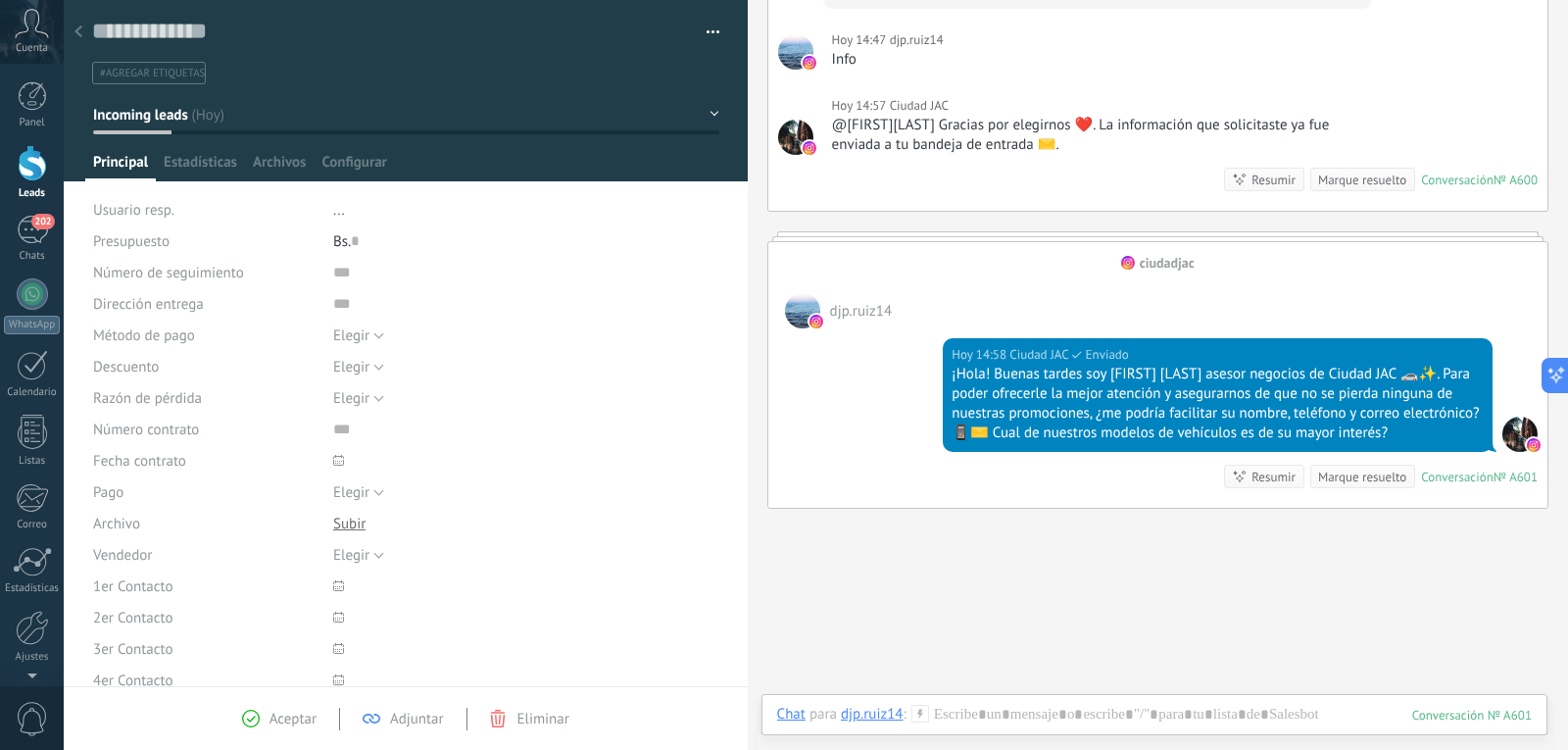 click on "Marque resuelto" at bounding box center (1362, 476) 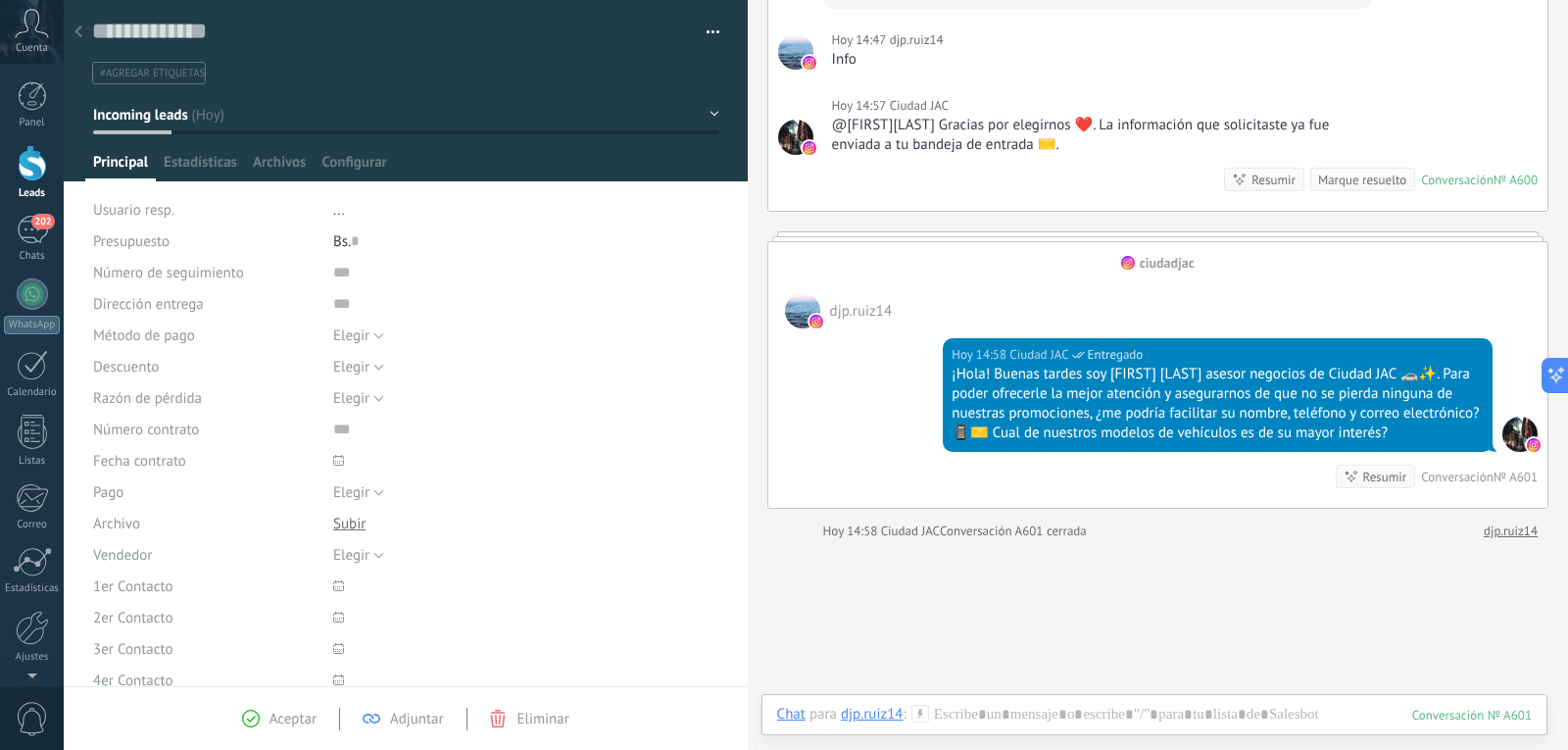 scroll, scrollTop: 491, scrollLeft: 0, axis: vertical 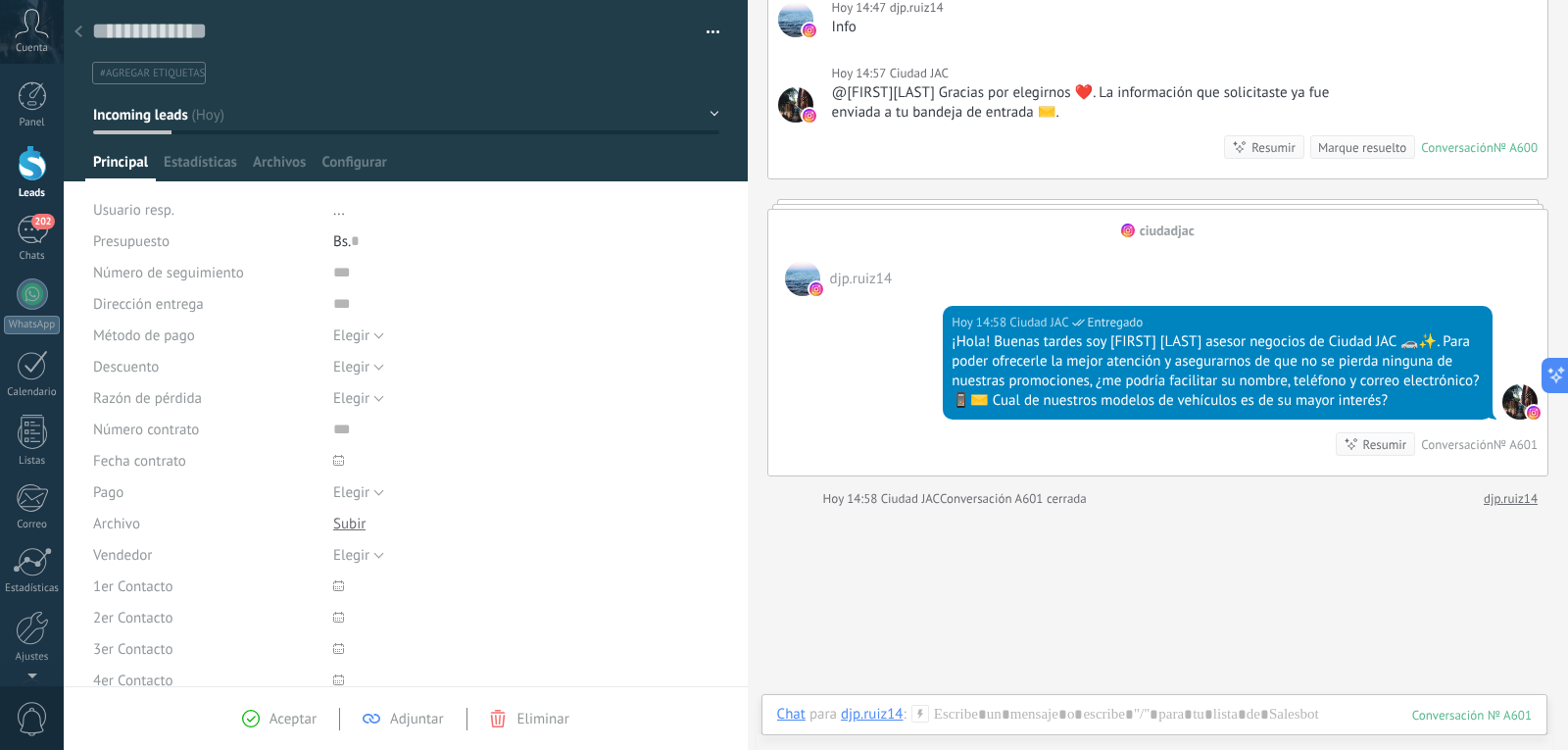 click on "Marque resuelto" at bounding box center (1362, 147) 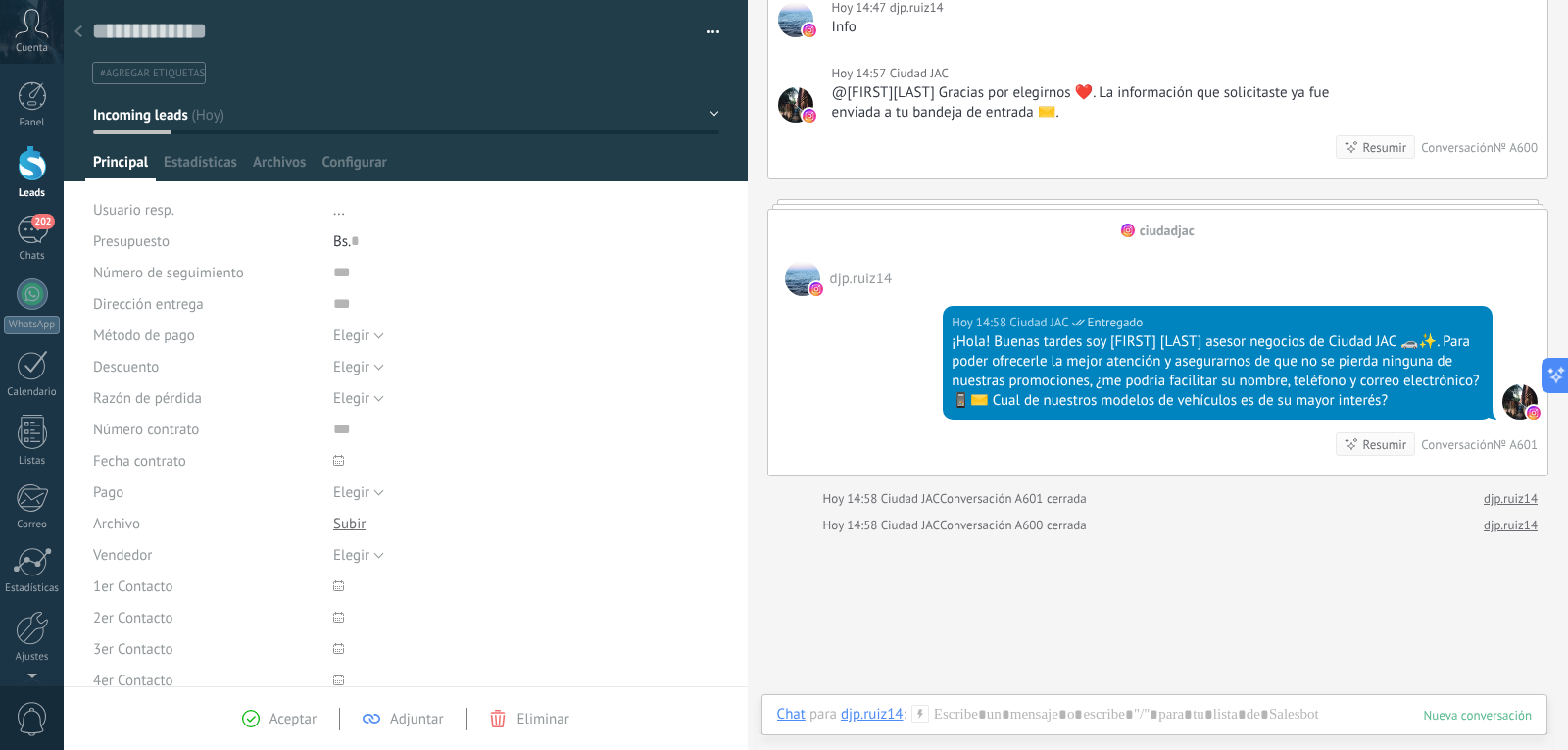 scroll, scrollTop: 518, scrollLeft: 0, axis: vertical 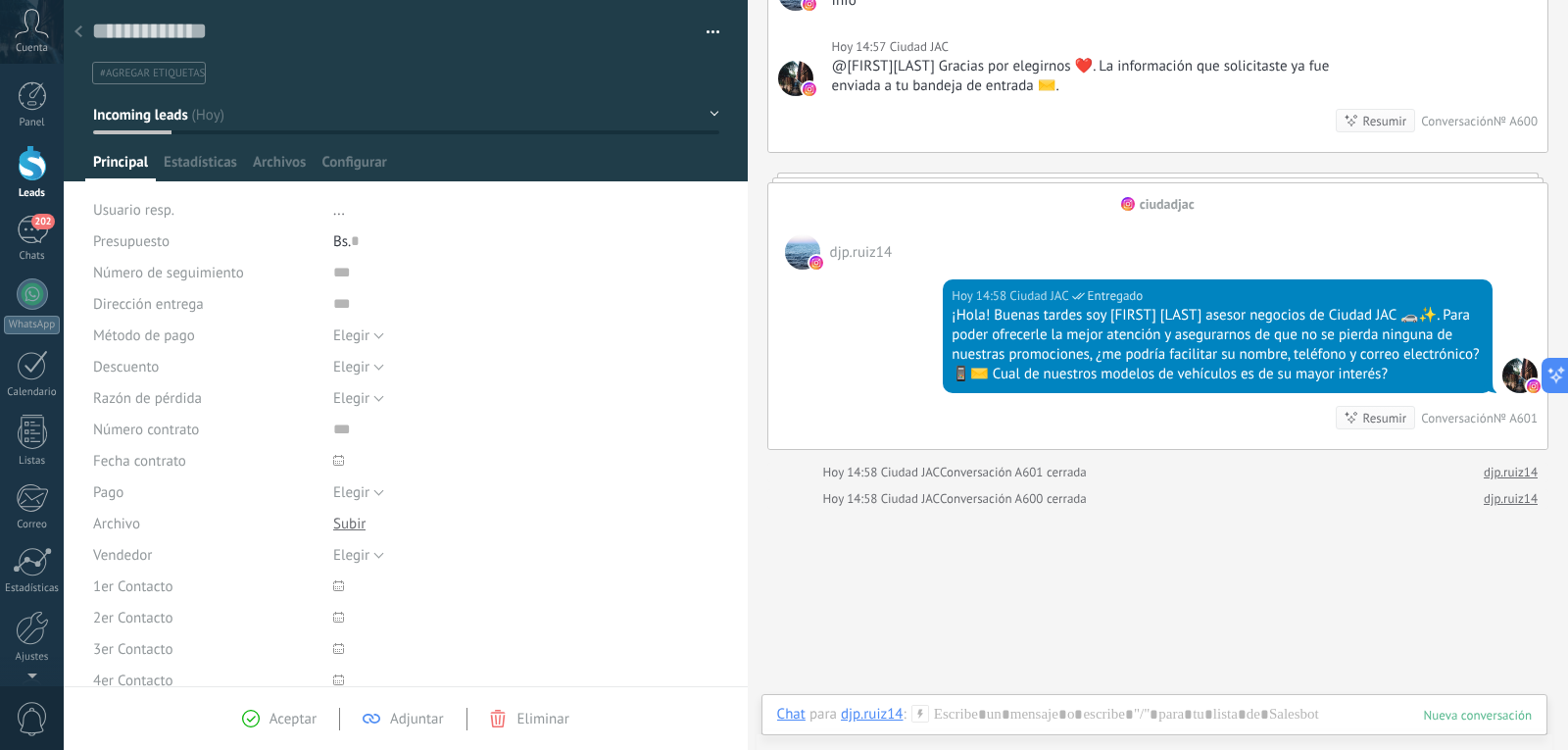 click on "Incoming leads" at bounding box center (140, 115) 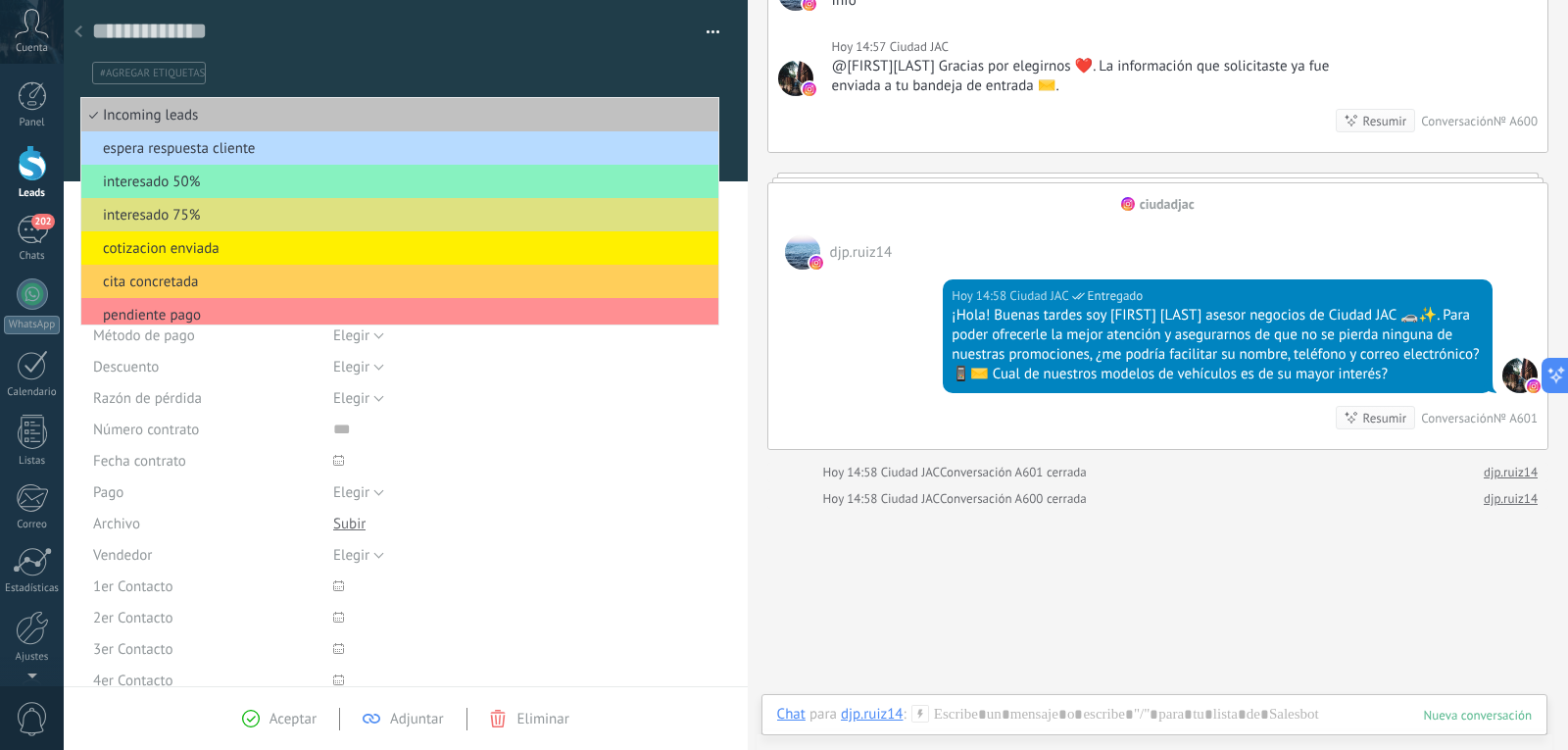click on "espera respuesta cliente" at bounding box center [397, 148] 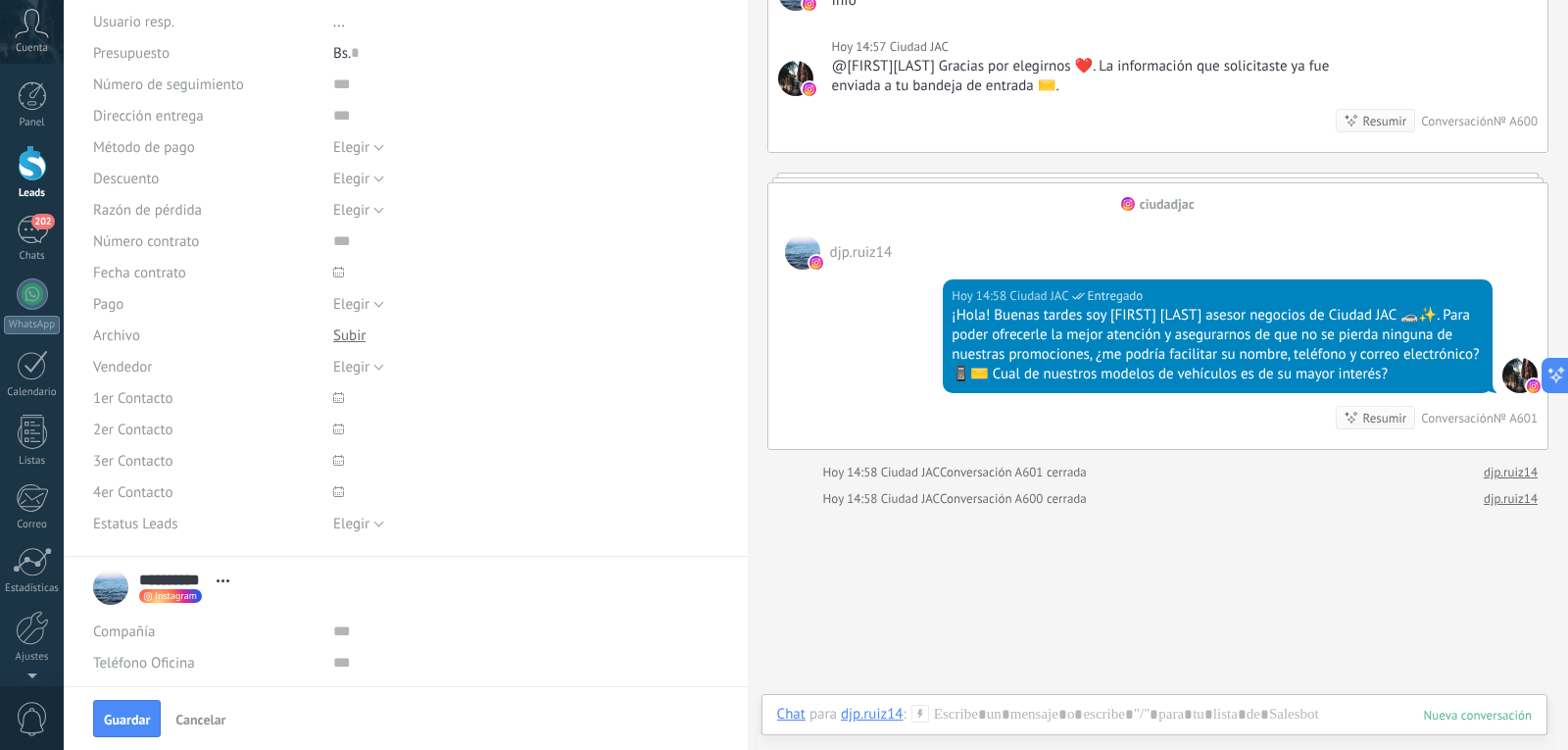 scroll, scrollTop: 196, scrollLeft: 0, axis: vertical 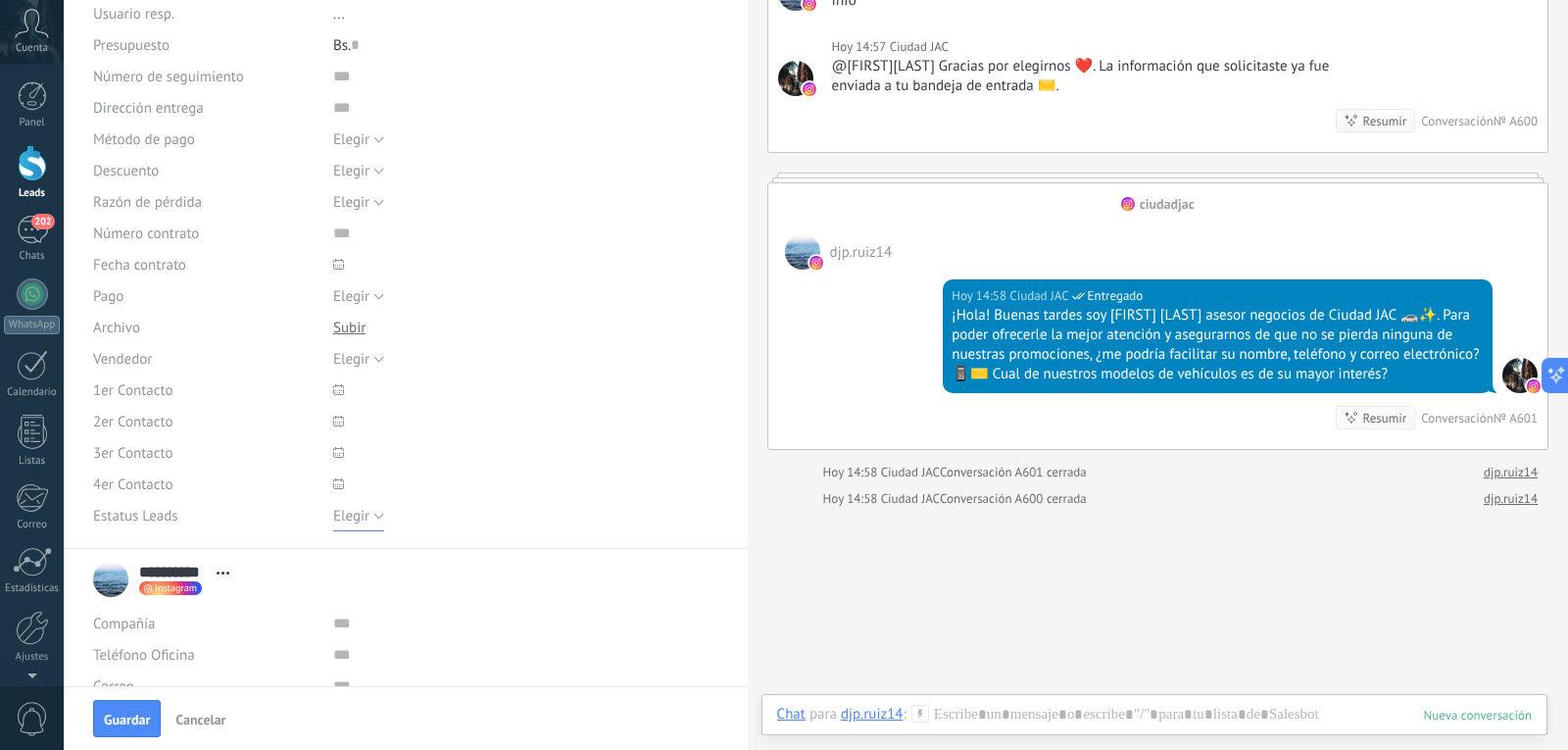 click on "Elegir" at bounding box center [351, 516] 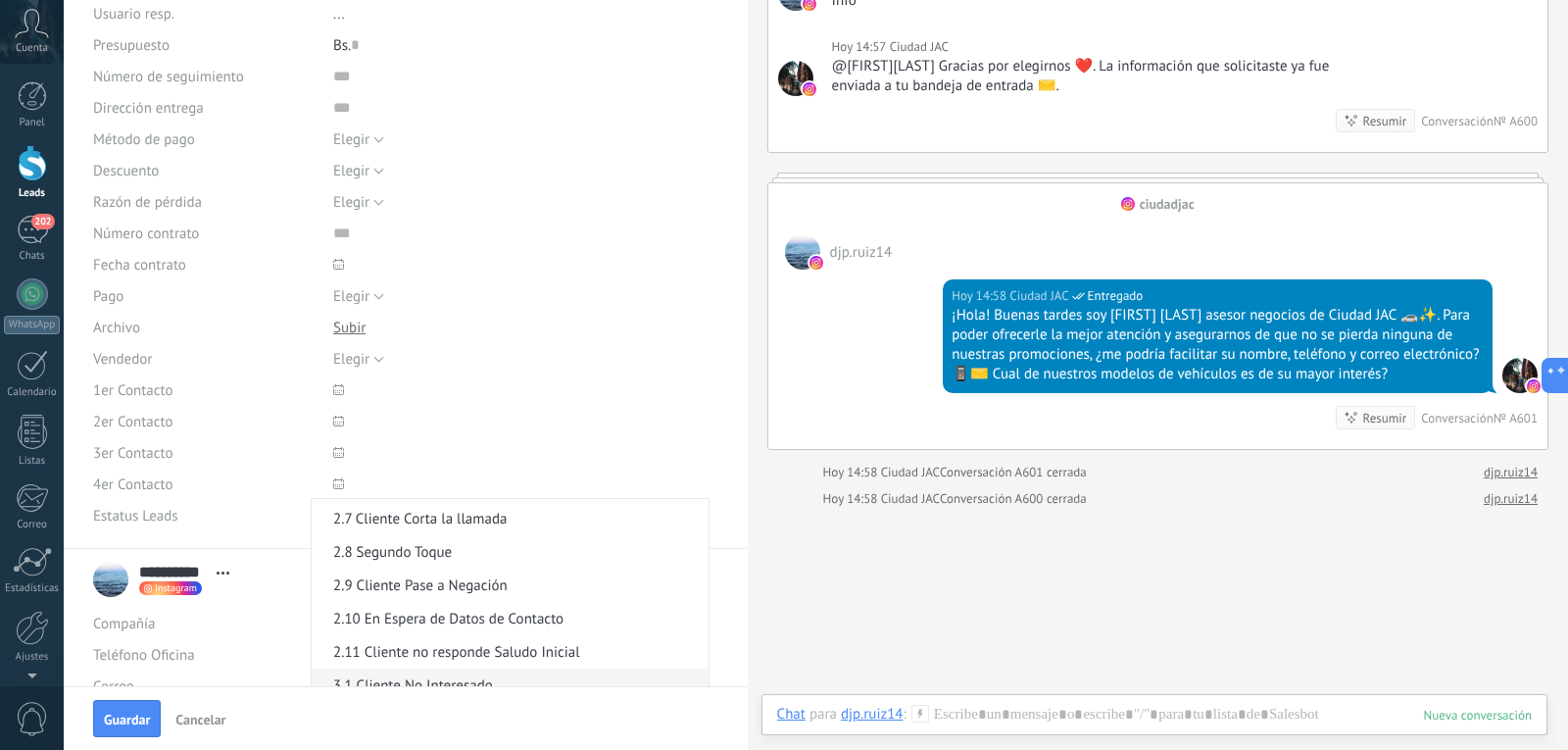 scroll, scrollTop: 392, scrollLeft: 0, axis: vertical 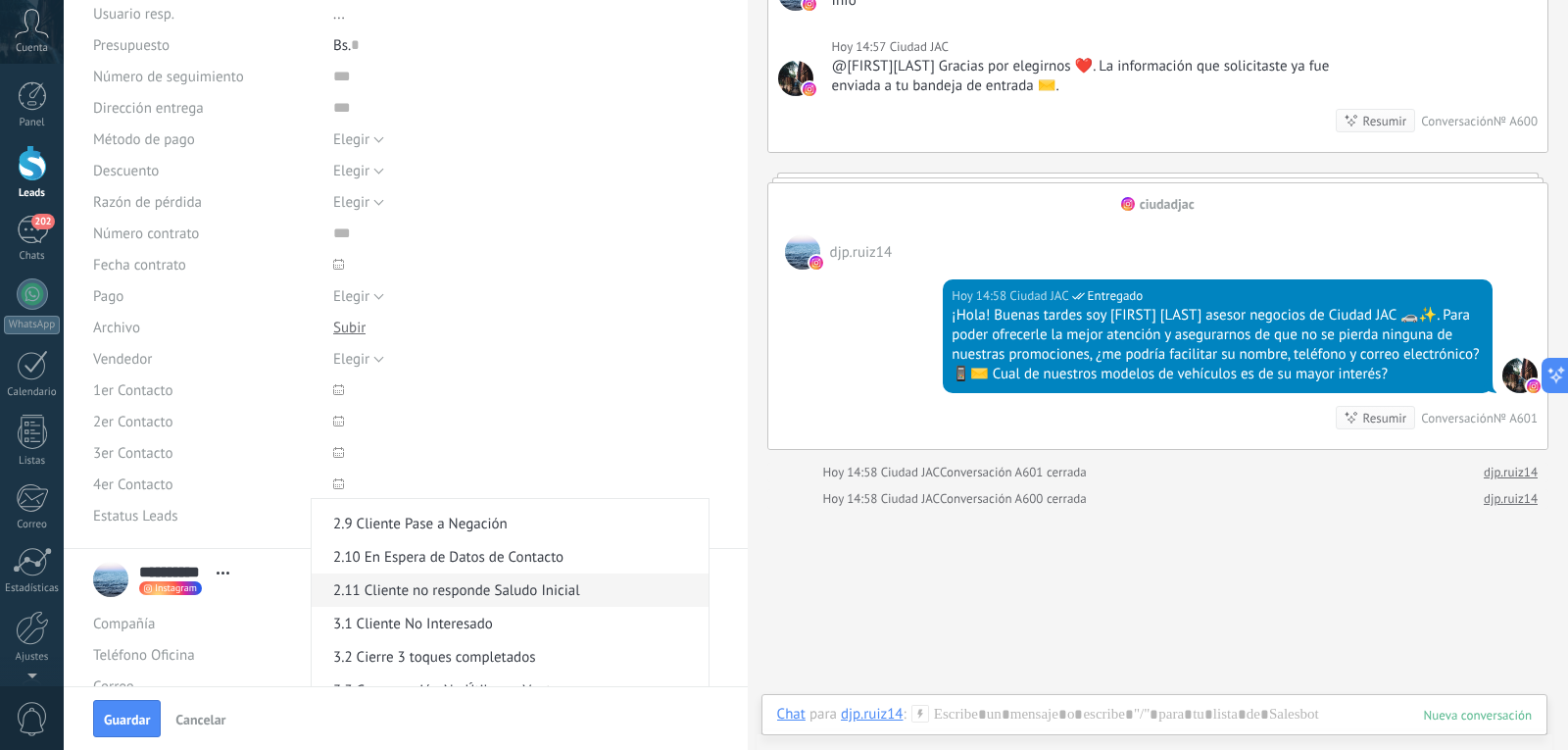 click on "2.11 Cliente no responde Saludo Inicial" at bounding box center (507, 590) 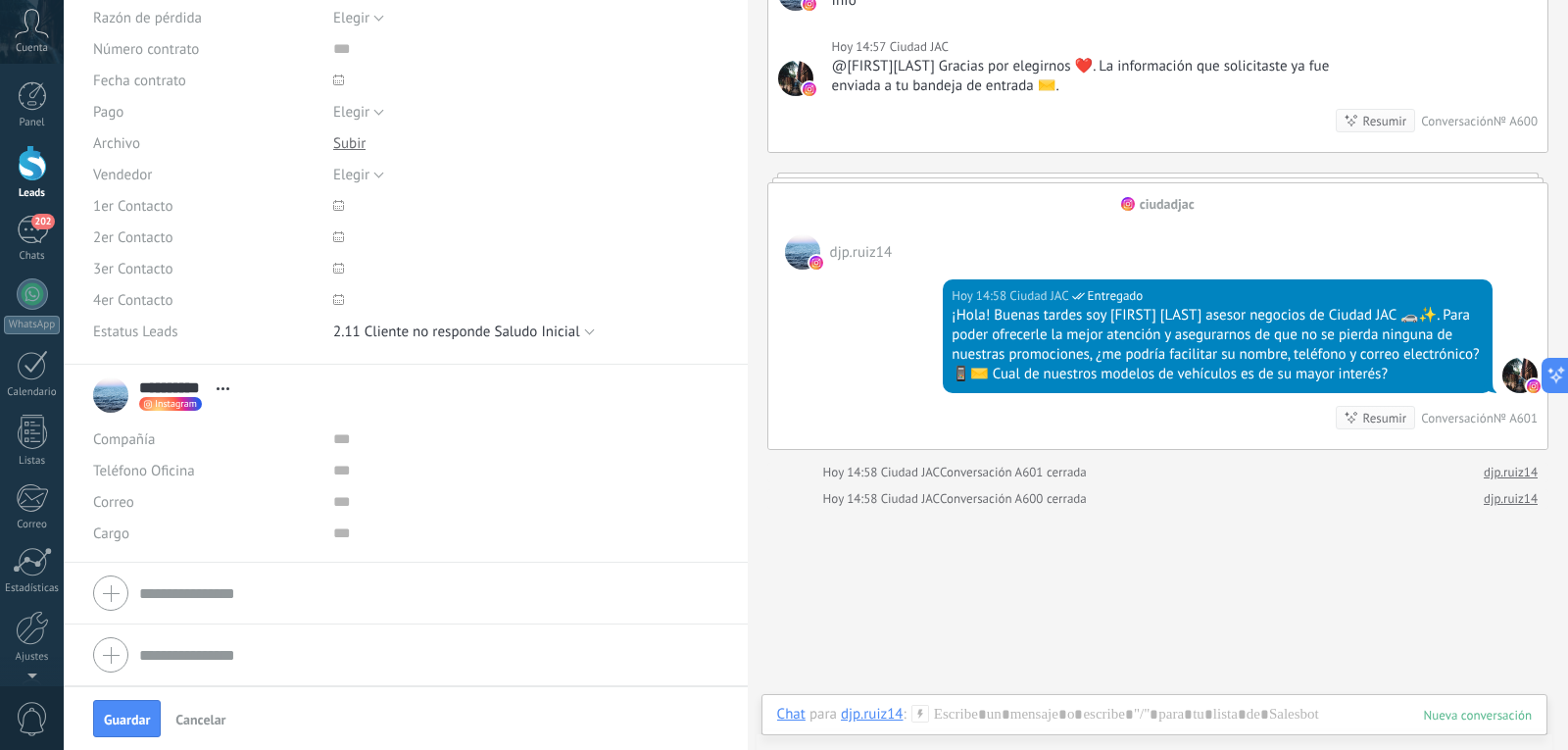 scroll, scrollTop: 282, scrollLeft: 0, axis: vertical 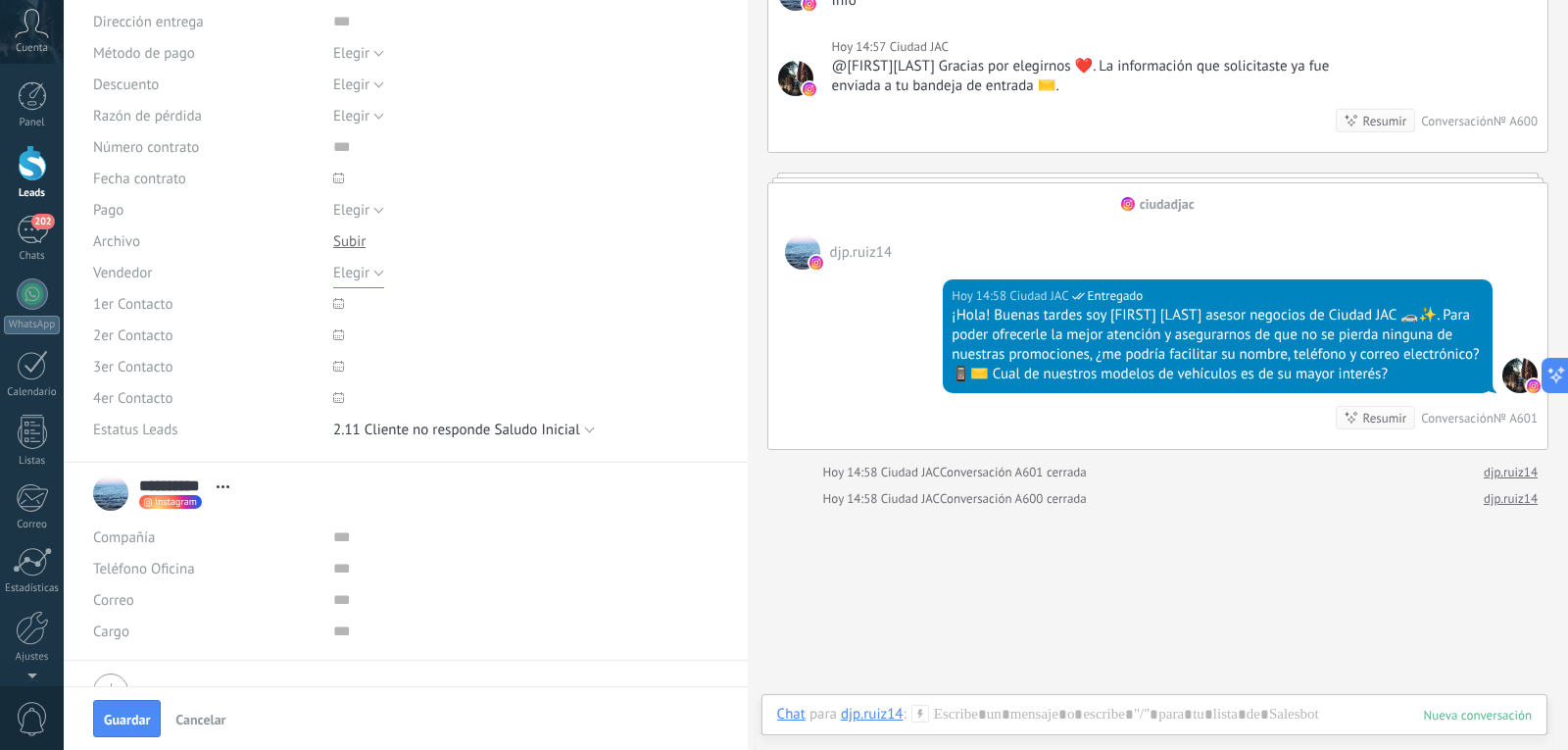click on "Elegir" at bounding box center (359, 273) 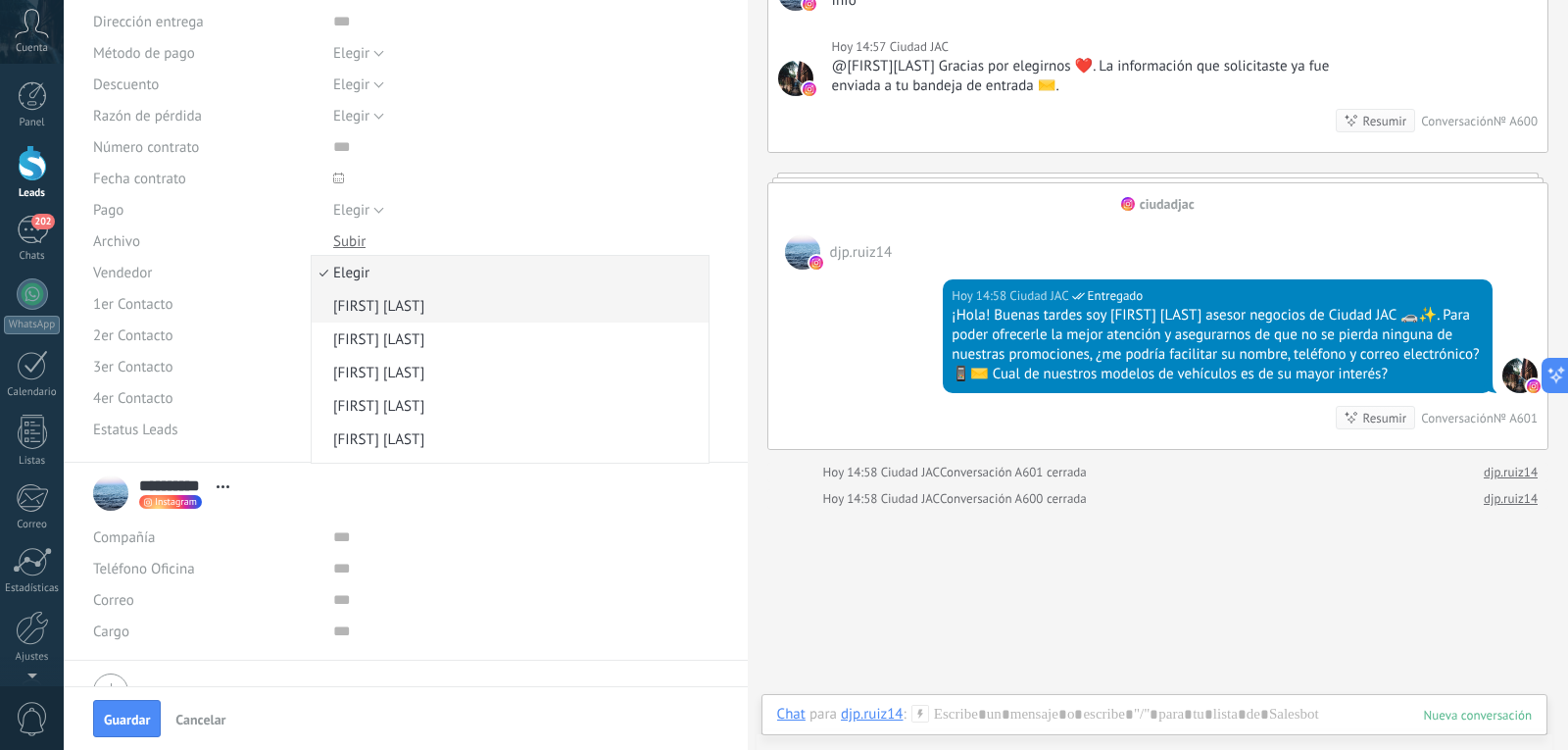 click on "[FIRST] [LAST]" at bounding box center (507, 306) 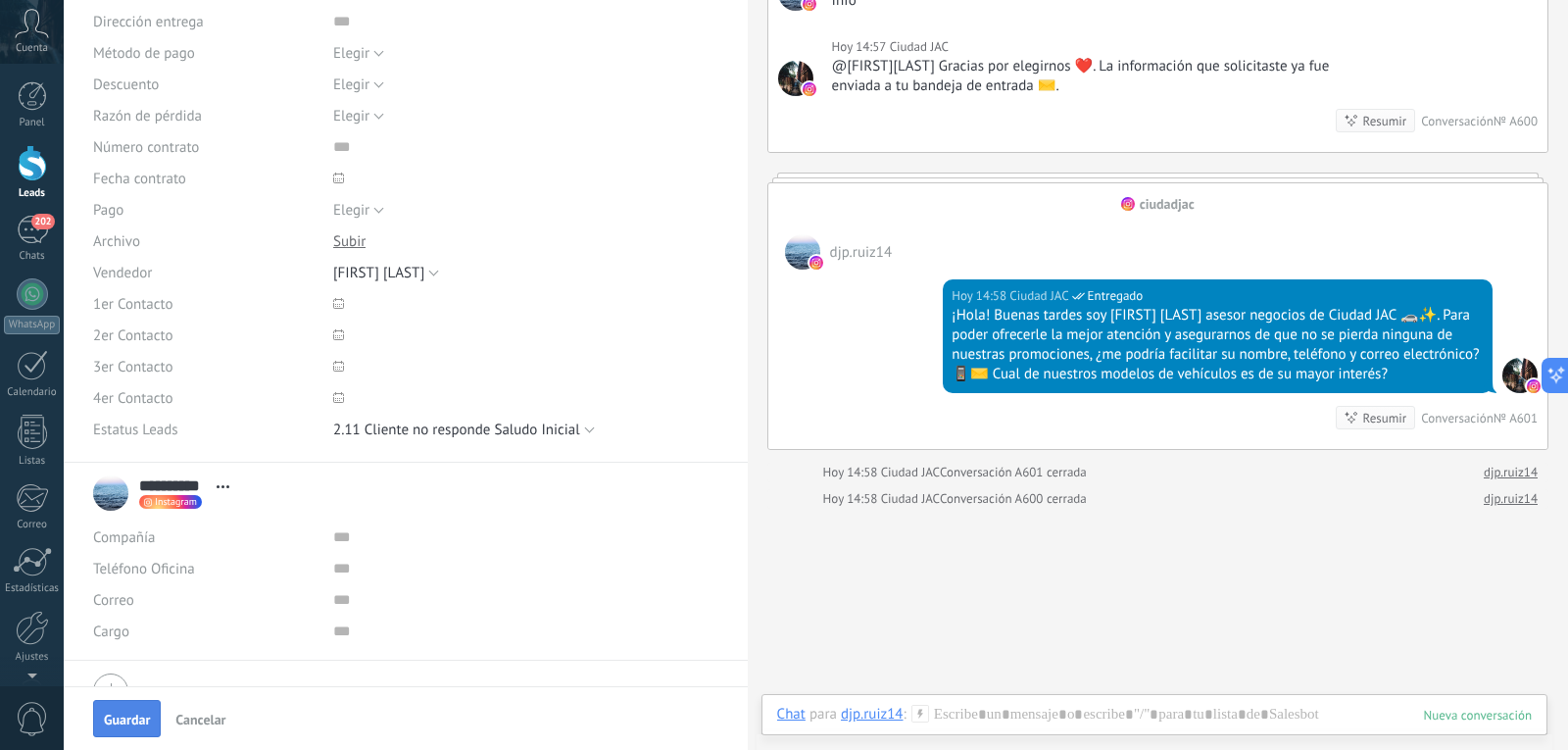 click on "Guardar" at bounding box center [126, 719] 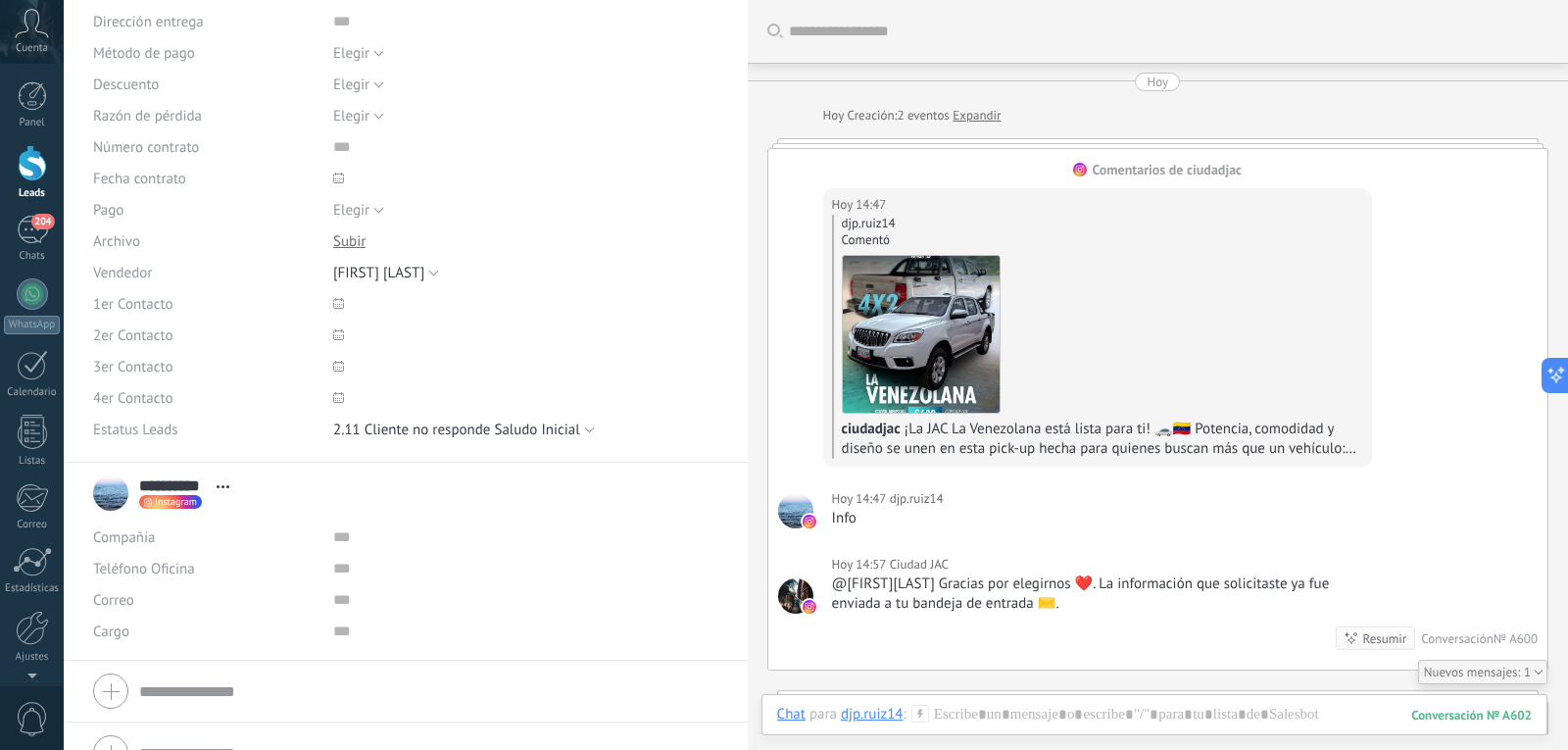 scroll, scrollTop: 201, scrollLeft: 0, axis: vertical 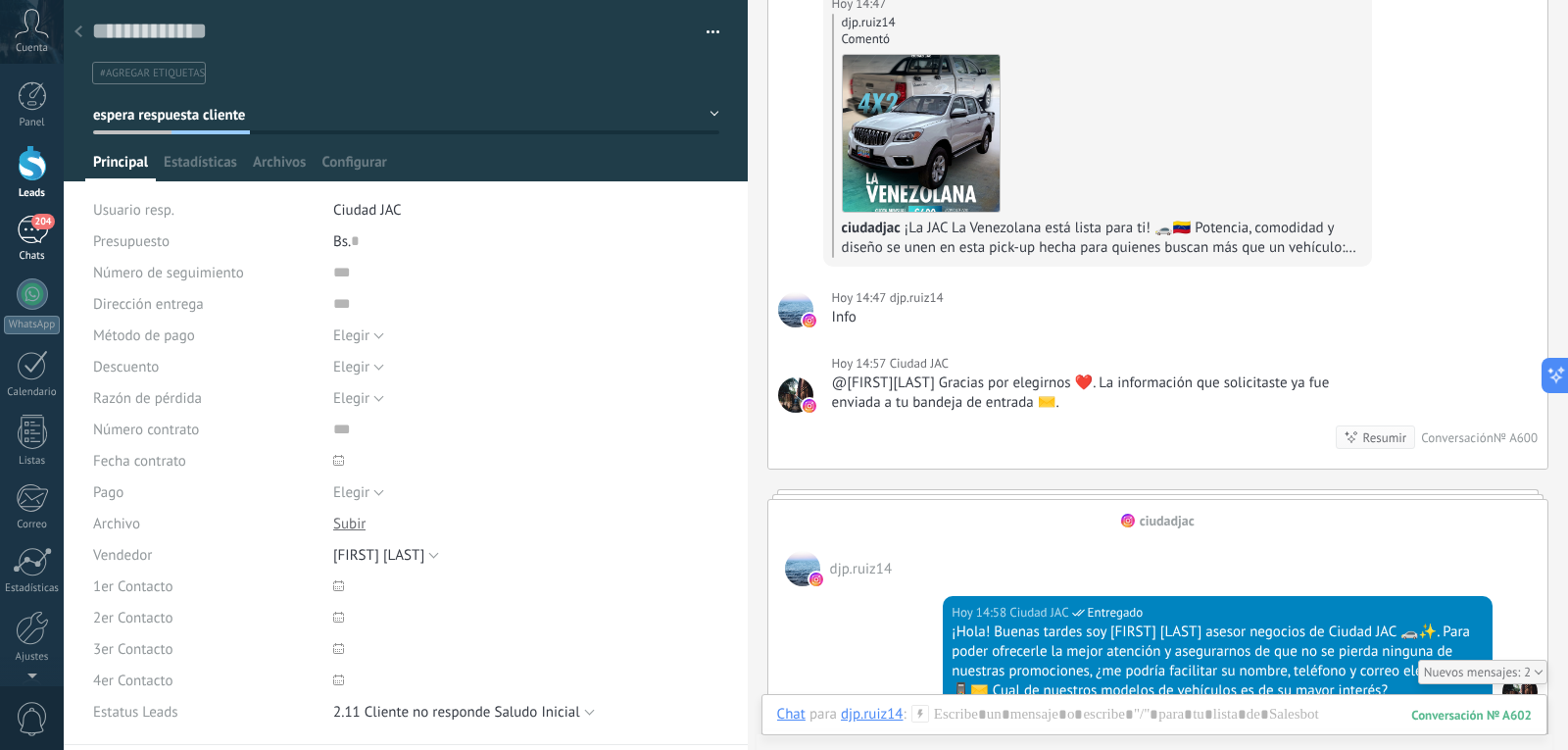 click on "204" at bounding box center [32, 229] 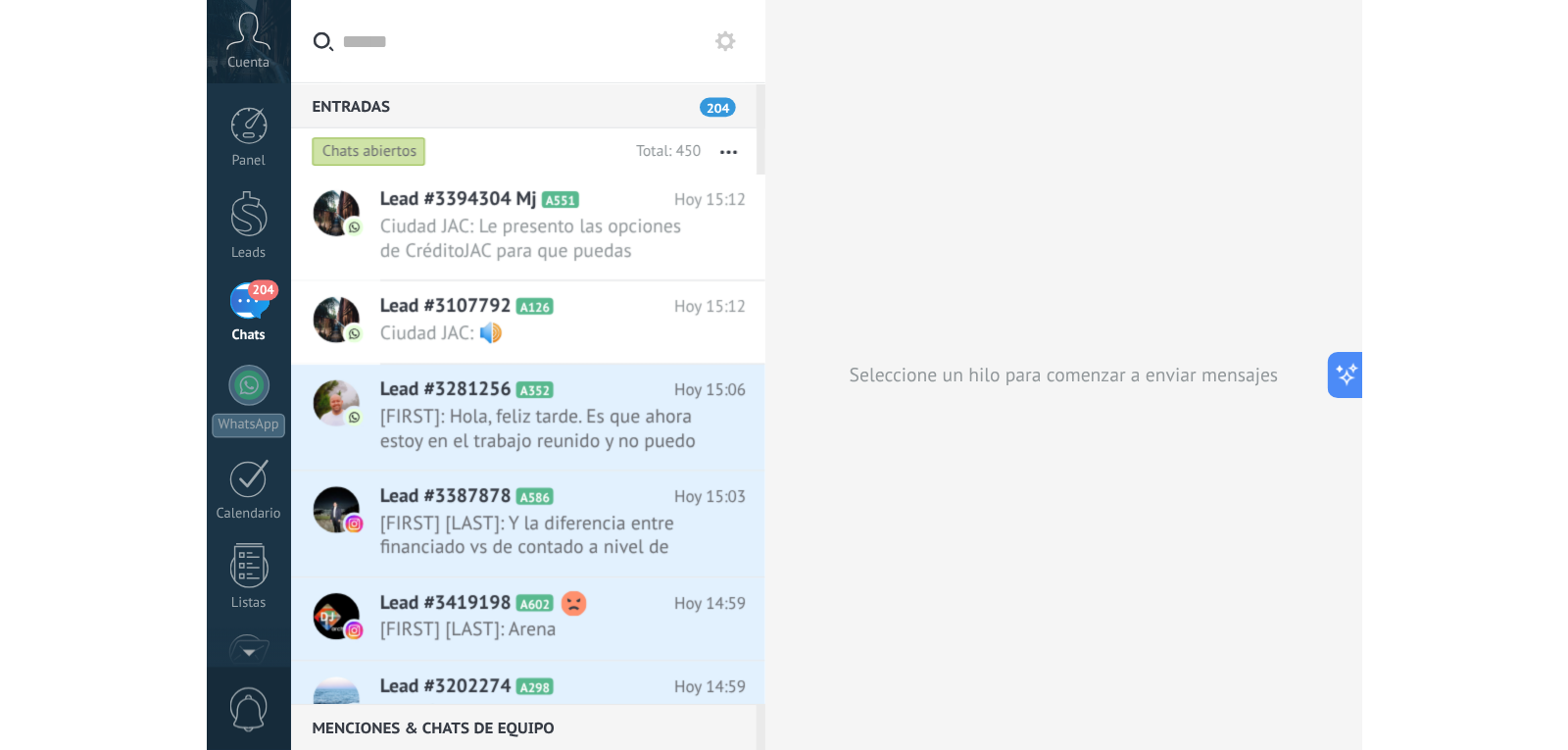 scroll, scrollTop: 19, scrollLeft: 0, axis: vertical 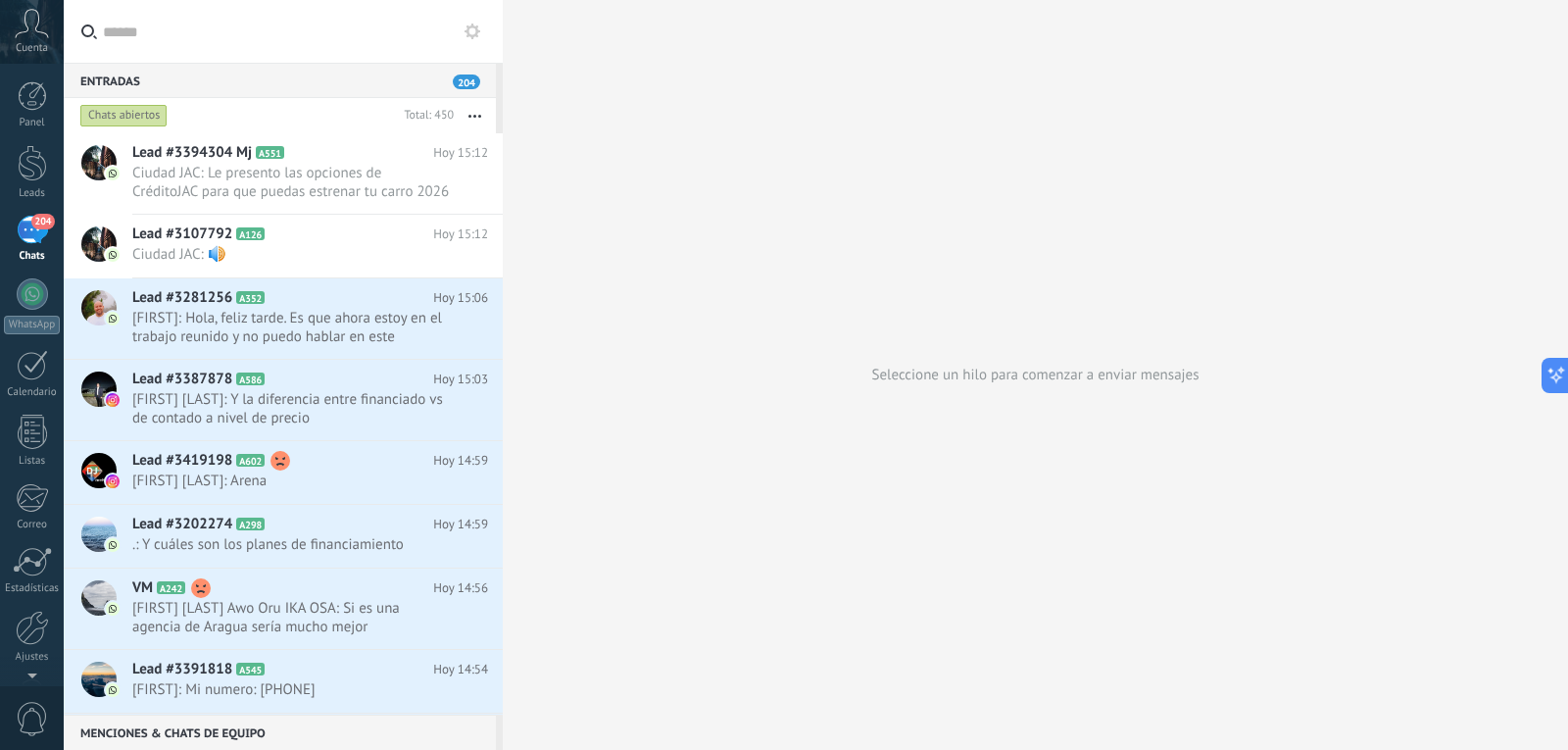 click on "204" at bounding box center (32, 229) 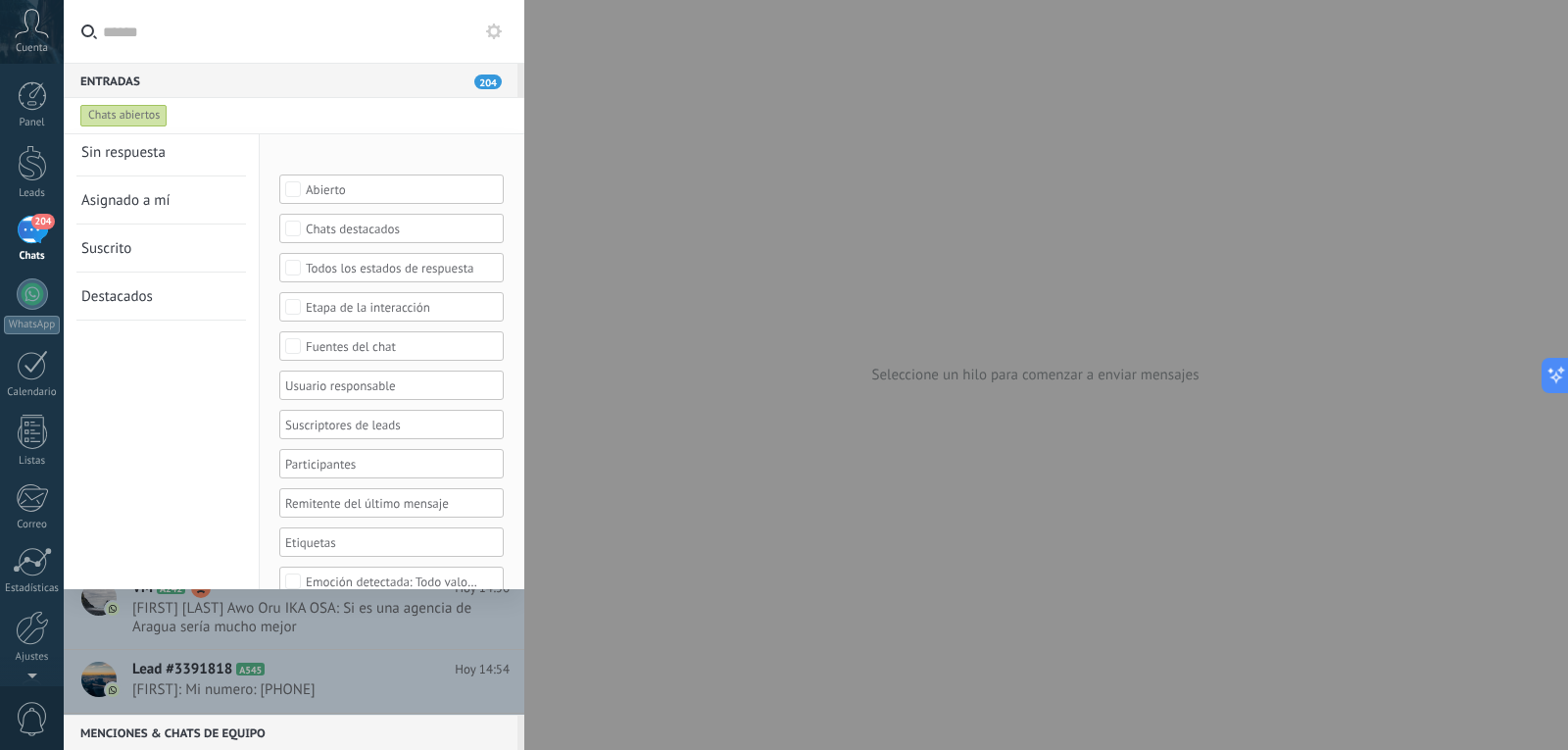 scroll, scrollTop: 80, scrollLeft: 0, axis: vertical 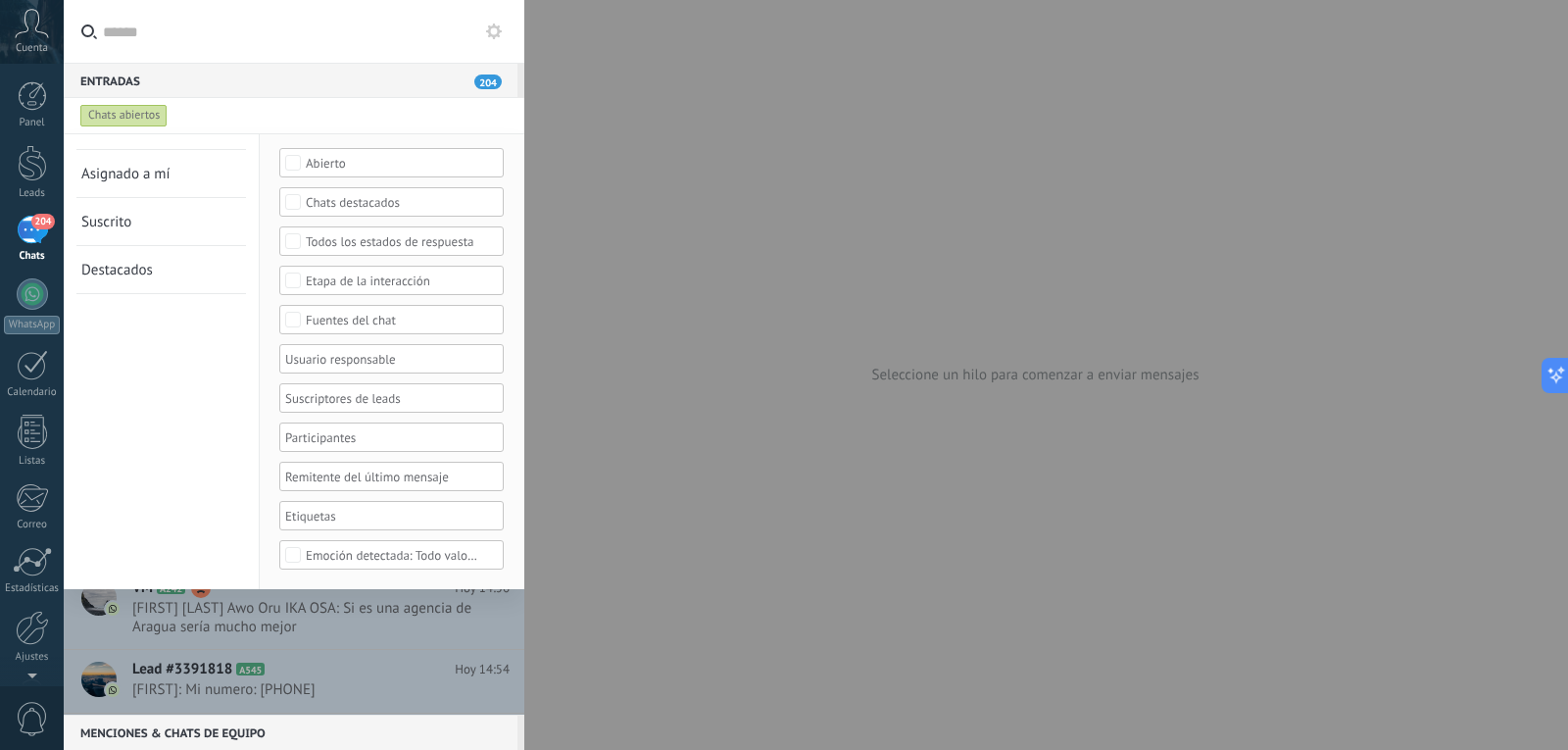 click on "Chats abiertos Sin respuesta Asignado a mí Suscrito Destacados Guardar" at bounding box center (162, 322) 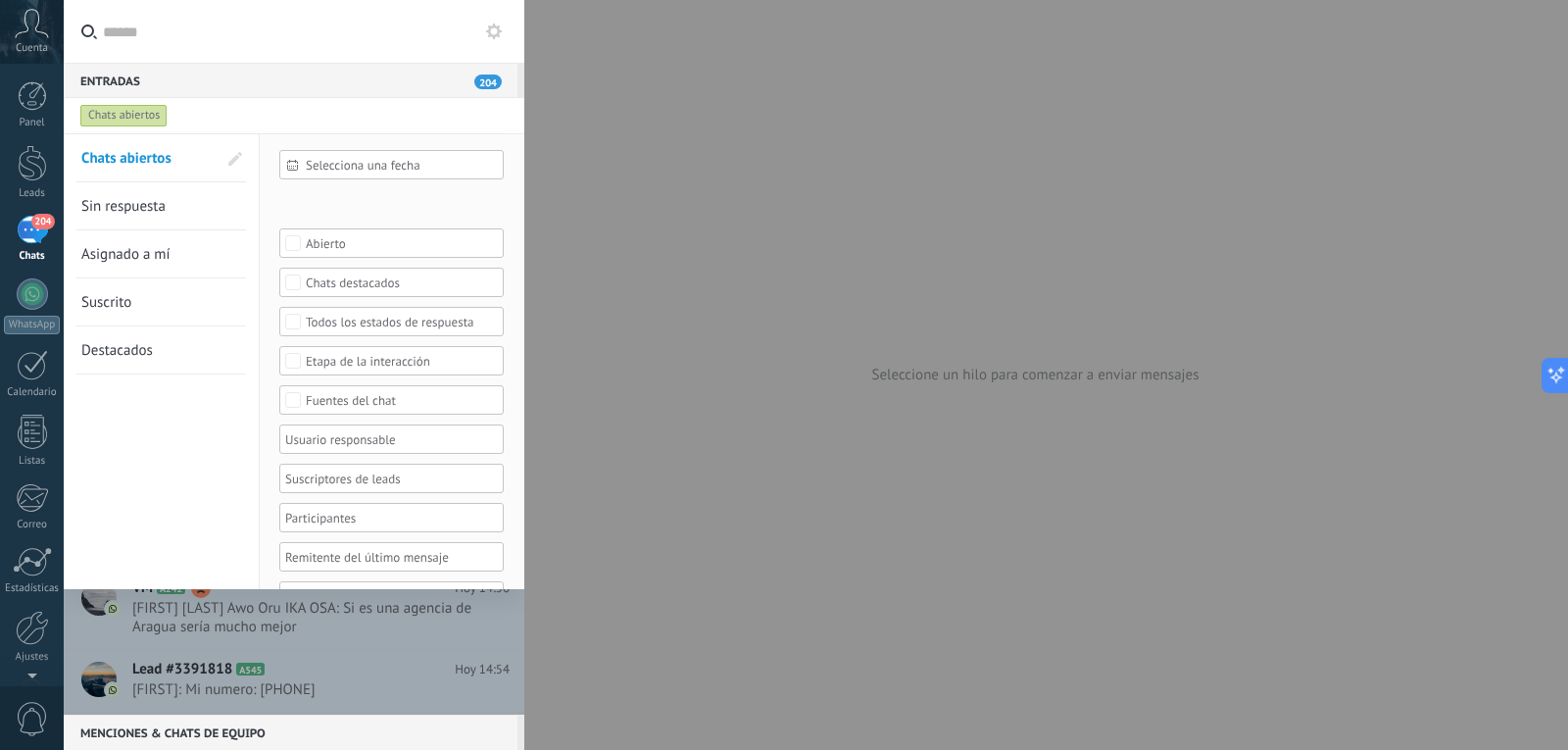 scroll, scrollTop: 80, scrollLeft: 0, axis: vertical 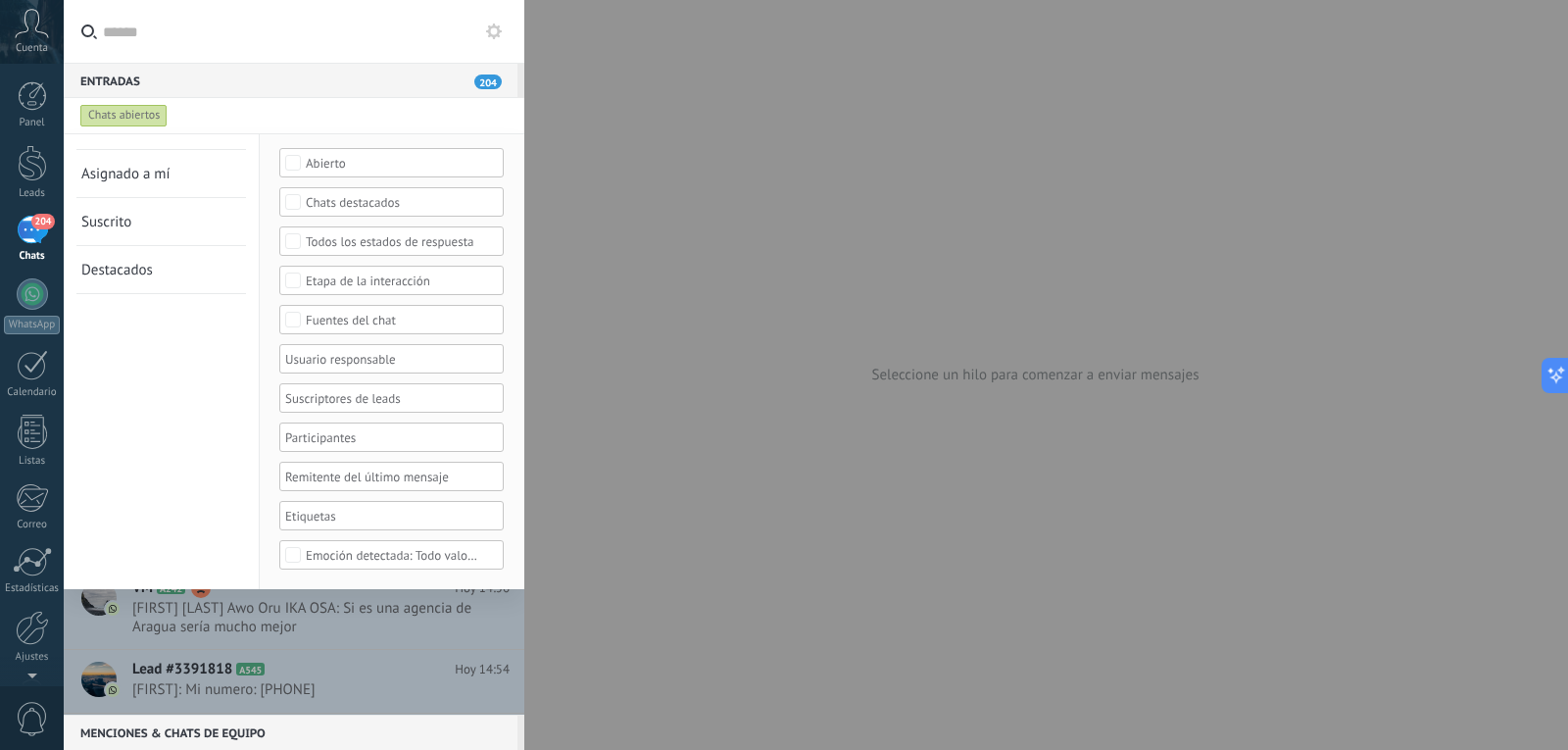 click on "Chats abiertos Sin respuesta Asignado a mí Suscrito Destacados Guardar" at bounding box center [162, 322] 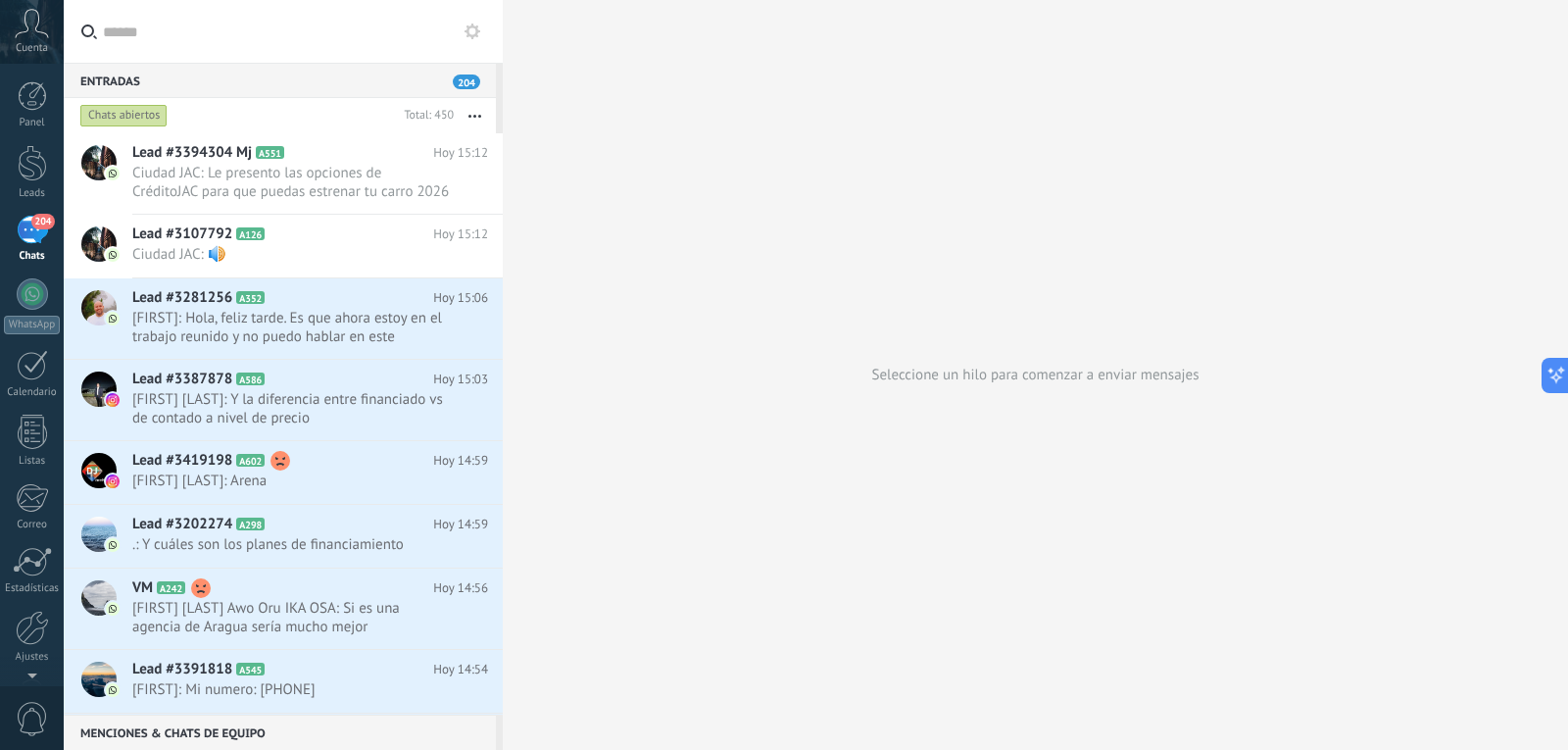 click on "Chats abiertos" at bounding box center (123, 116) 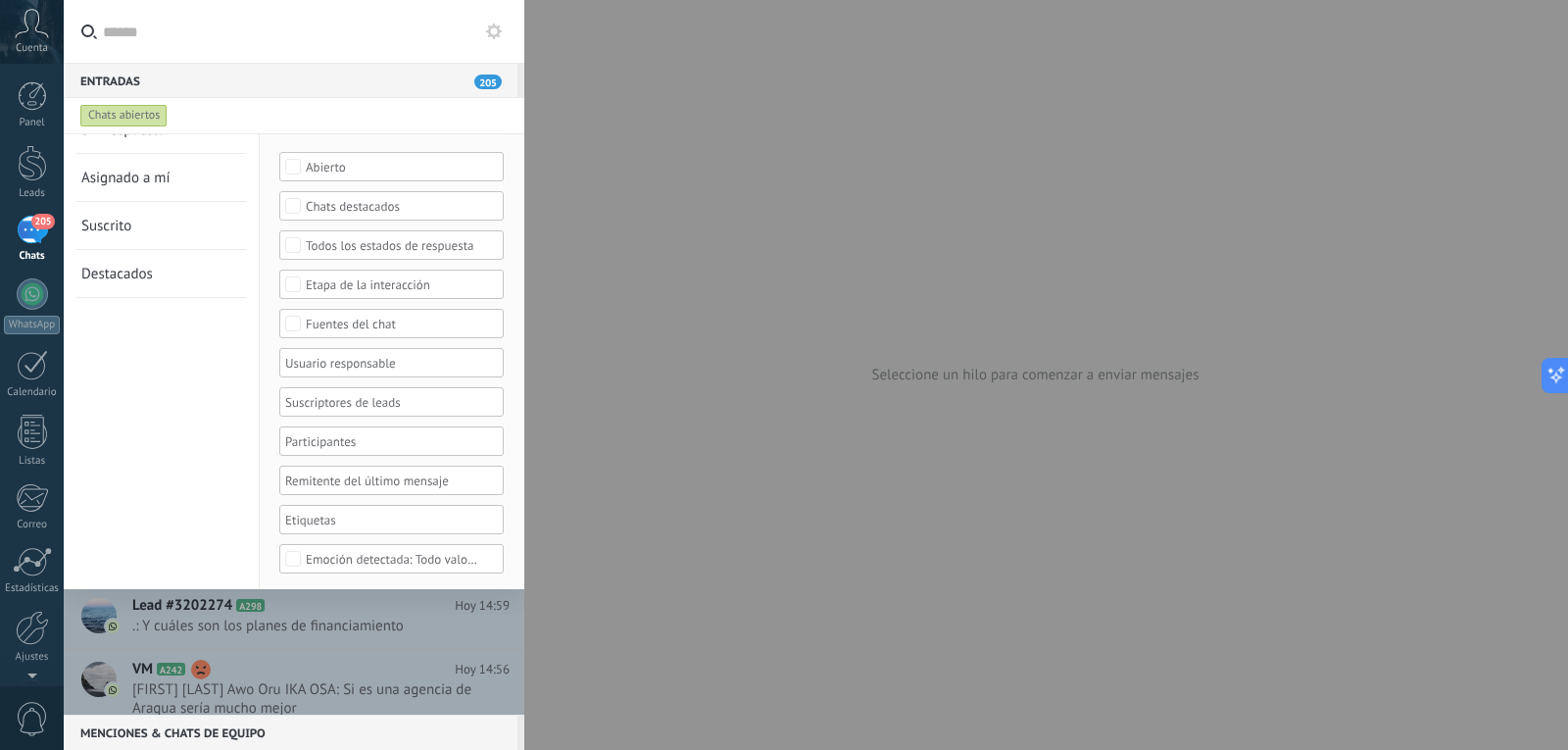 scroll, scrollTop: 80, scrollLeft: 0, axis: vertical 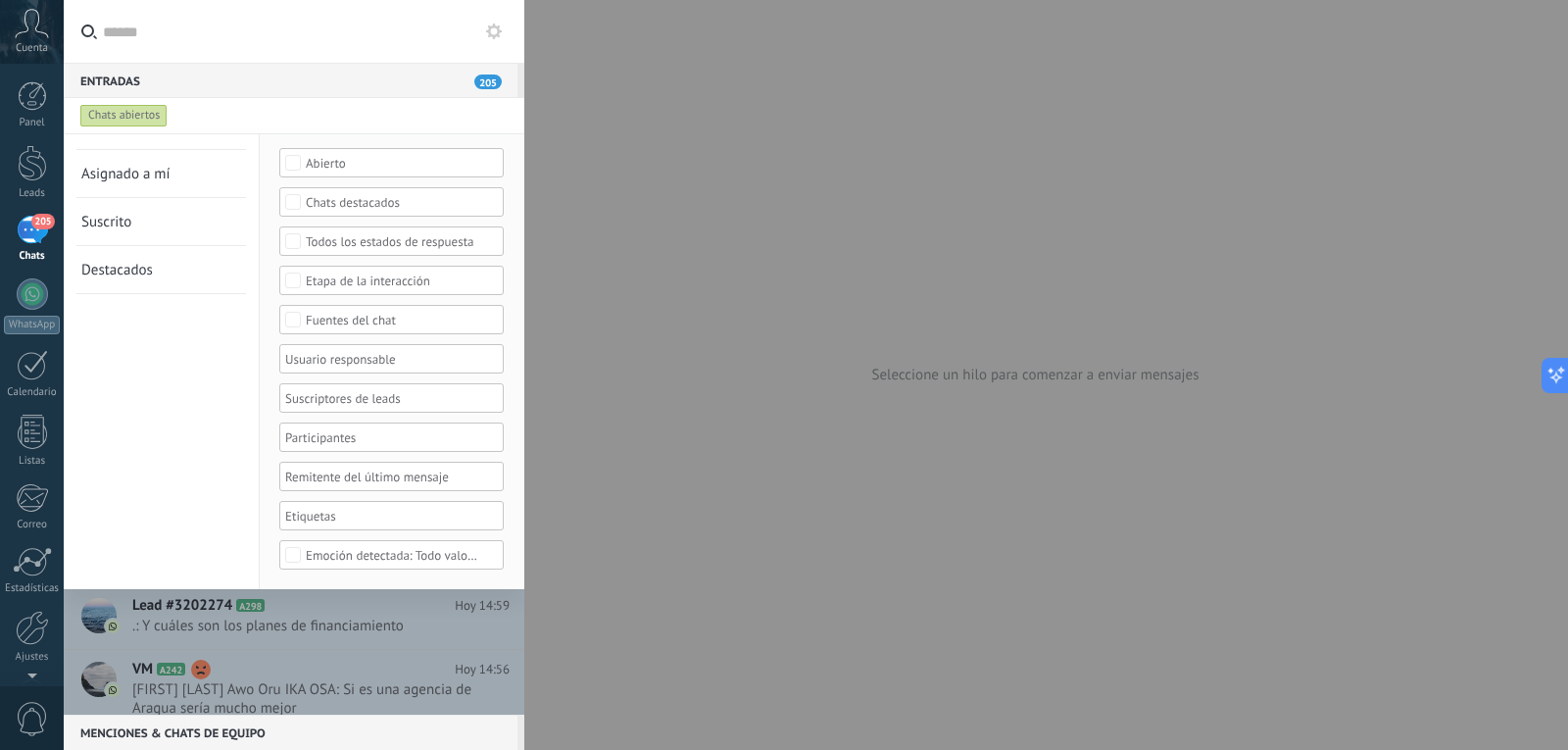 click at bounding box center (384, 359) 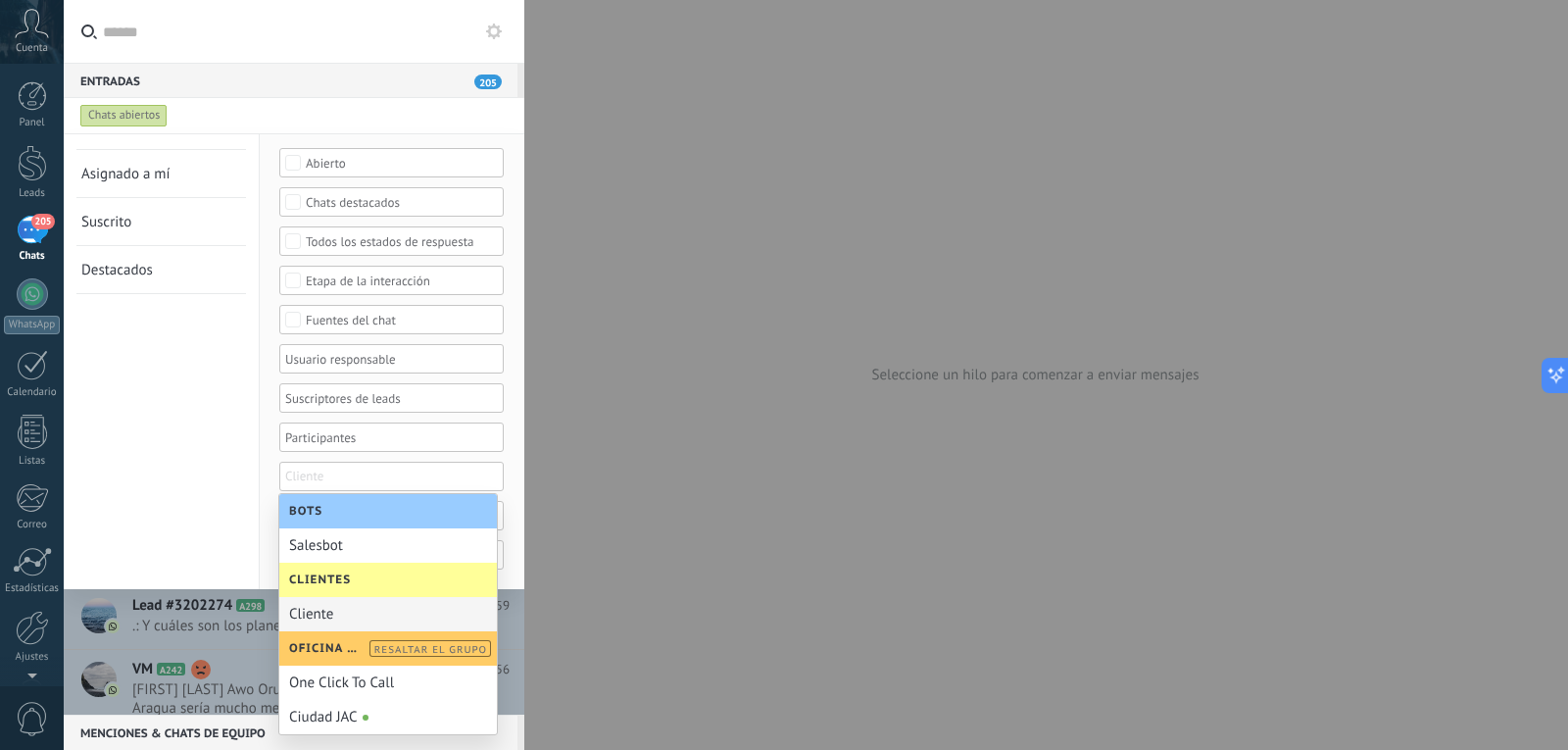 click on "Сliente" at bounding box center [388, 614] 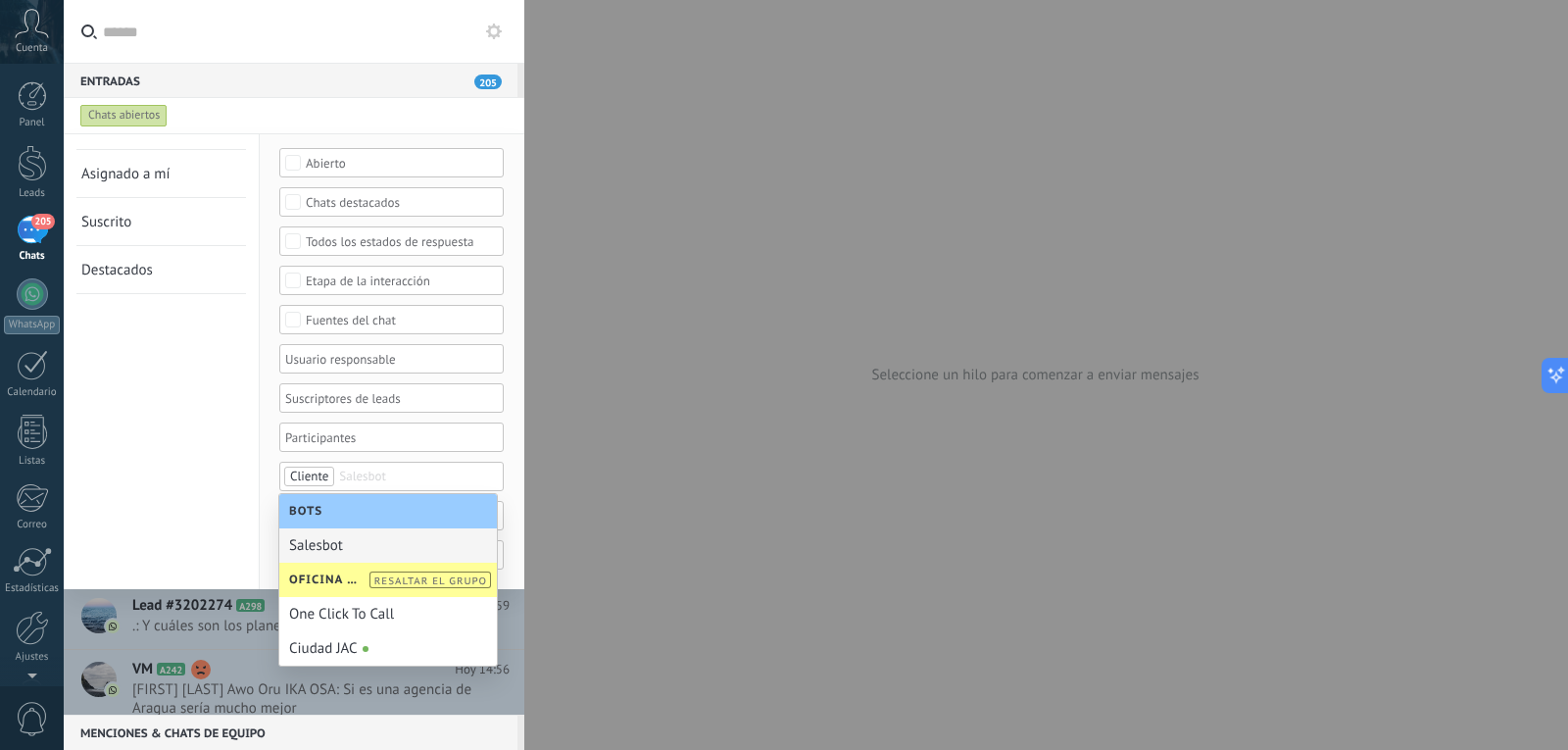 click on "Chats abiertos Sin respuesta Asignado a mí Suscrito Destacados Guardar" at bounding box center [162, 322] 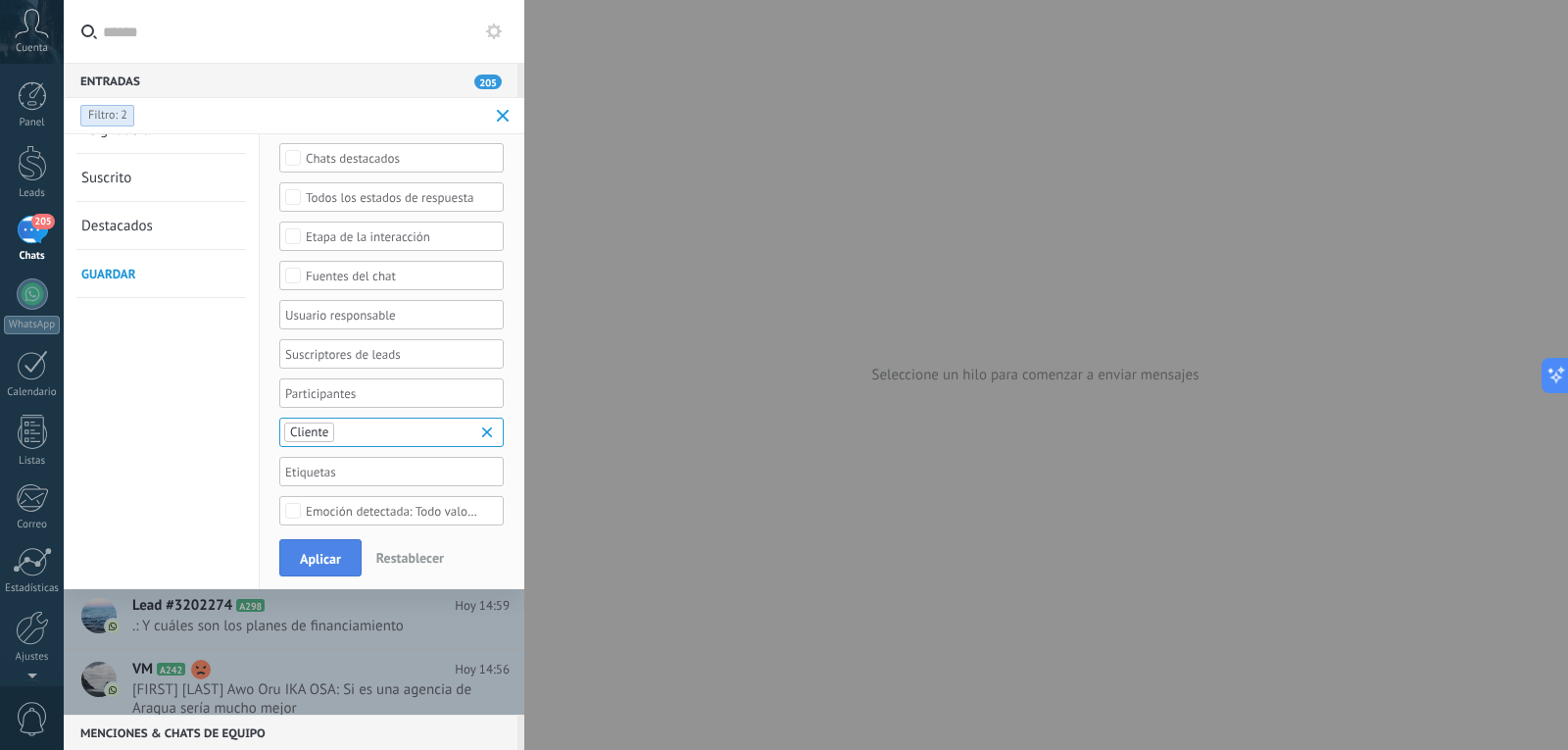 scroll, scrollTop: 144, scrollLeft: 0, axis: vertical 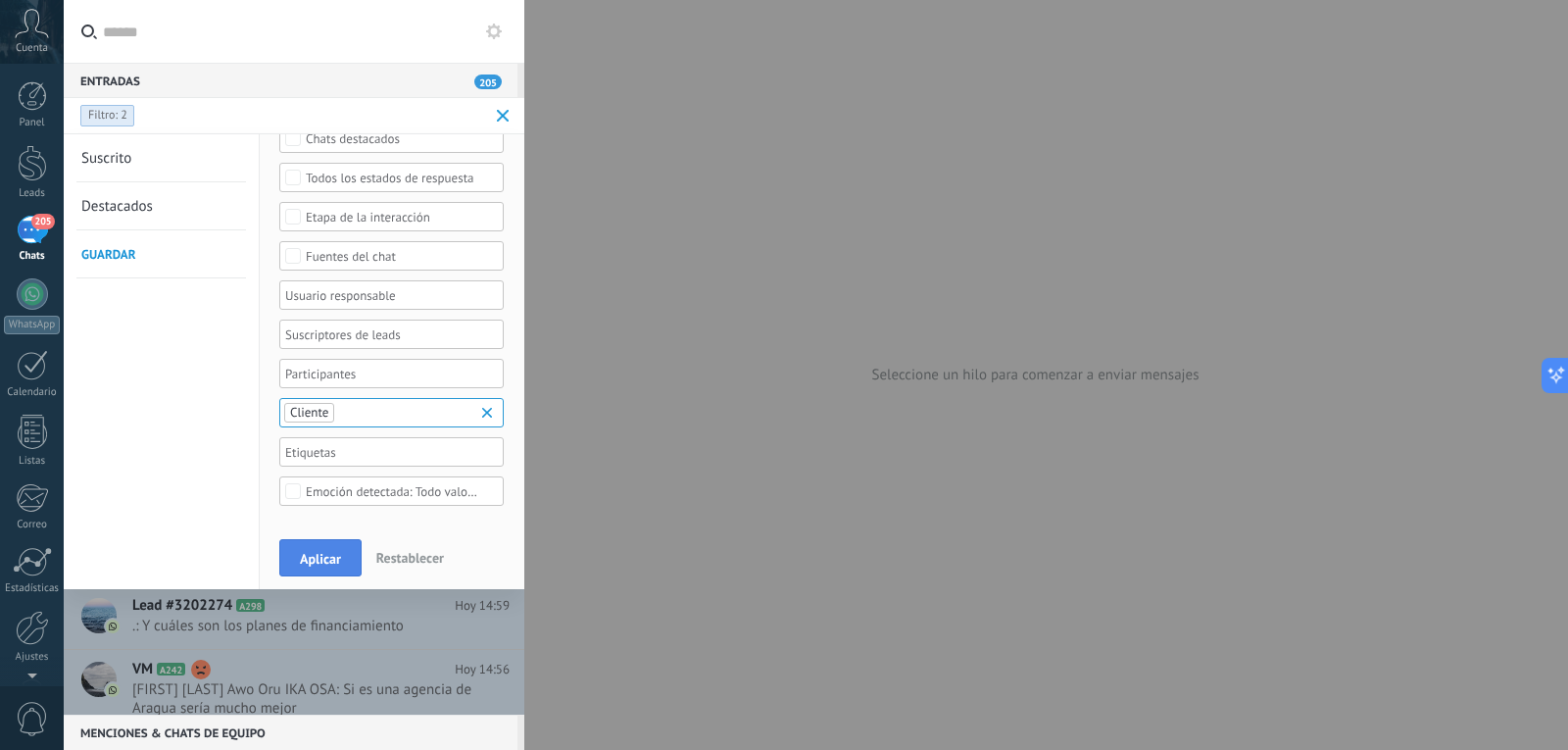 click on "Aplicar" at bounding box center [320, 559] 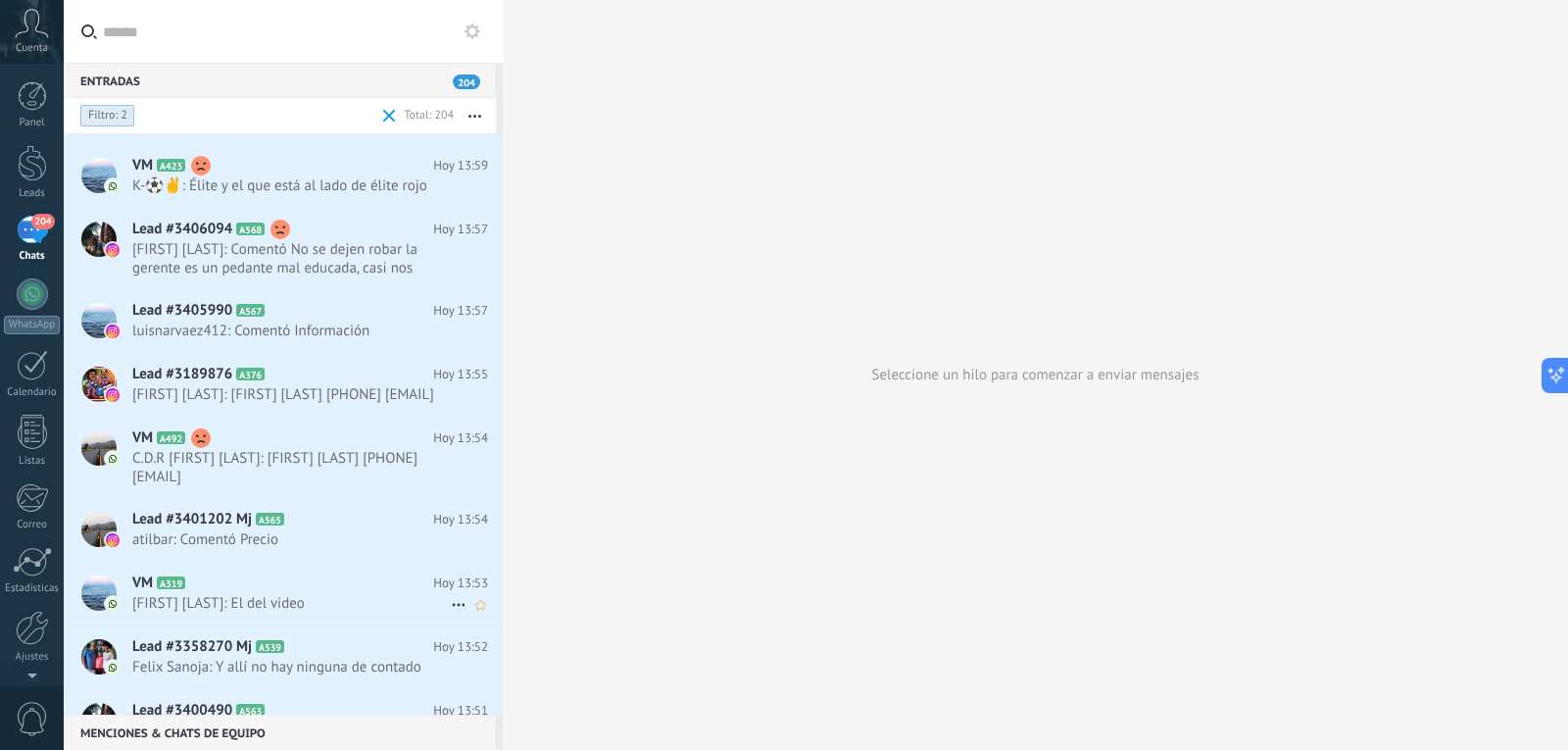 scroll, scrollTop: 3080, scrollLeft: 0, axis: vertical 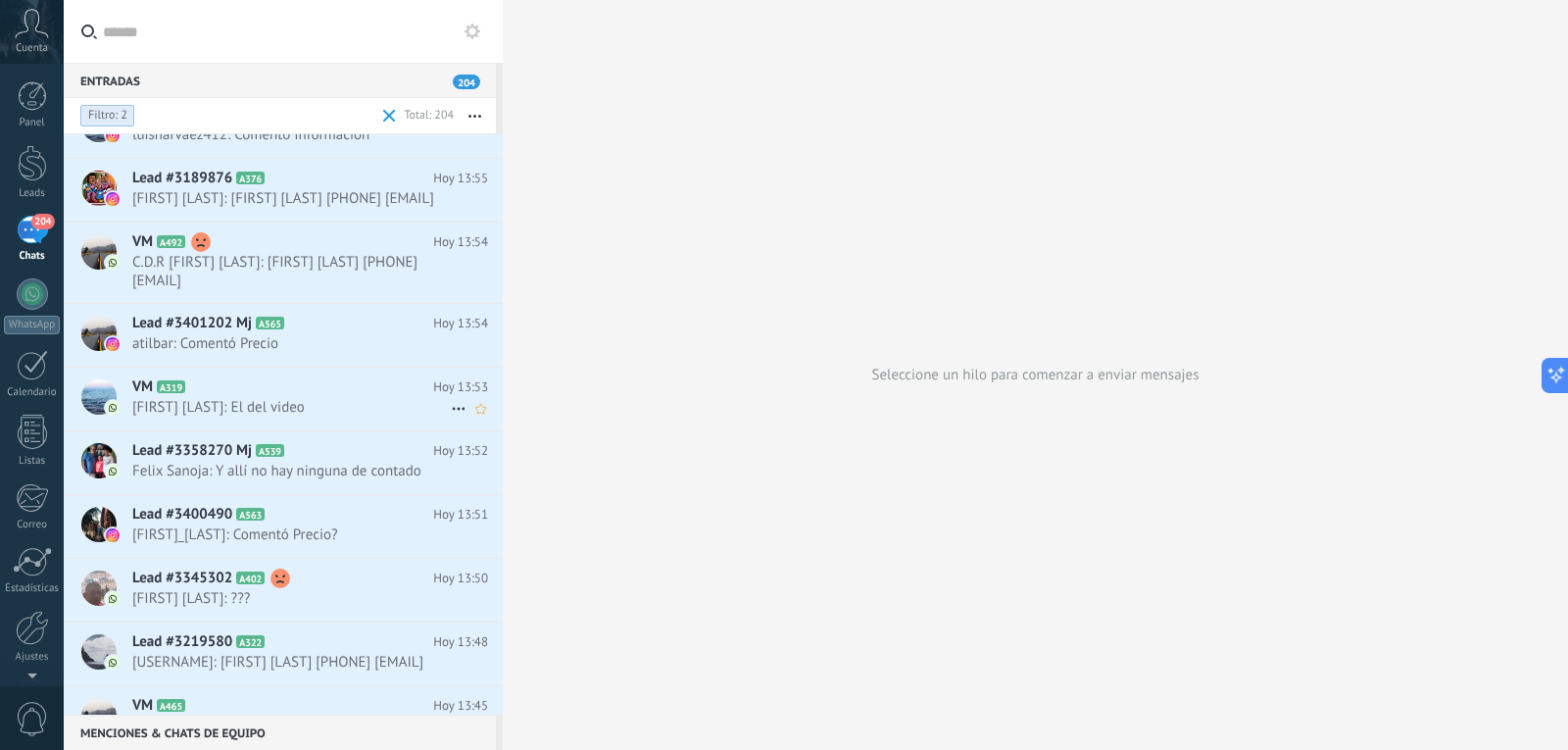 click on "[FIRST] [LAST]: El del video" at bounding box center (291, 407) 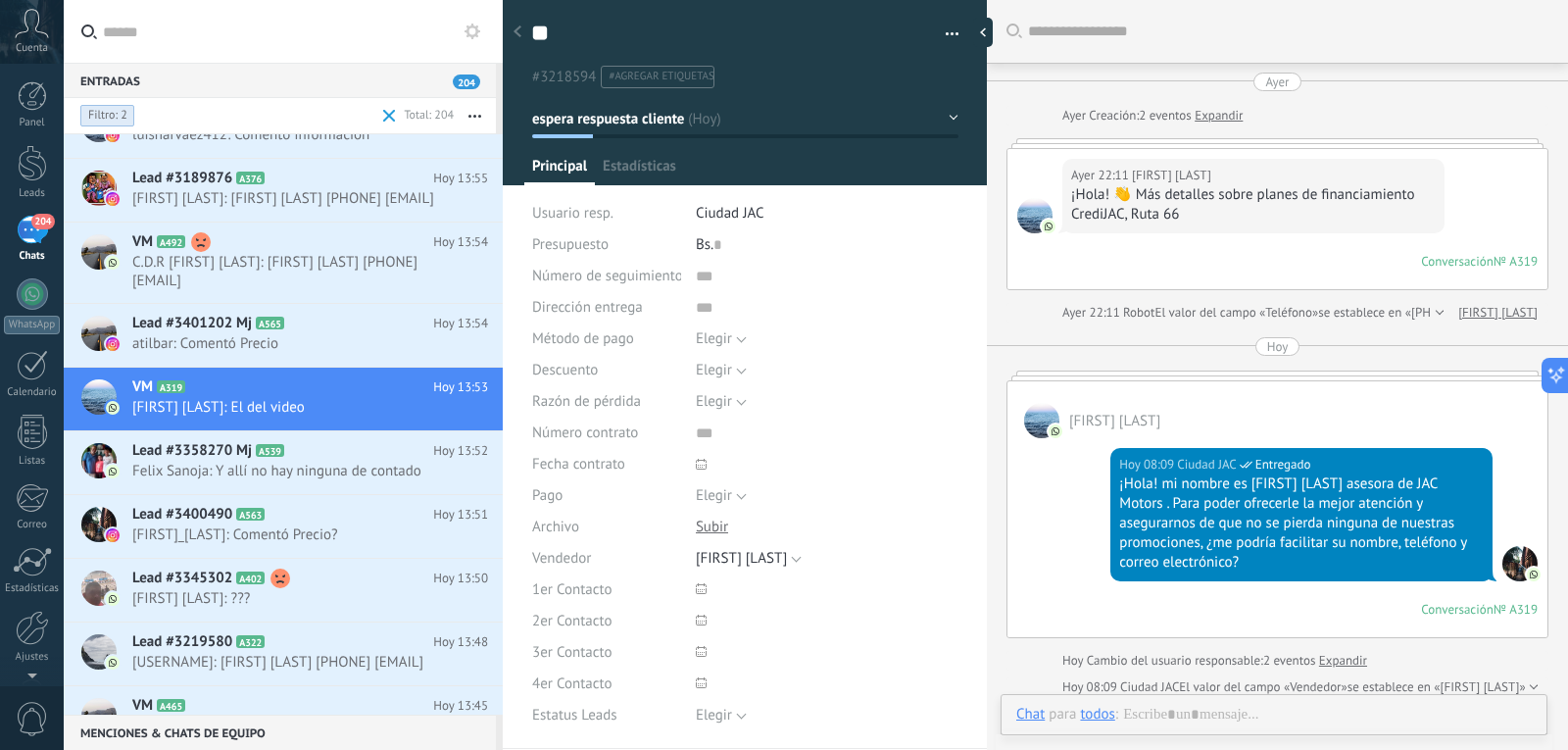 scroll, scrollTop: 1008, scrollLeft: 0, axis: vertical 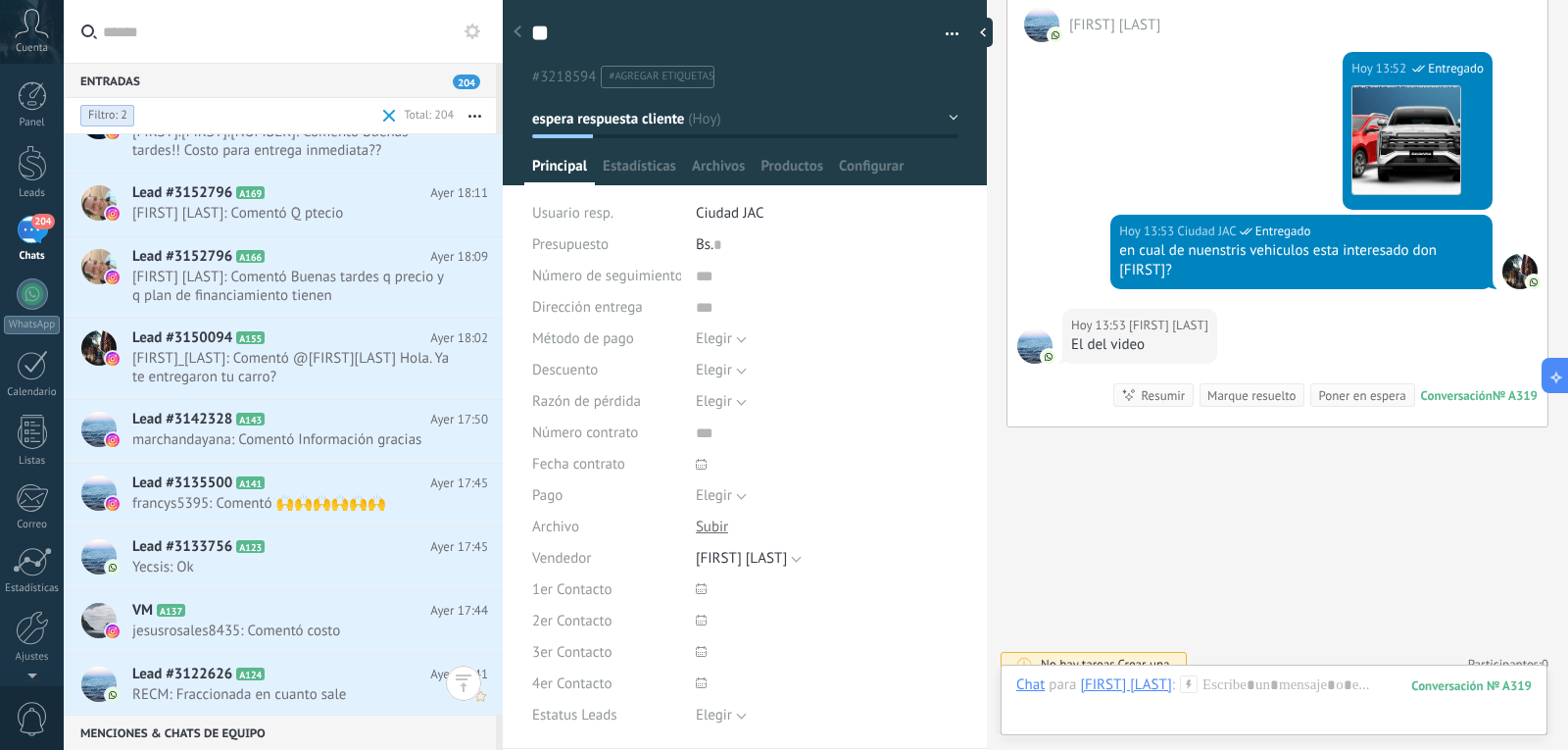 click on "Lead #3122626" at bounding box center [182, 675] 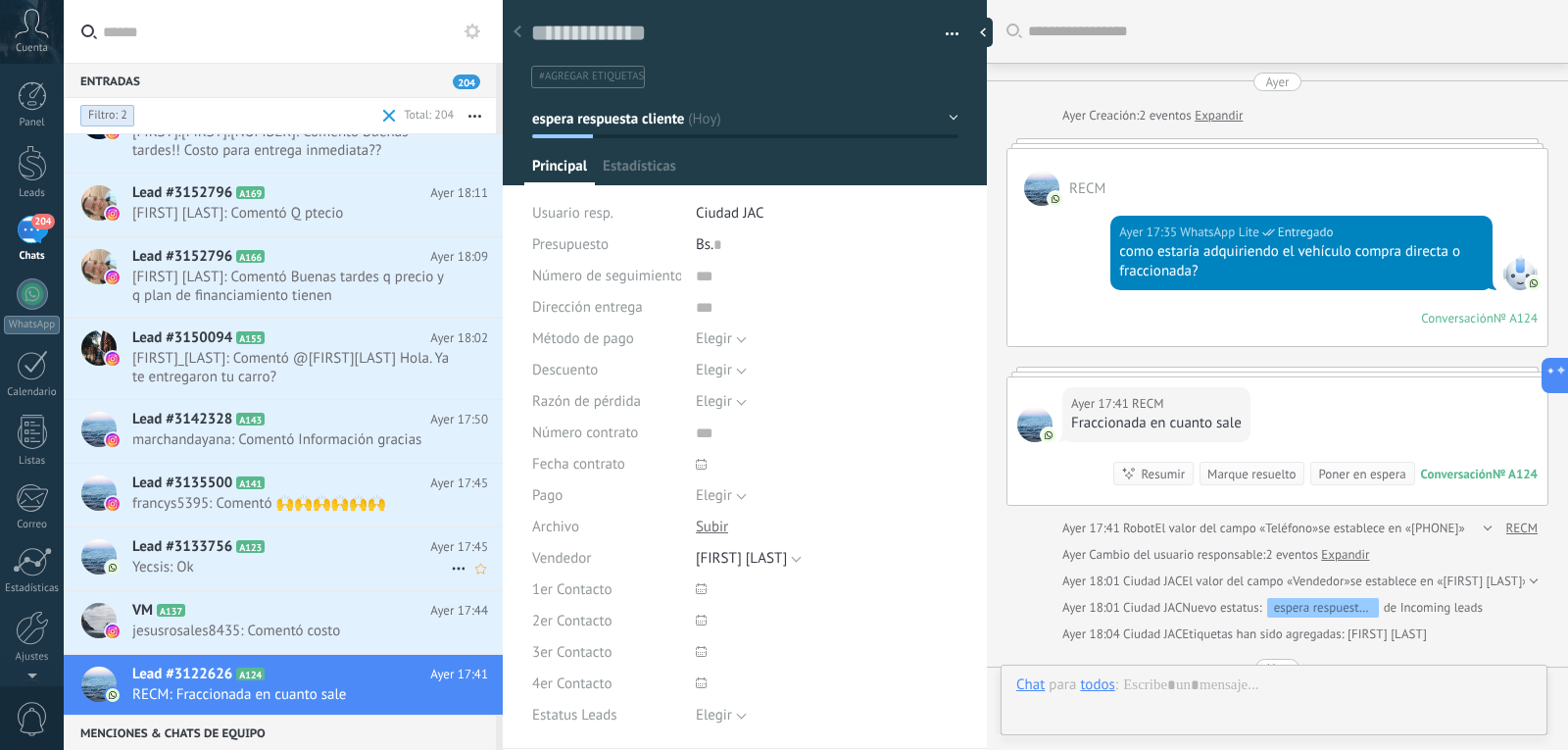 type on "**********" 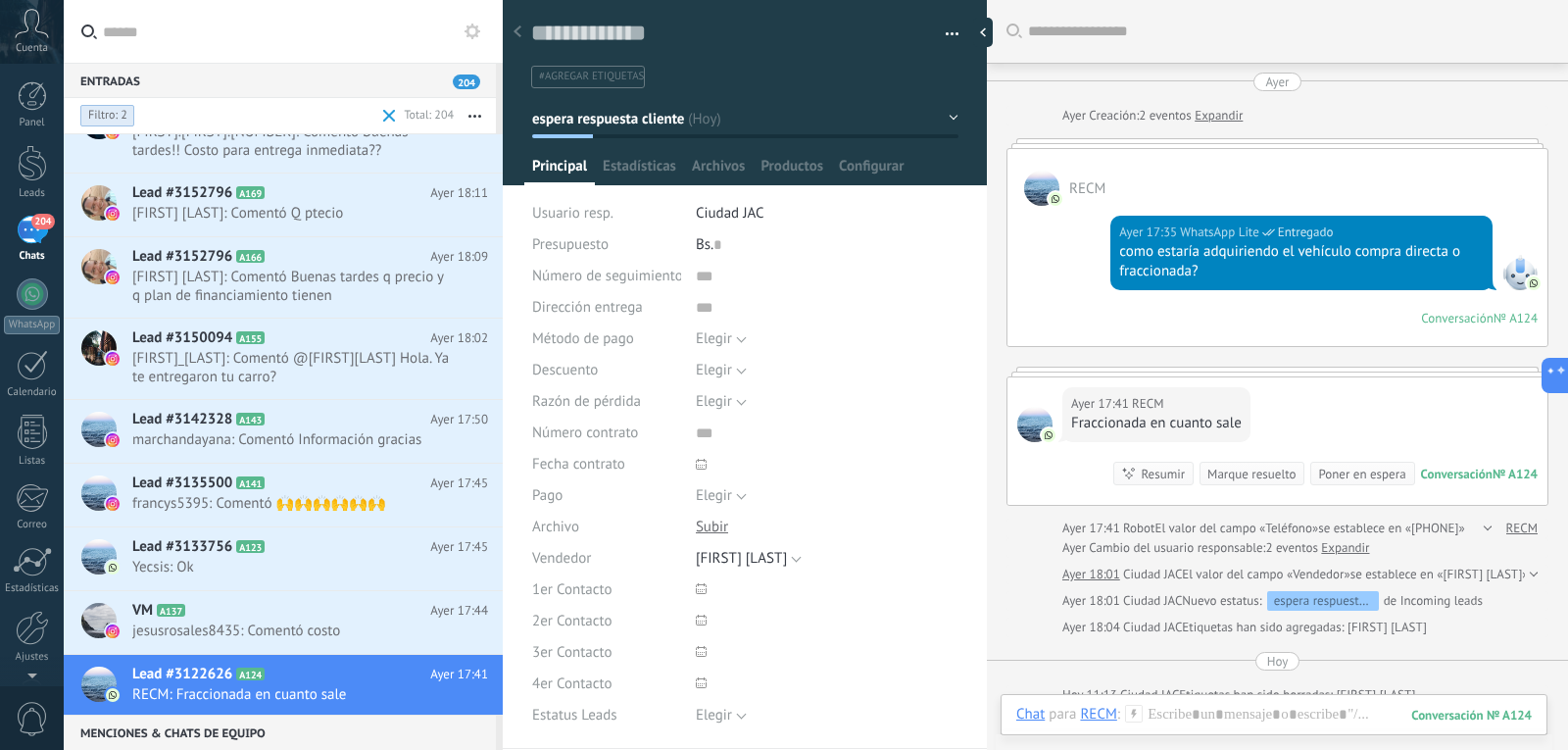 scroll, scrollTop: 29, scrollLeft: 0, axis: vertical 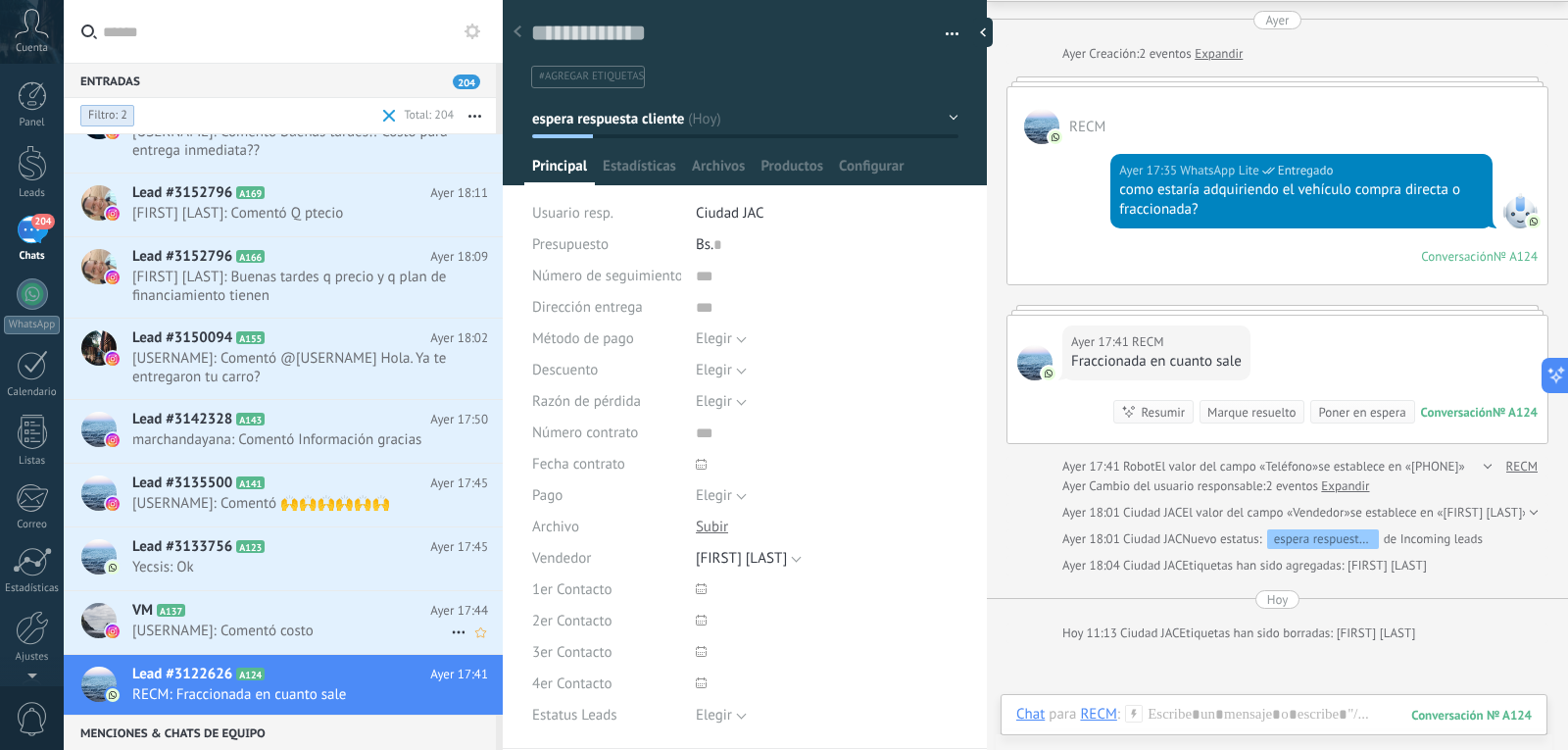 click on "jesusrosales8435: Comentó costo" at bounding box center [291, 630] 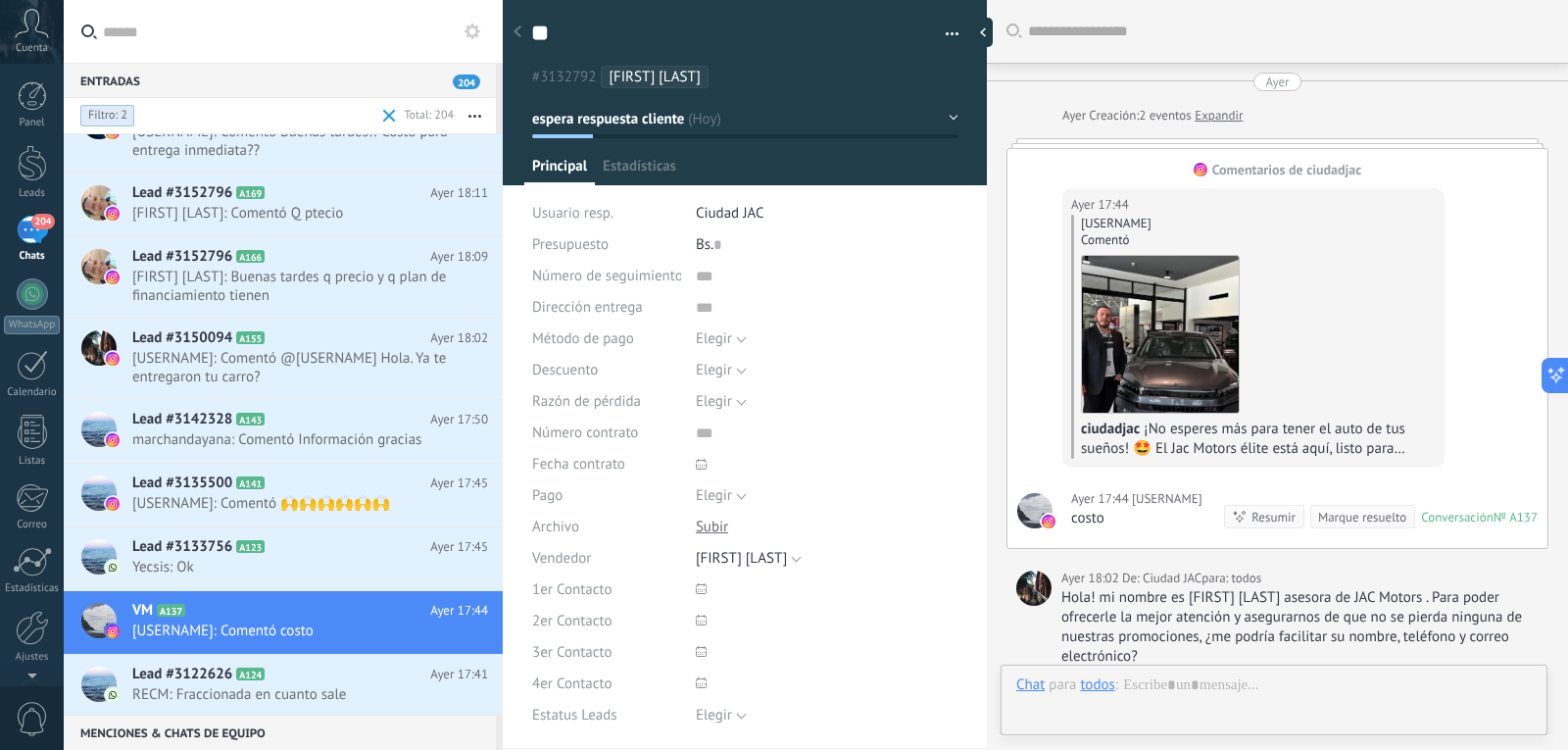 type on "**" 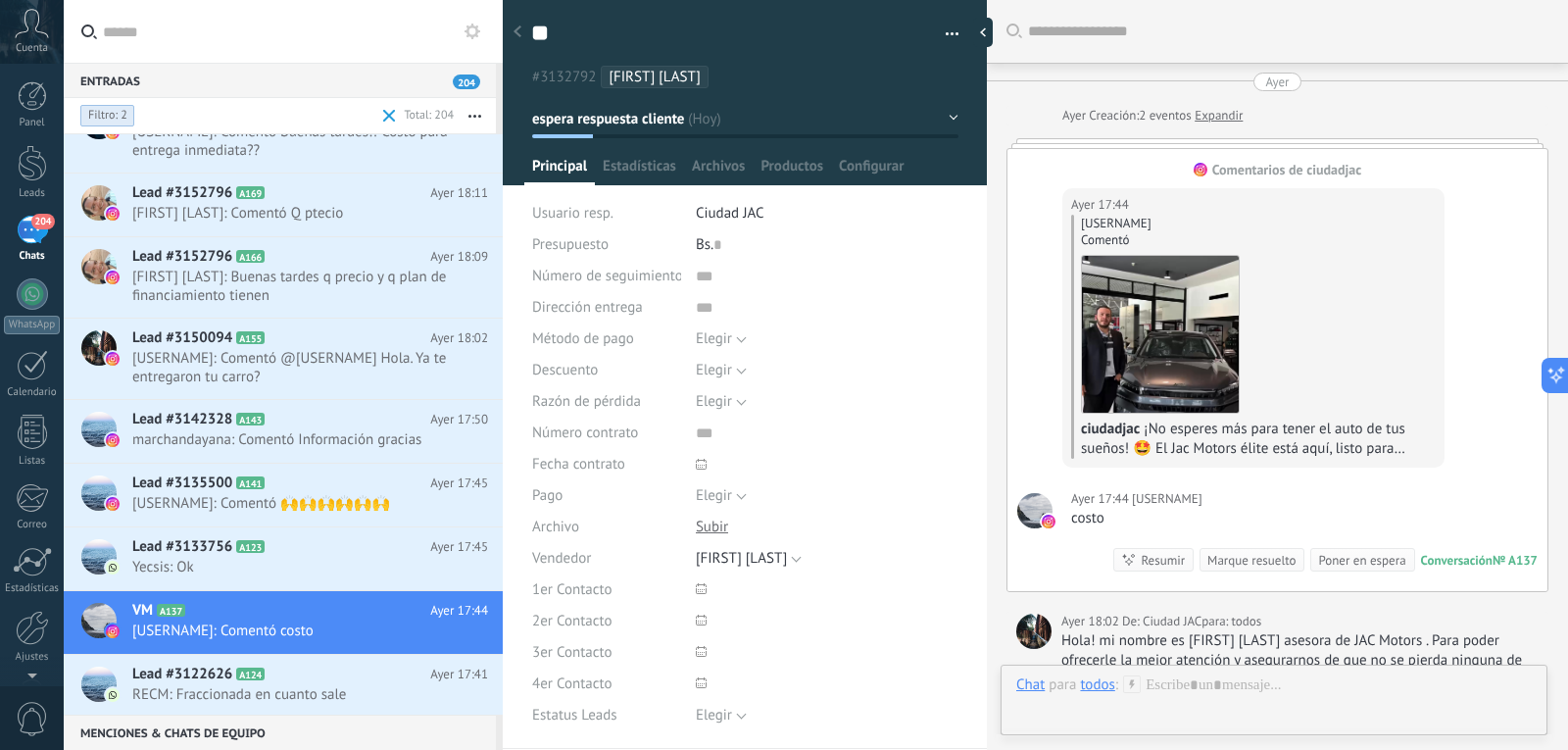 scroll, scrollTop: 29, scrollLeft: 0, axis: vertical 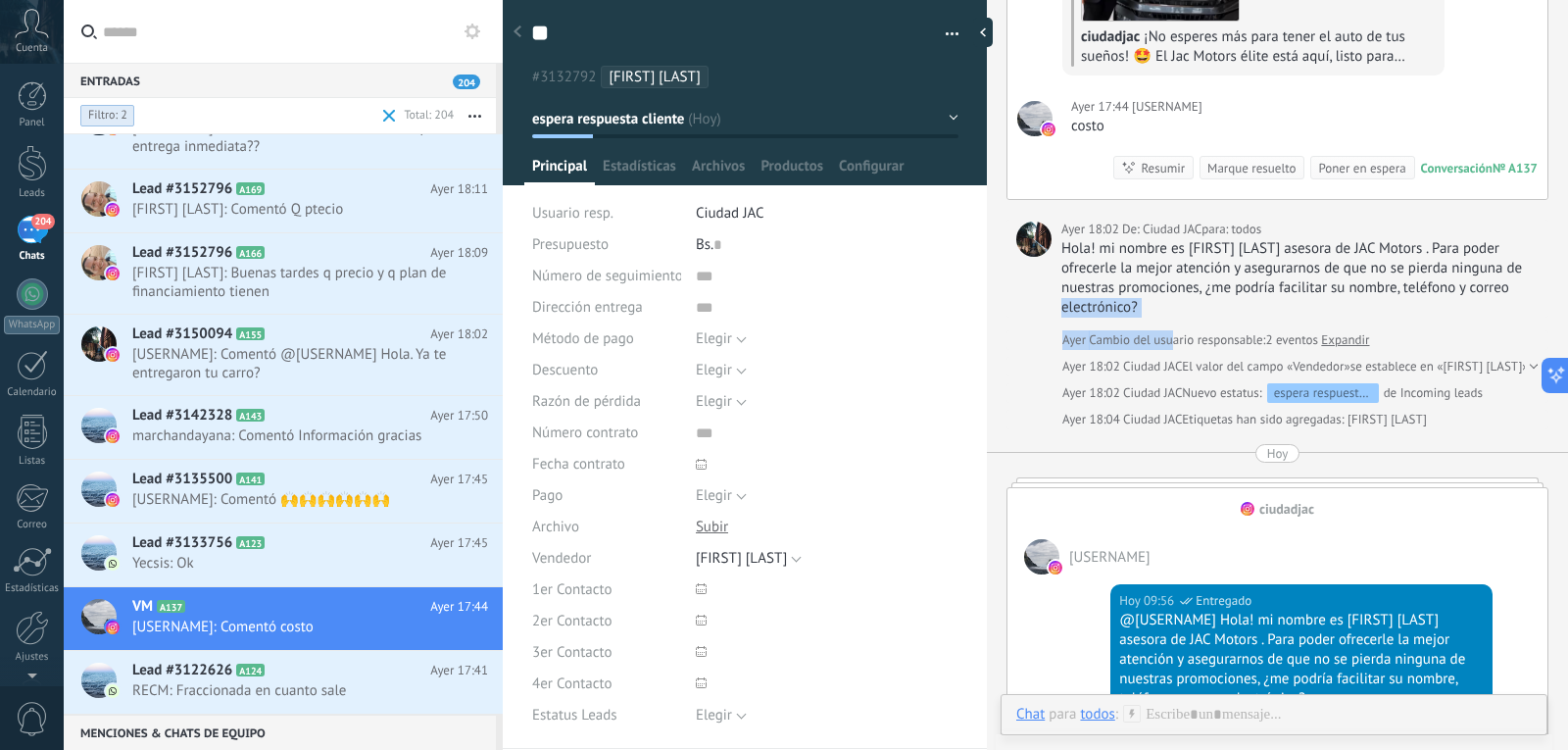 drag, startPoint x: 1174, startPoint y: 320, endPoint x: 1064, endPoint y: 297, distance: 112.37882 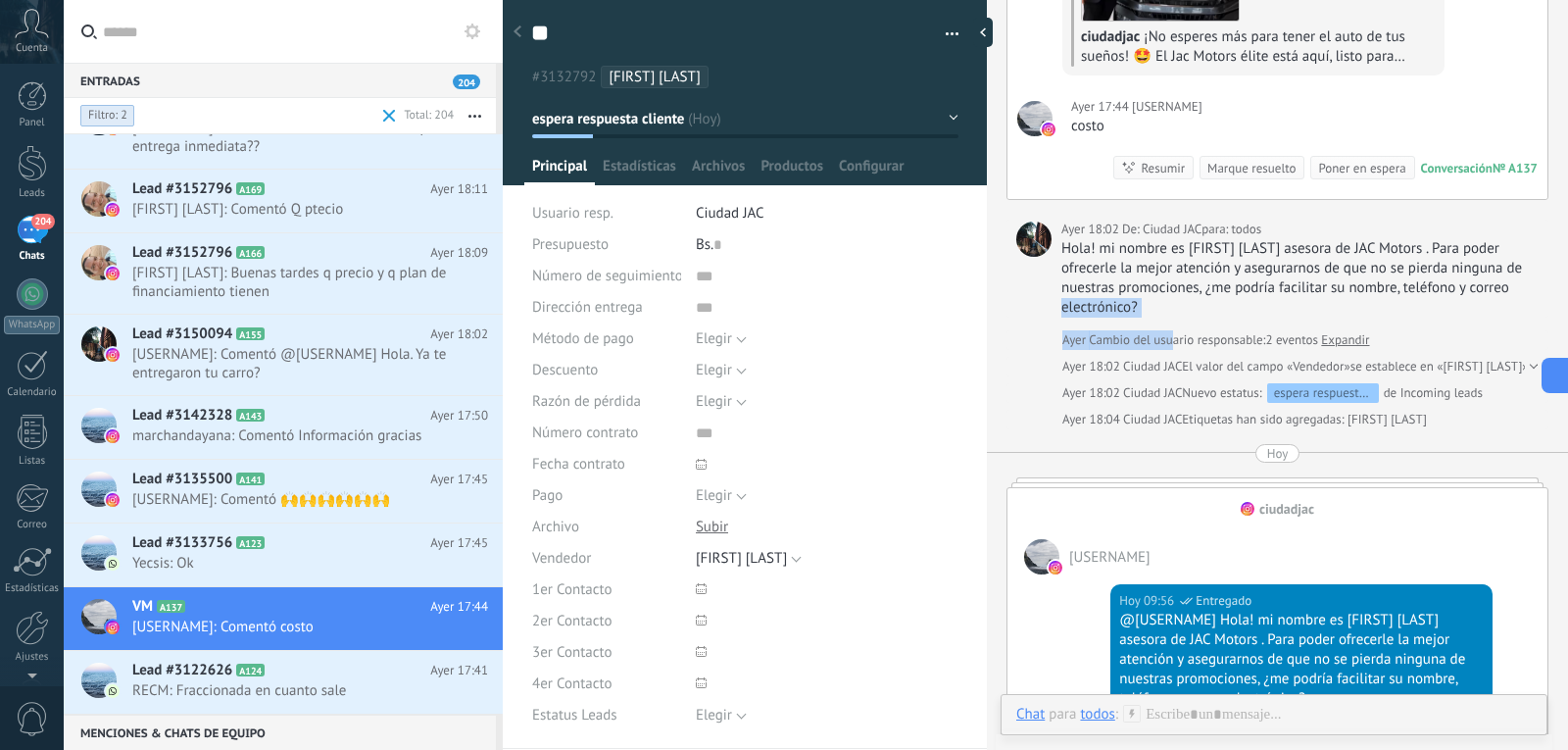 click on "¡Hola! mi nombre es [FIRST] [LAST] asesora de JAC Motors . Para poder ofrecerle la mejor atención y asegurarnos de que no se pierda ninguna de nuestras promociones, ¿me podría facilitar su nombre, teléfono y correo electrónico?" at bounding box center [1299, 278] 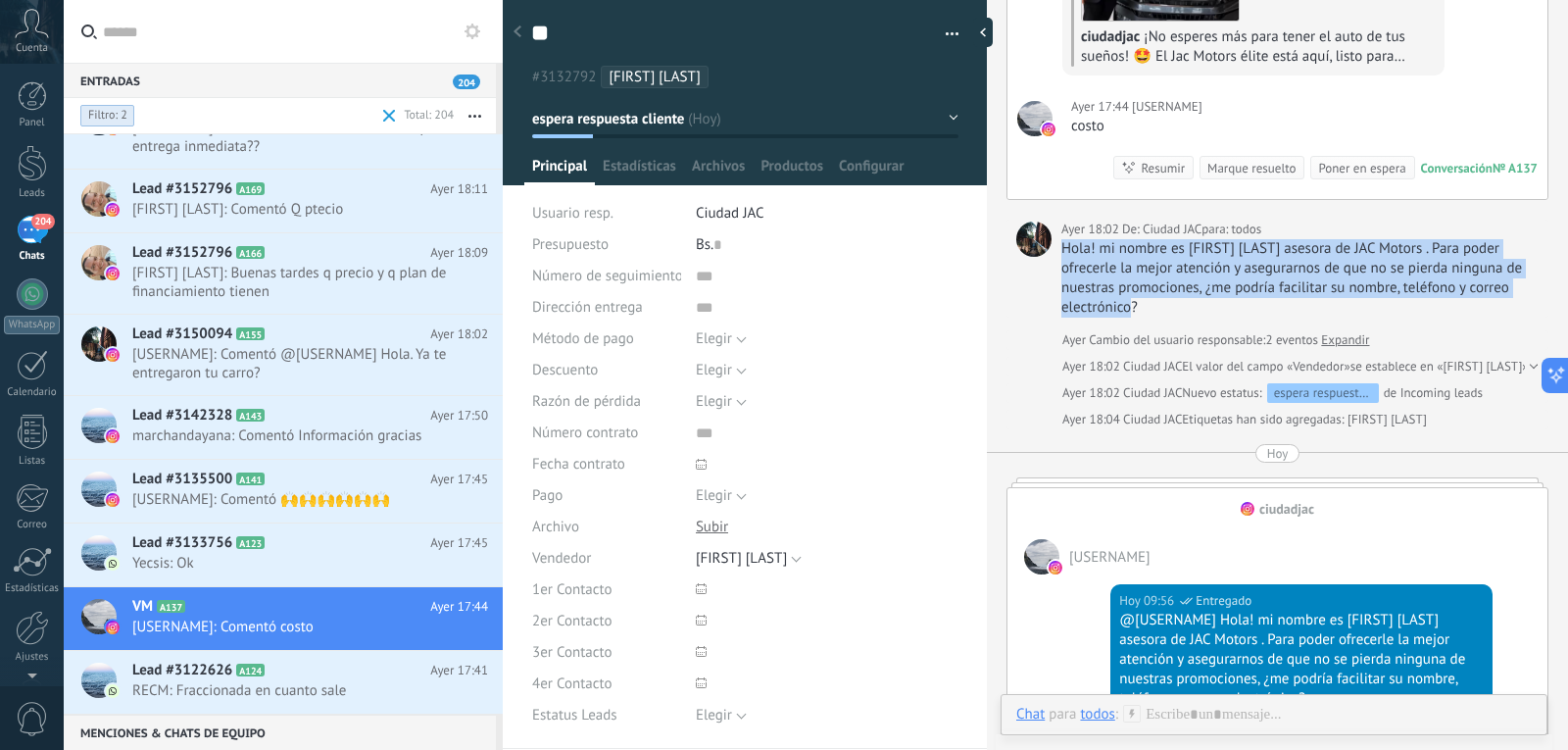 drag, startPoint x: 1176, startPoint y: 308, endPoint x: 1060, endPoint y: 253, distance: 128.37835 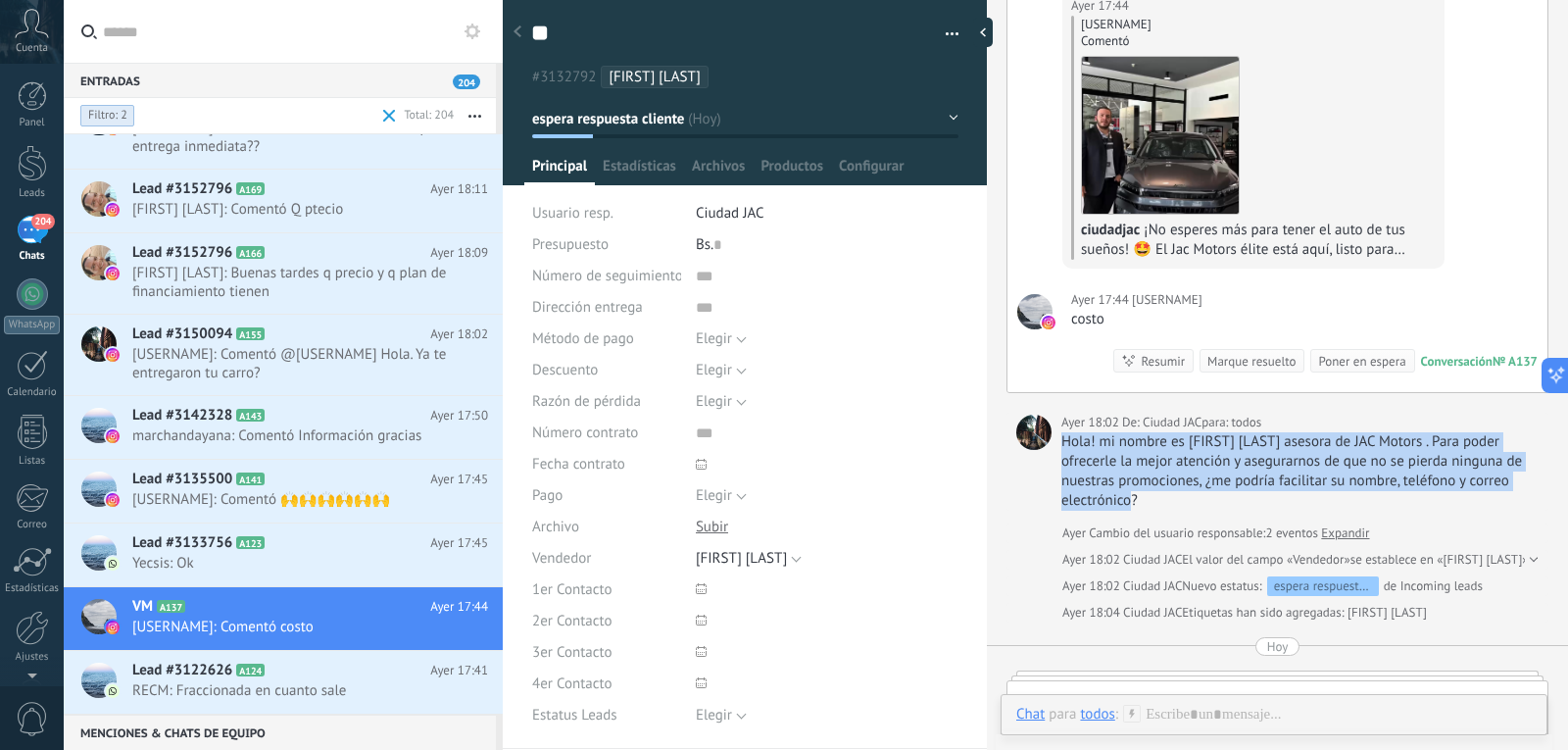 scroll, scrollTop: 98, scrollLeft: 0, axis: vertical 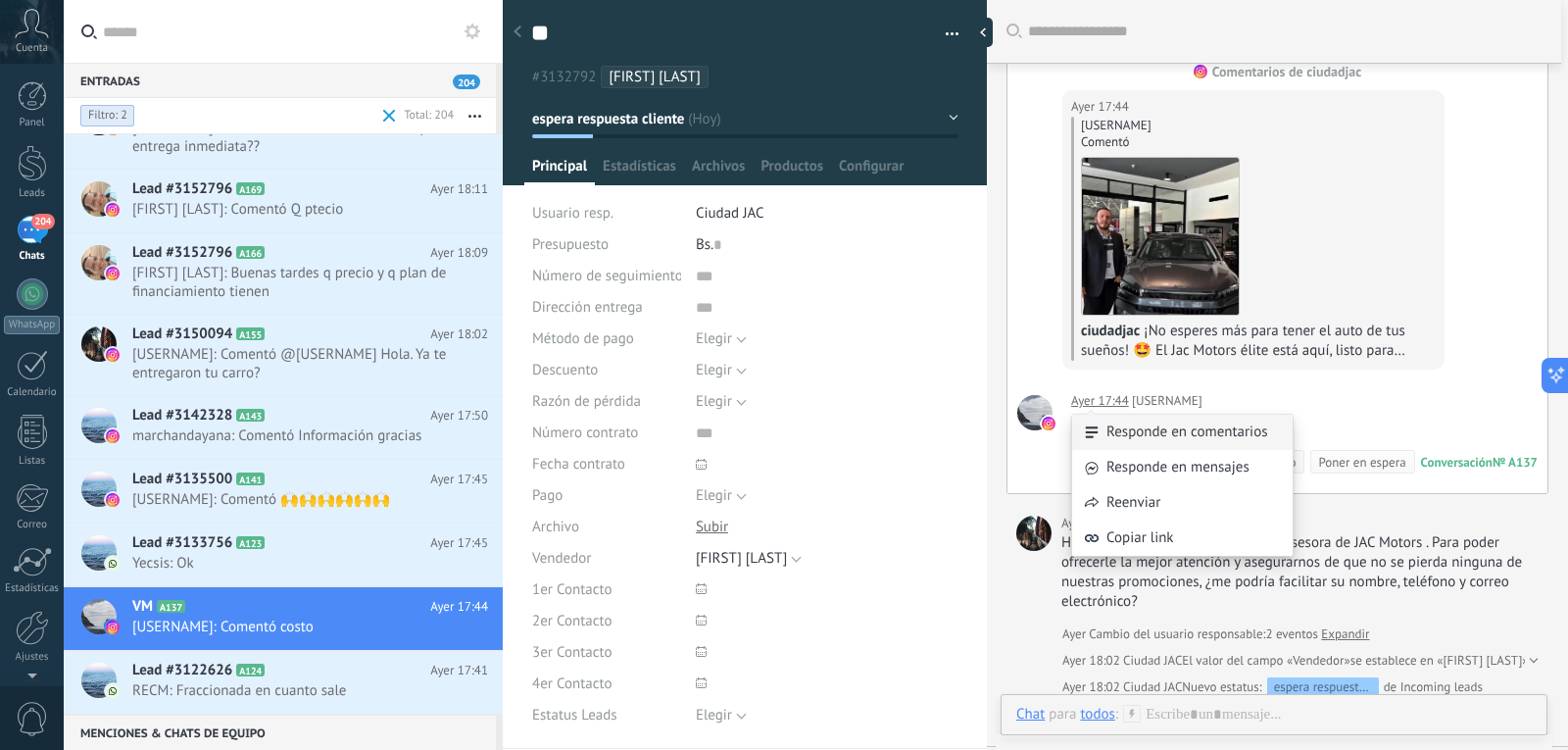 click on "Responde en comentarios" at bounding box center (1182, 432) 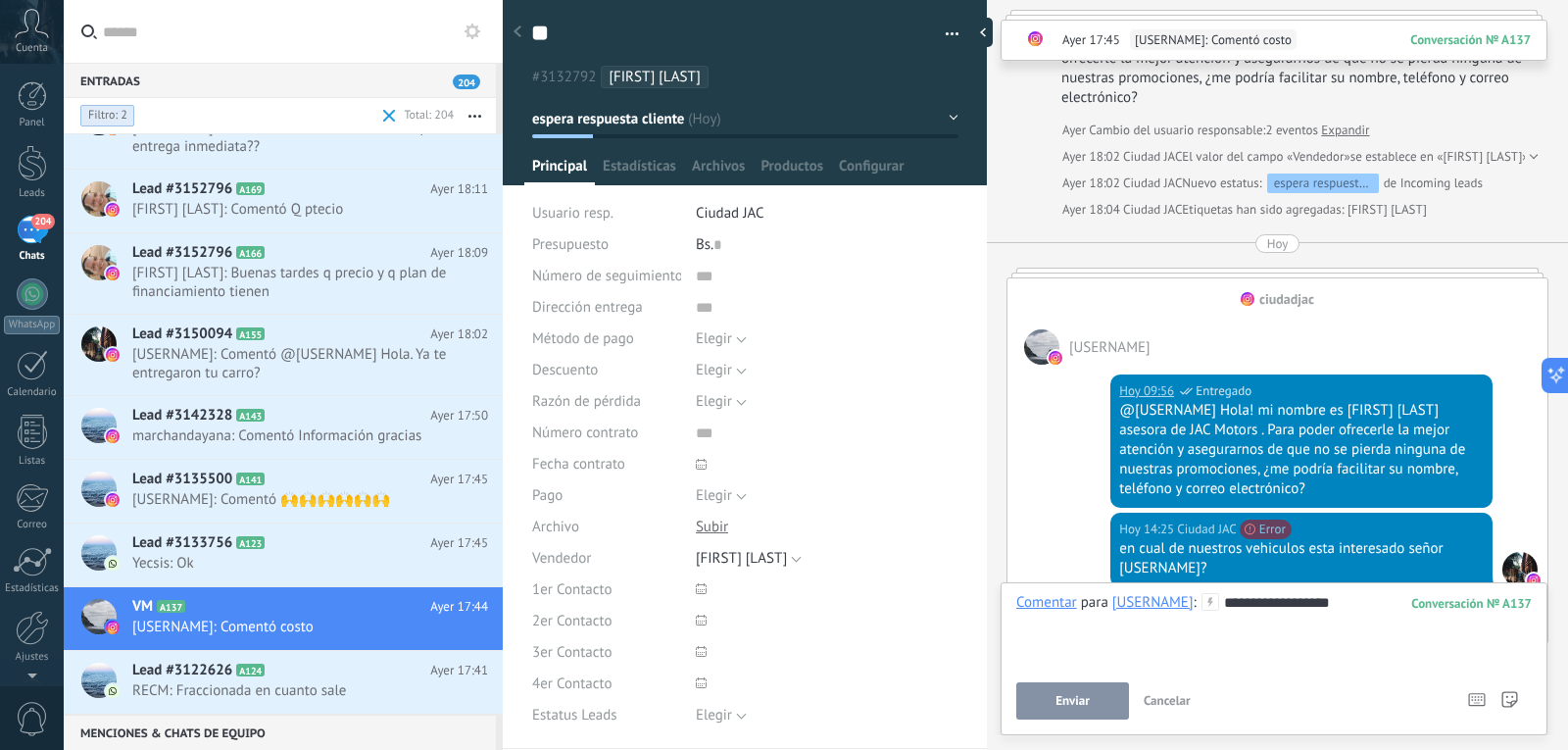 scroll, scrollTop: 799, scrollLeft: 0, axis: vertical 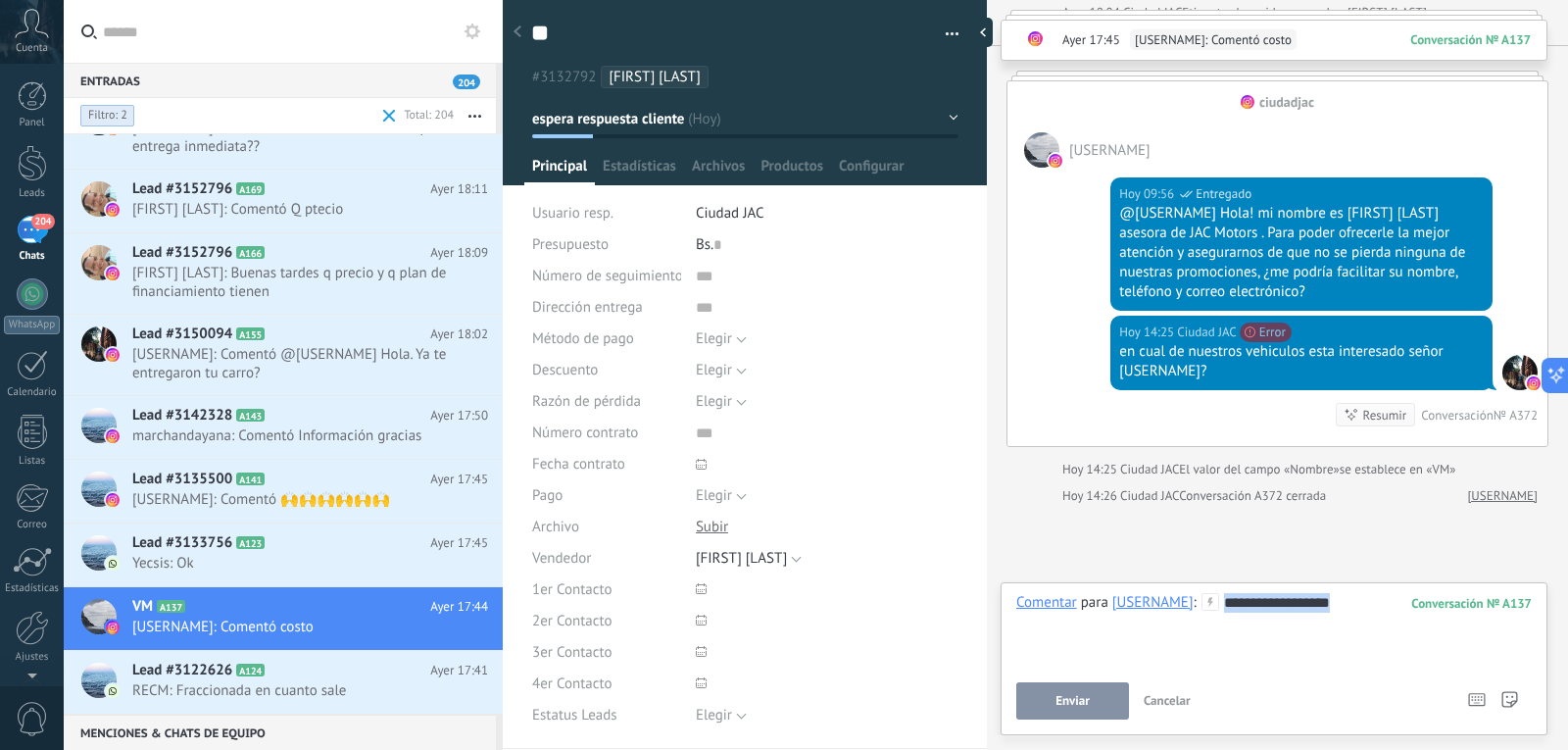 drag, startPoint x: 1388, startPoint y: 612, endPoint x: 1188, endPoint y: 605, distance: 200.12246 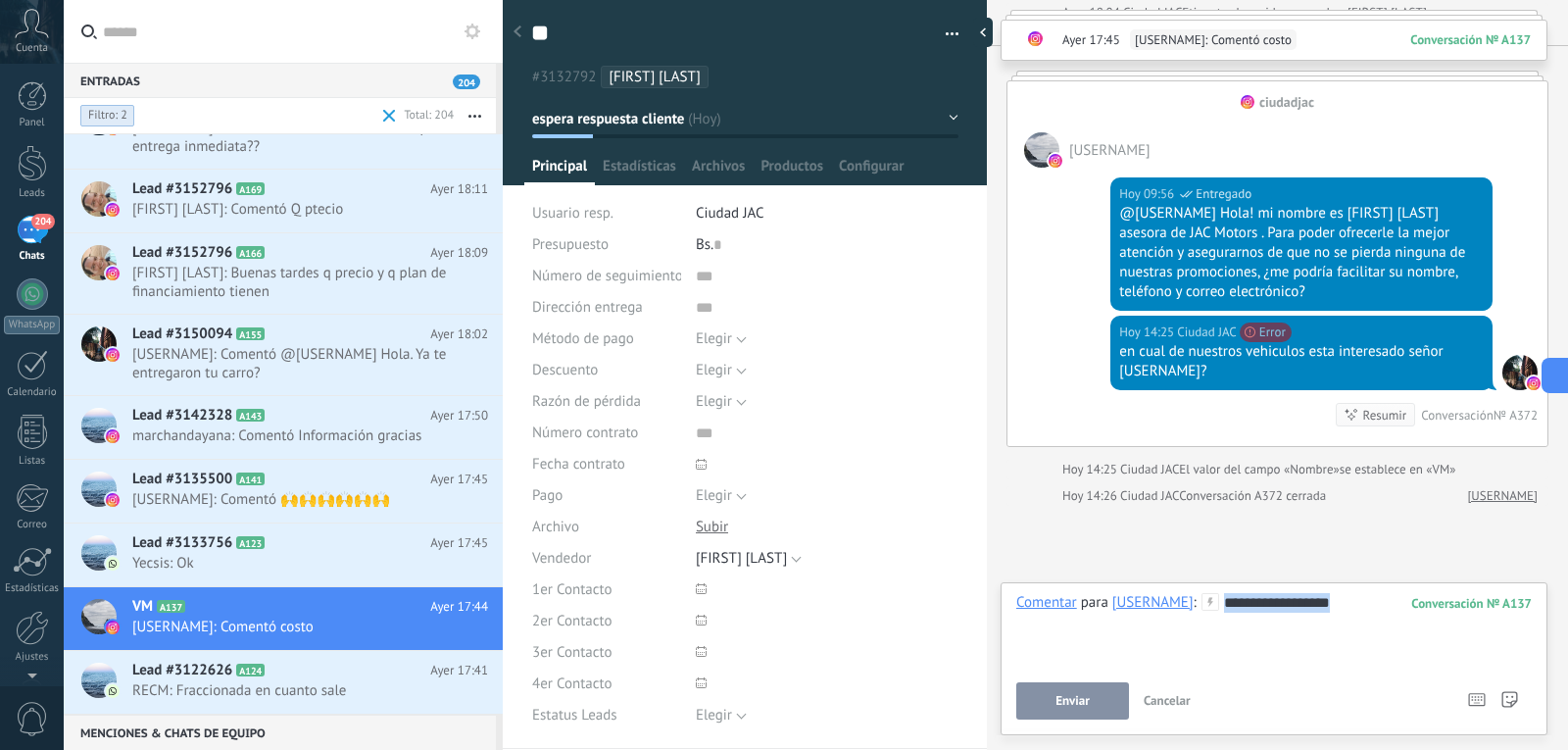 type 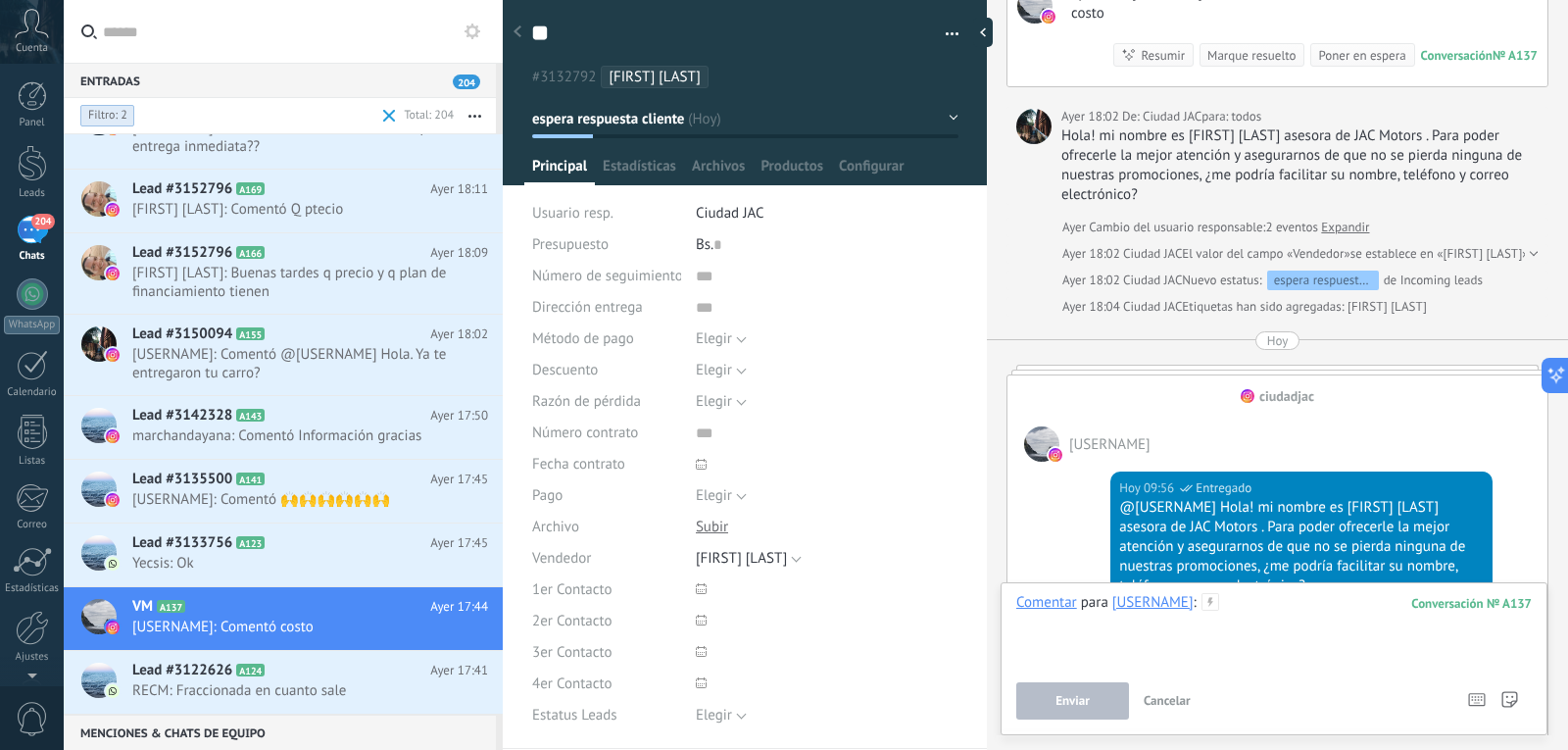 scroll, scrollTop: 309, scrollLeft: 0, axis: vertical 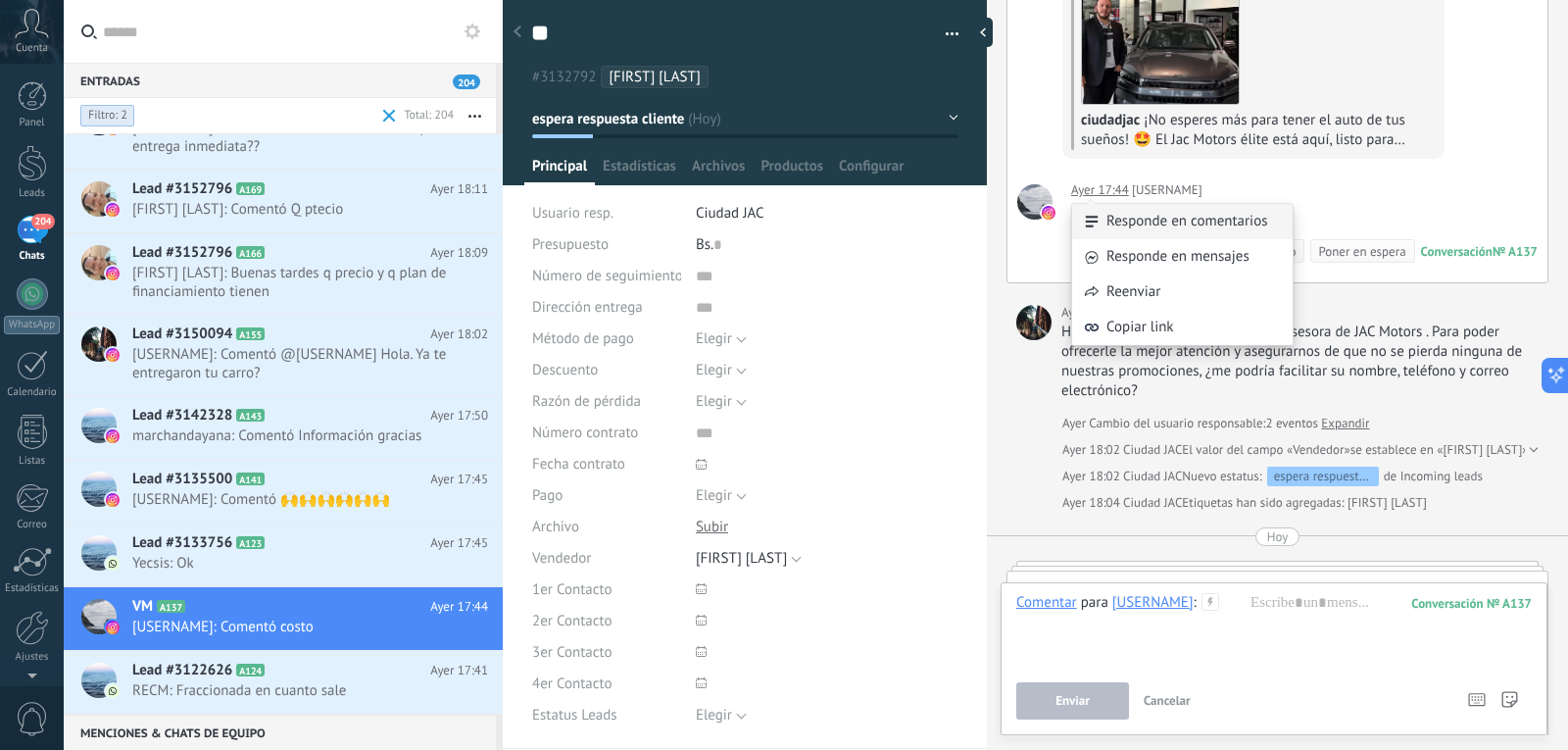 click on "Responde en comentarios" at bounding box center (1182, 222) 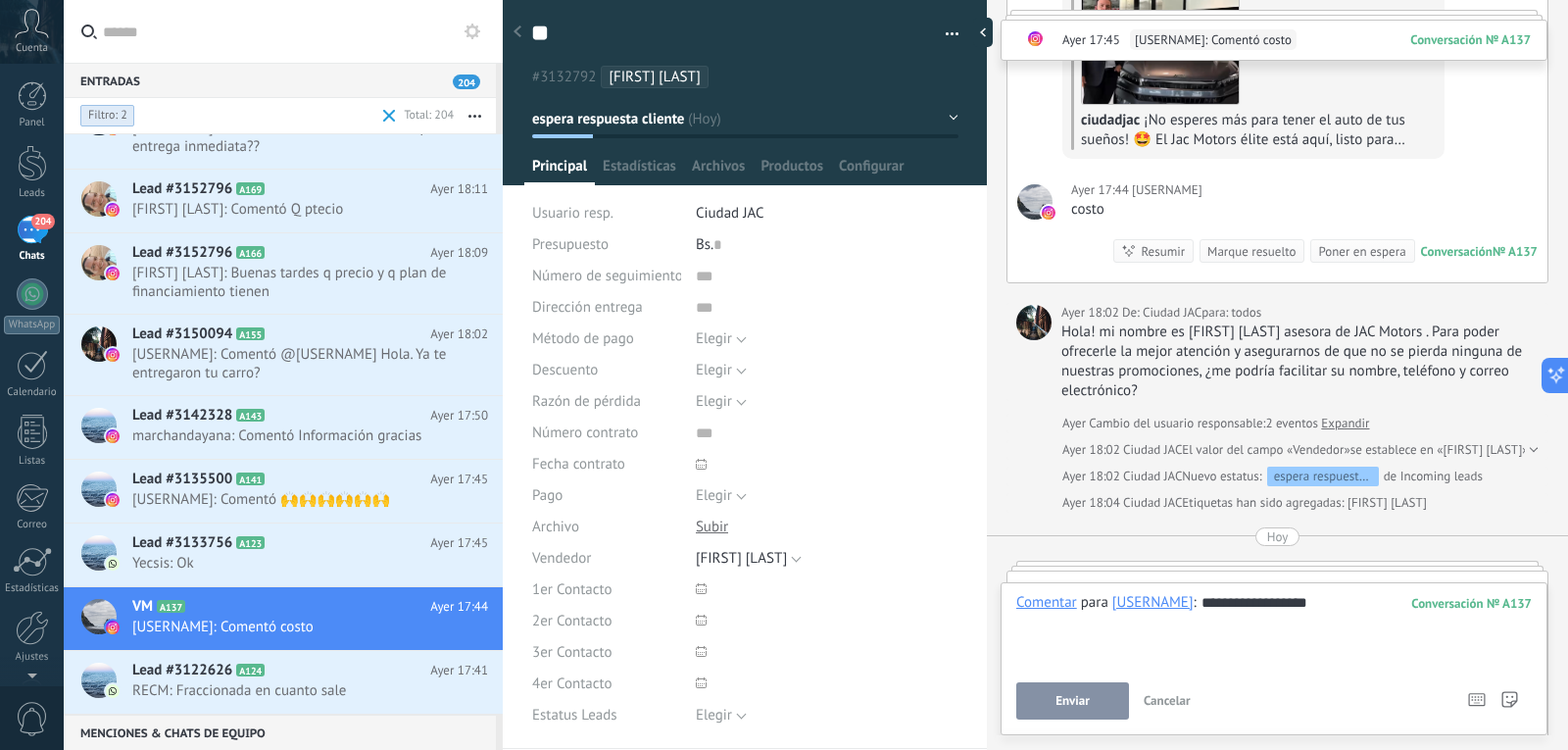 scroll, scrollTop: 897, scrollLeft: 0, axis: vertical 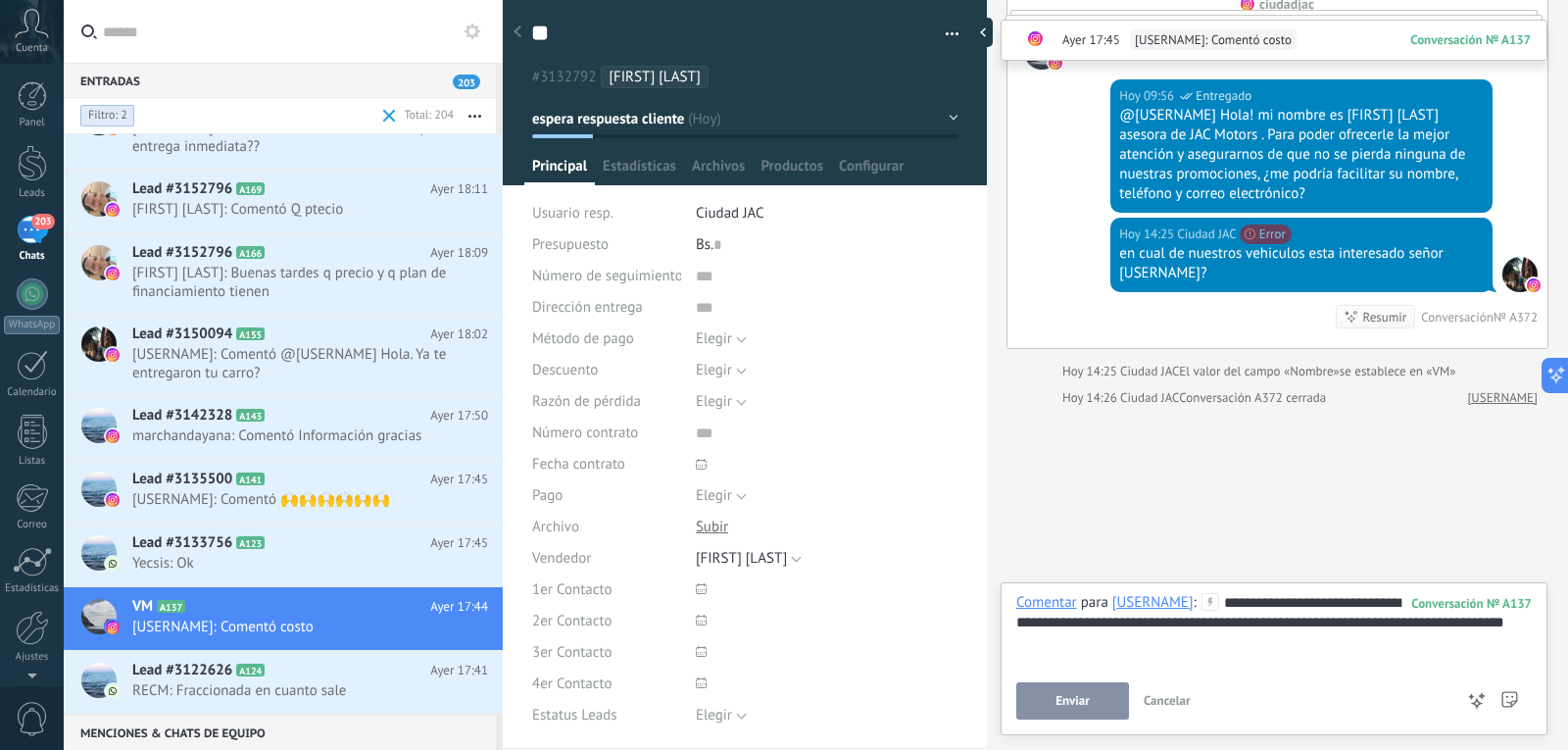 click on "Enviar" at bounding box center (1072, 701) 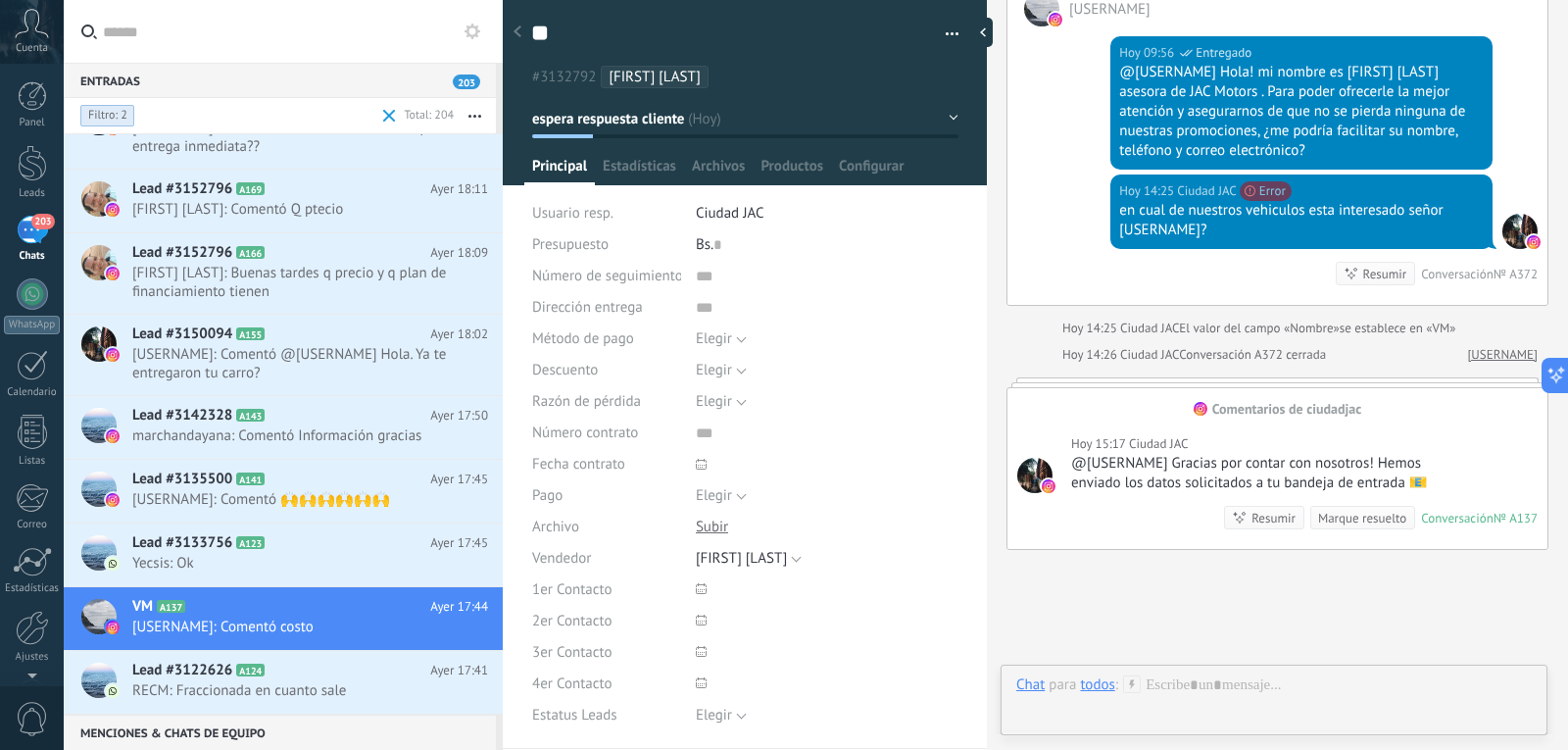 scroll, scrollTop: 1059, scrollLeft: 0, axis: vertical 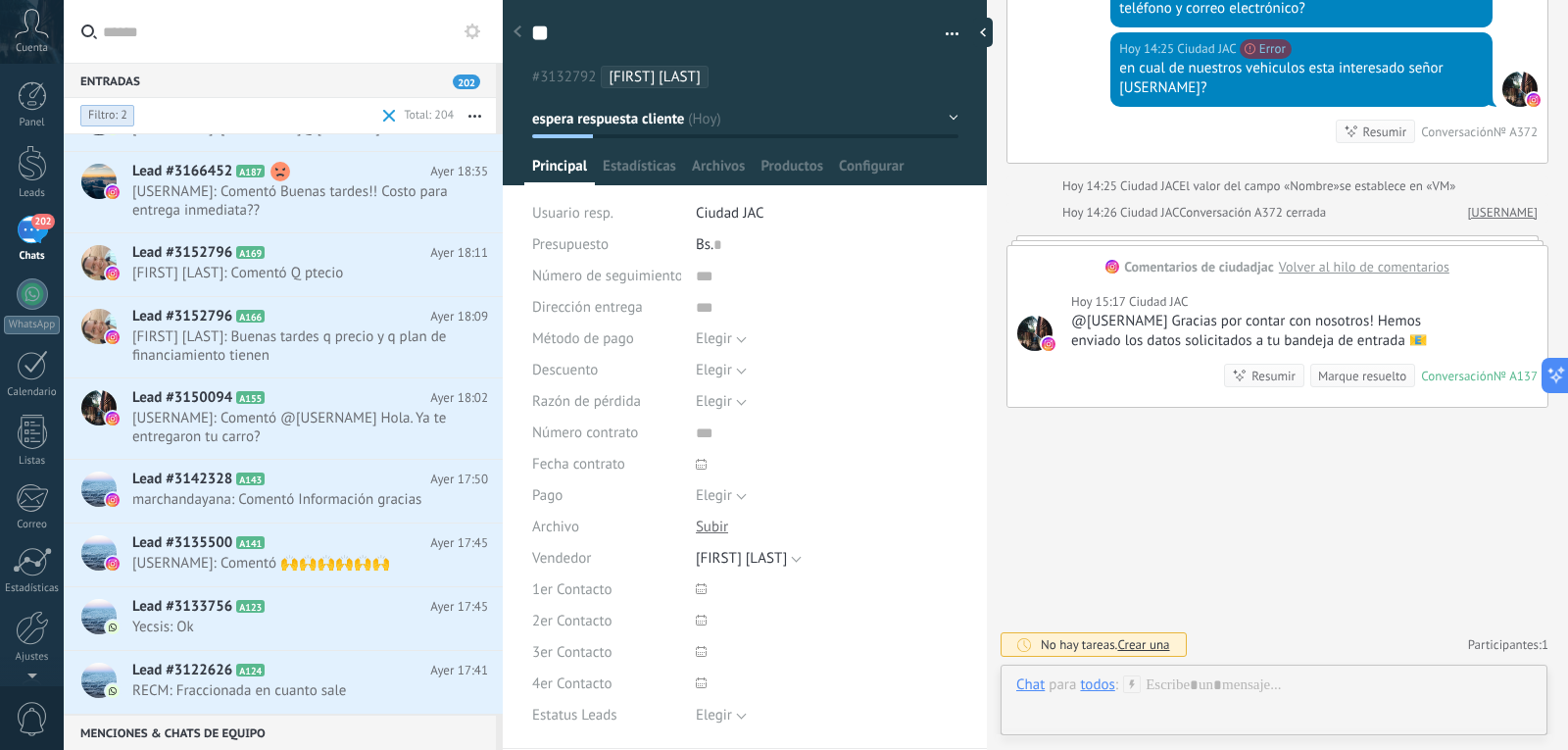 click on "Marque resuelto" at bounding box center [1362, 375] 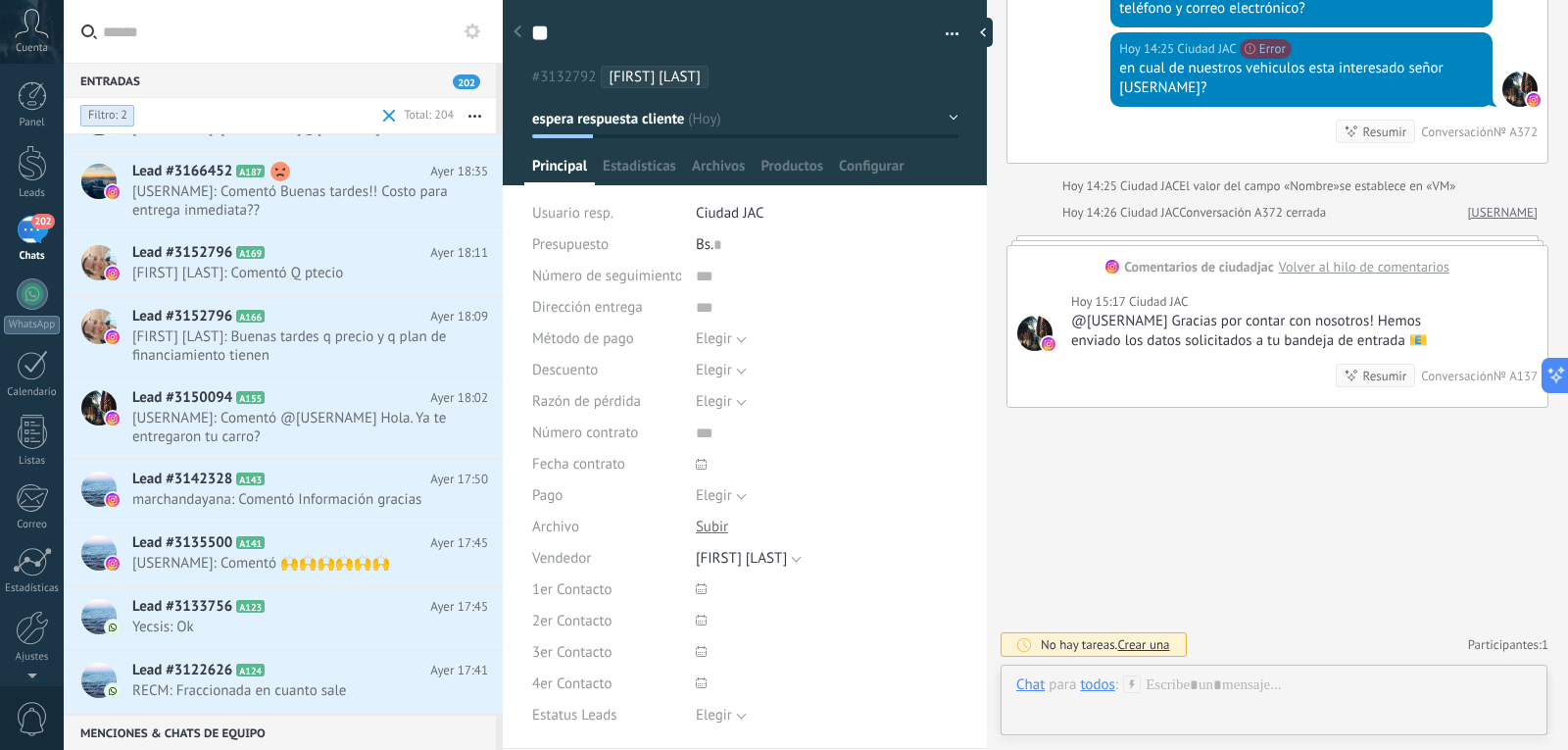 scroll, scrollTop: 1091, scrollLeft: 0, axis: vertical 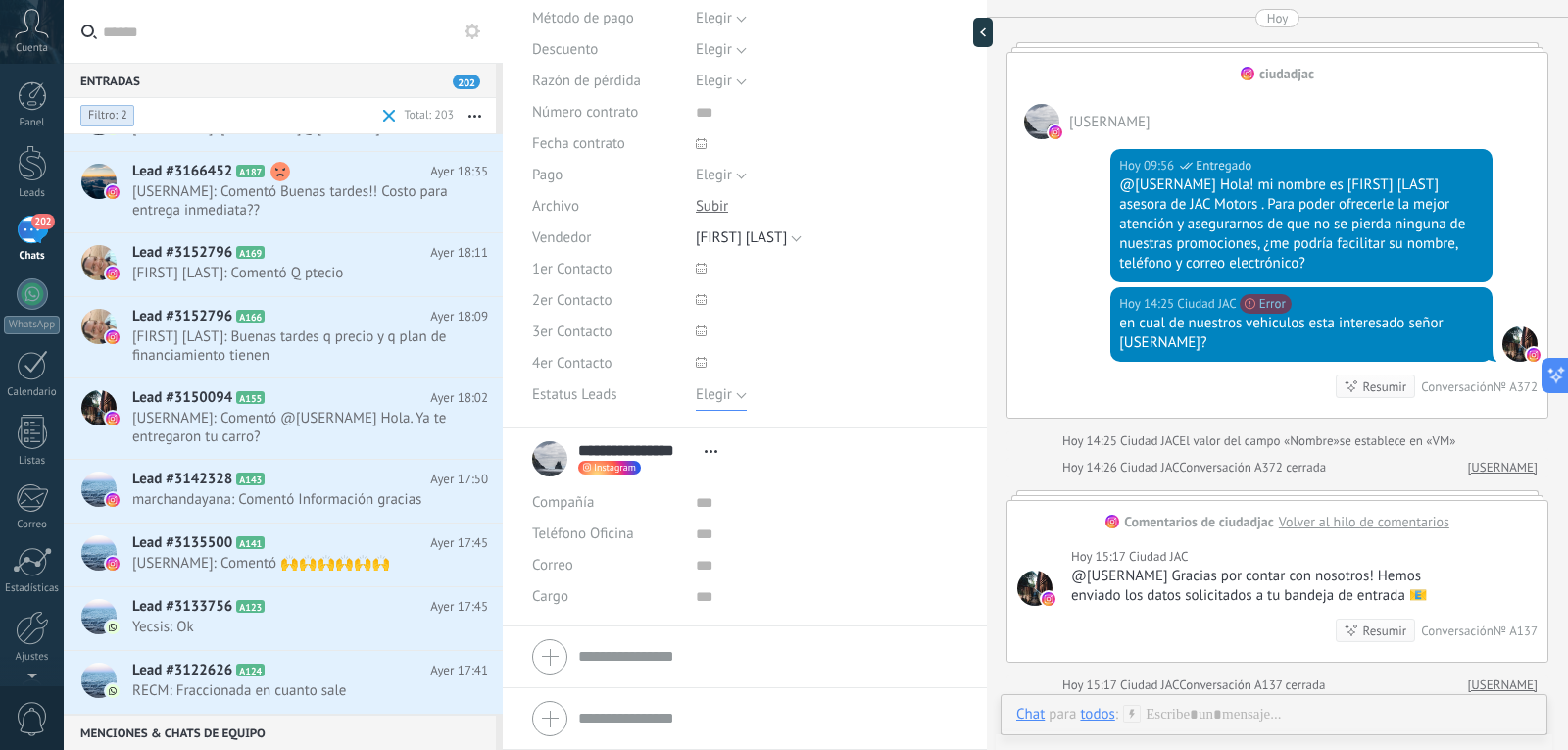 click on "Elegir" at bounding box center (721, 395) 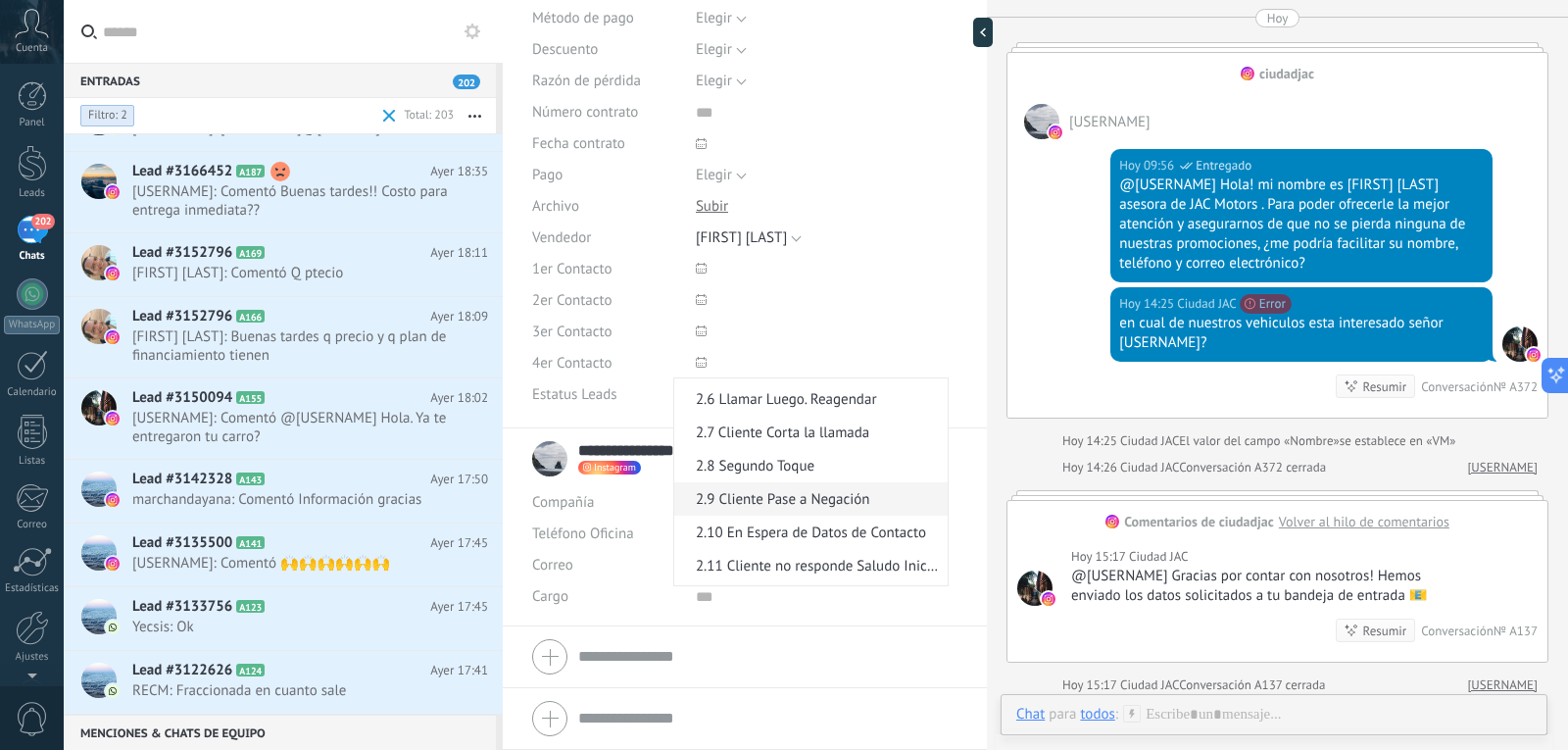 scroll, scrollTop: 294, scrollLeft: 0, axis: vertical 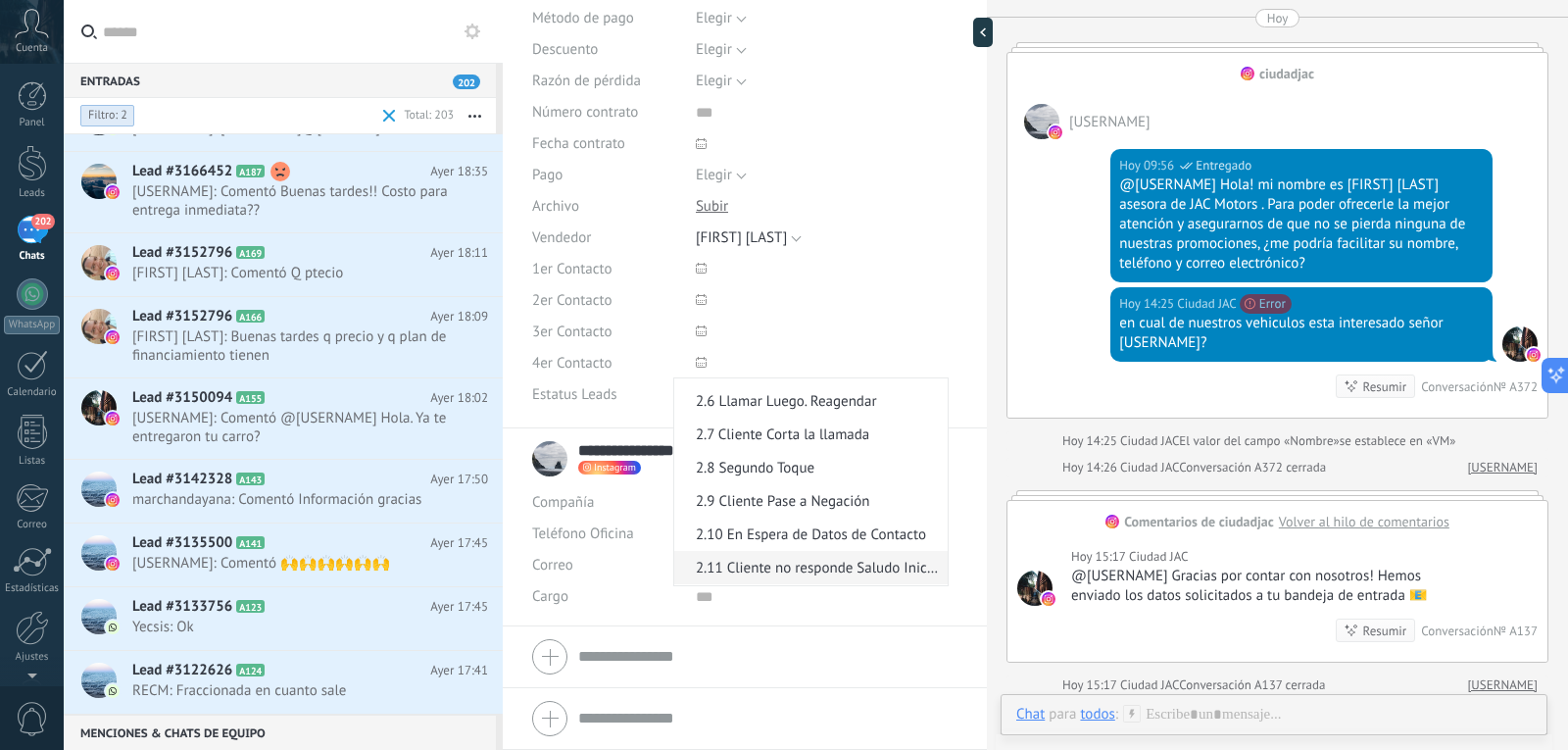 click on "2.11 Cliente no responde Saludo Inicial" at bounding box center (808, 568) 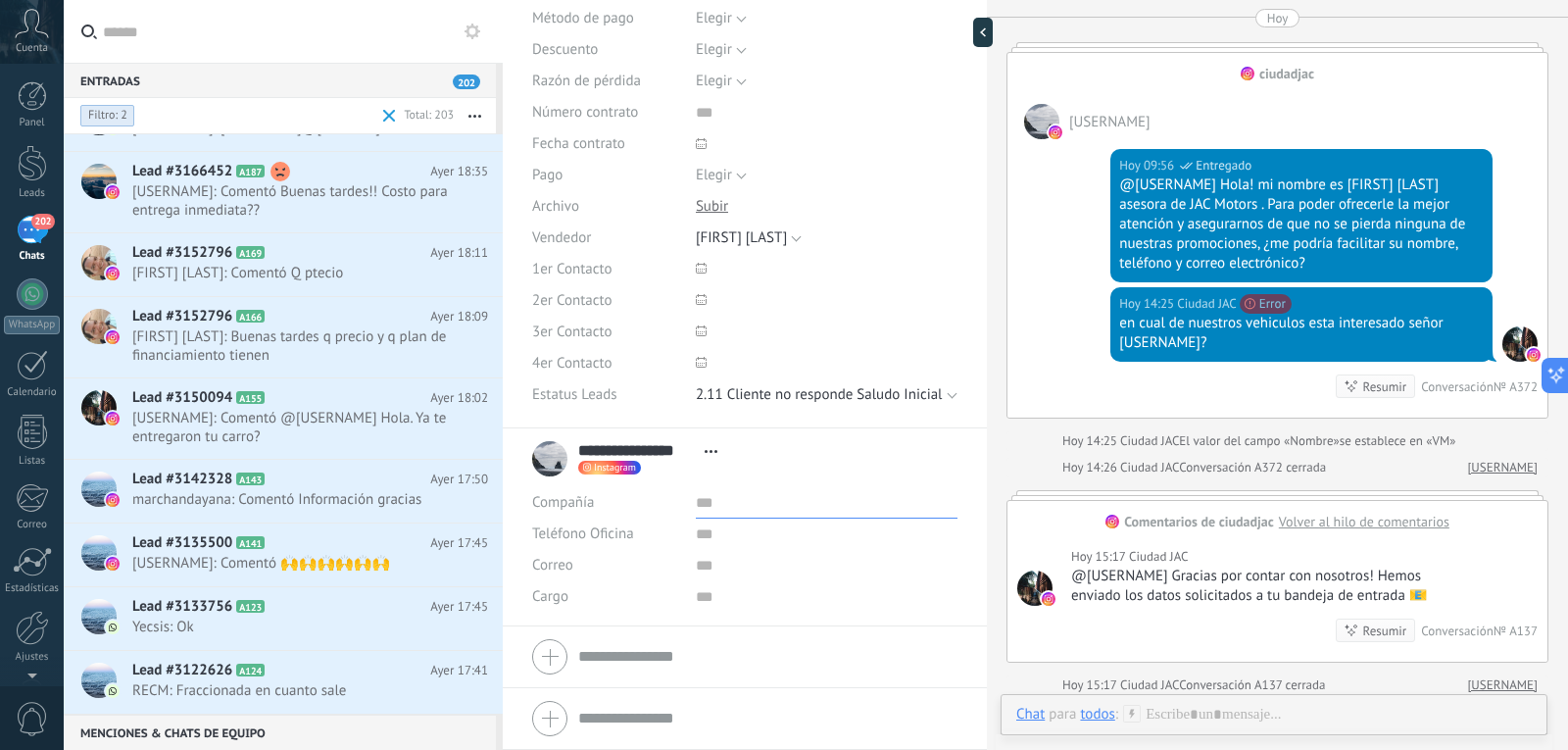 click at bounding box center (826, 503) 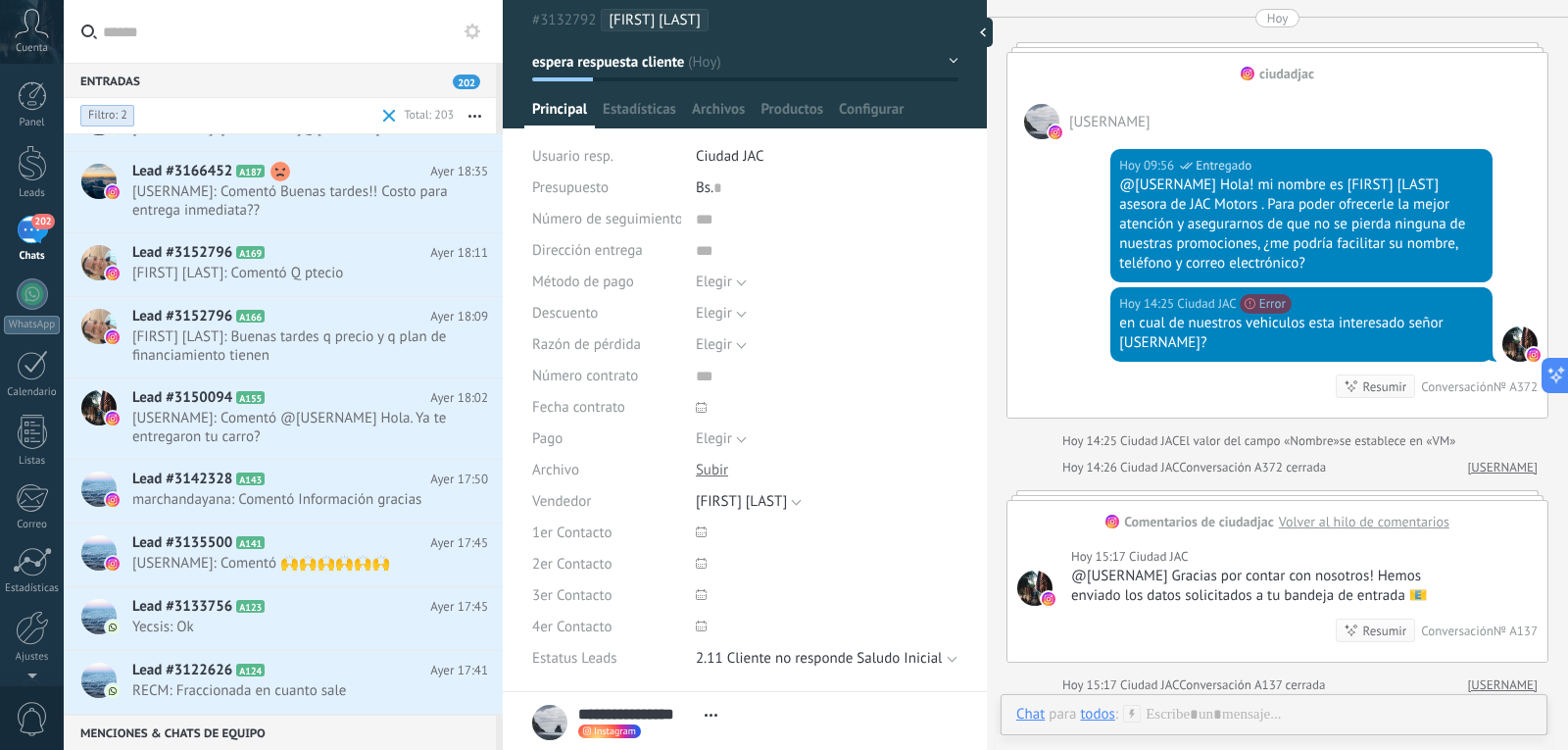scroll, scrollTop: 26, scrollLeft: 0, axis: vertical 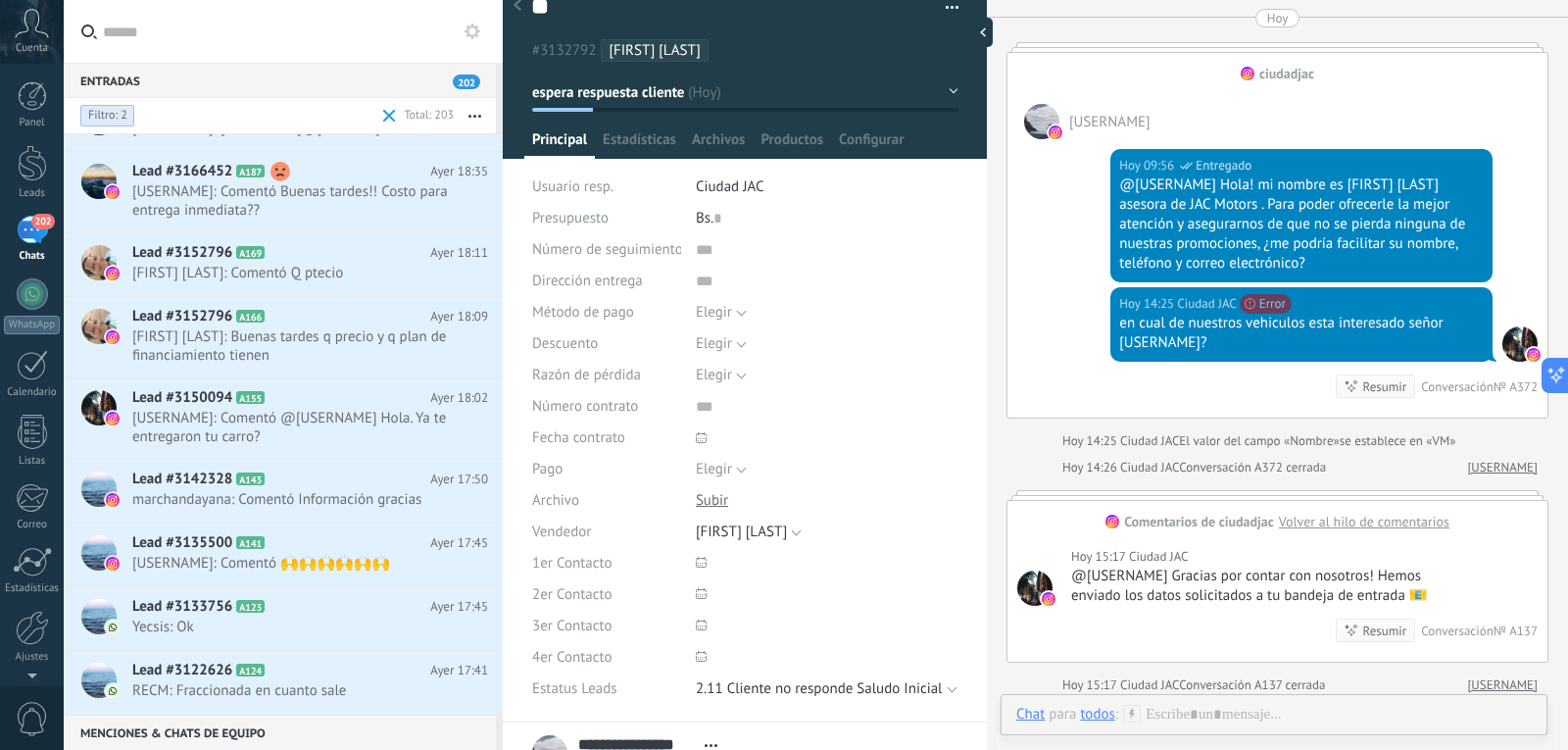 click on "Hoy 14:25 Ciudad JAC  This message is sent outside of allowed window. Error en cual de nuestros vehiculos esta interesado señor jesus? Resumir Resumir Conversación  № A372" at bounding box center [1277, 352] 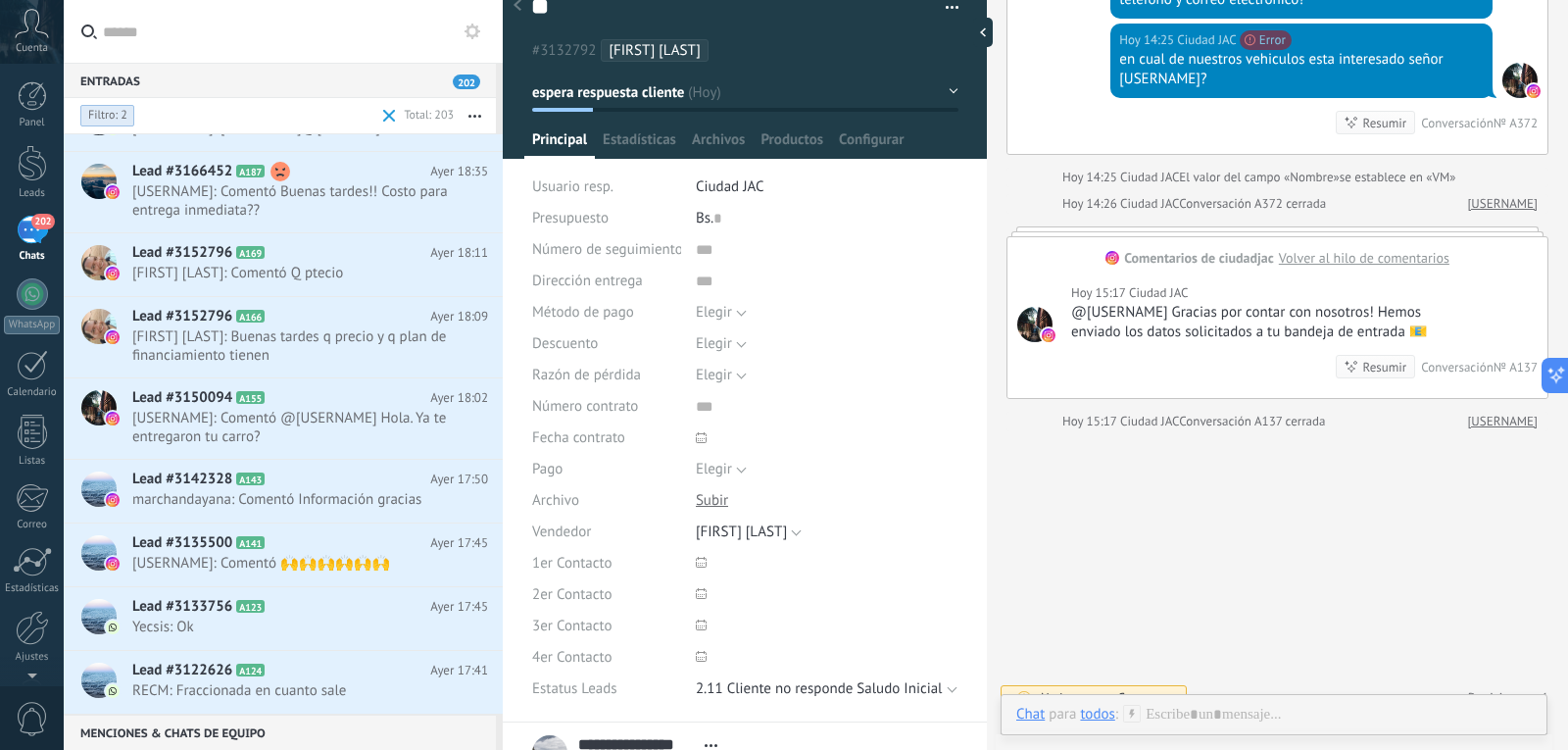 scroll, scrollTop: 1091, scrollLeft: 0, axis: vertical 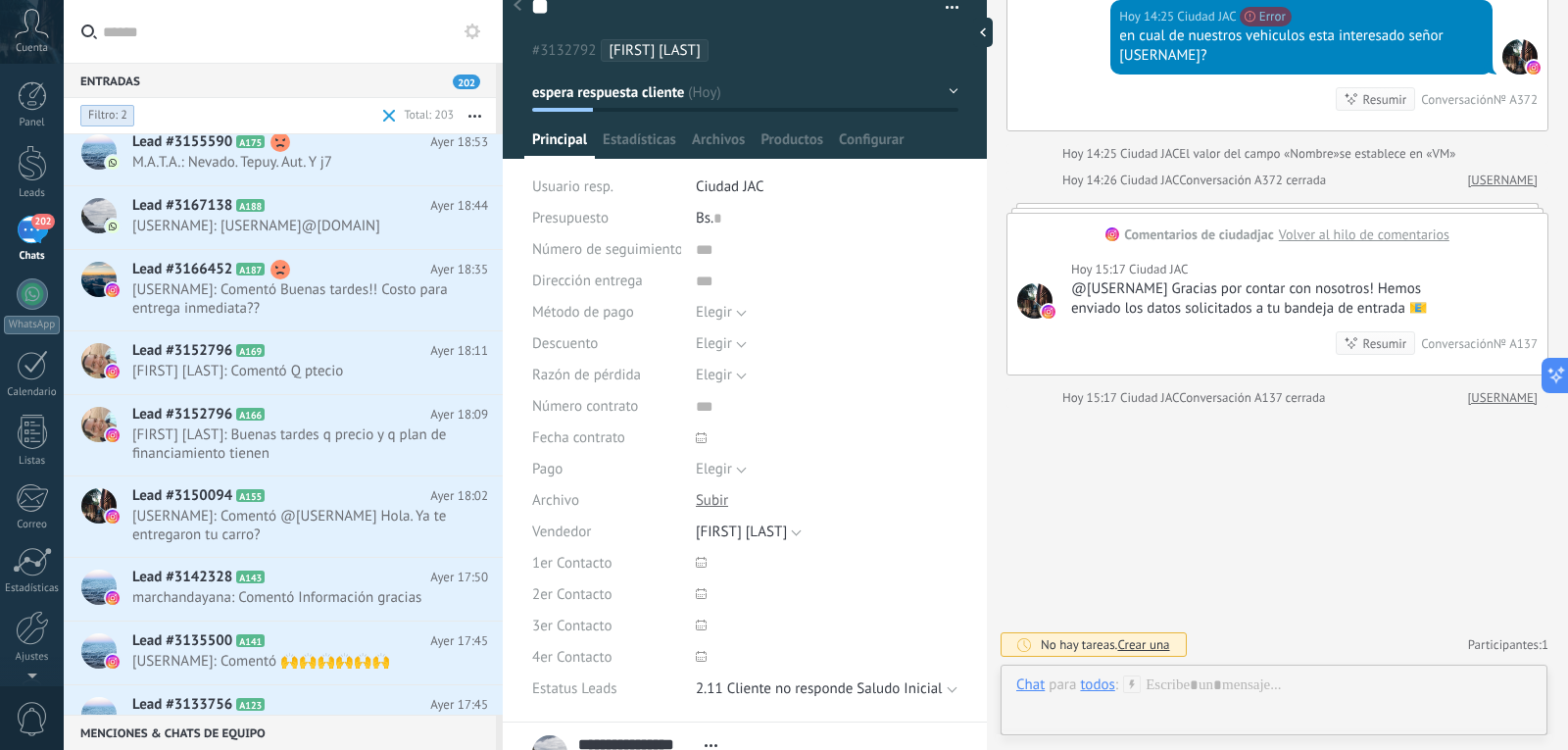 click 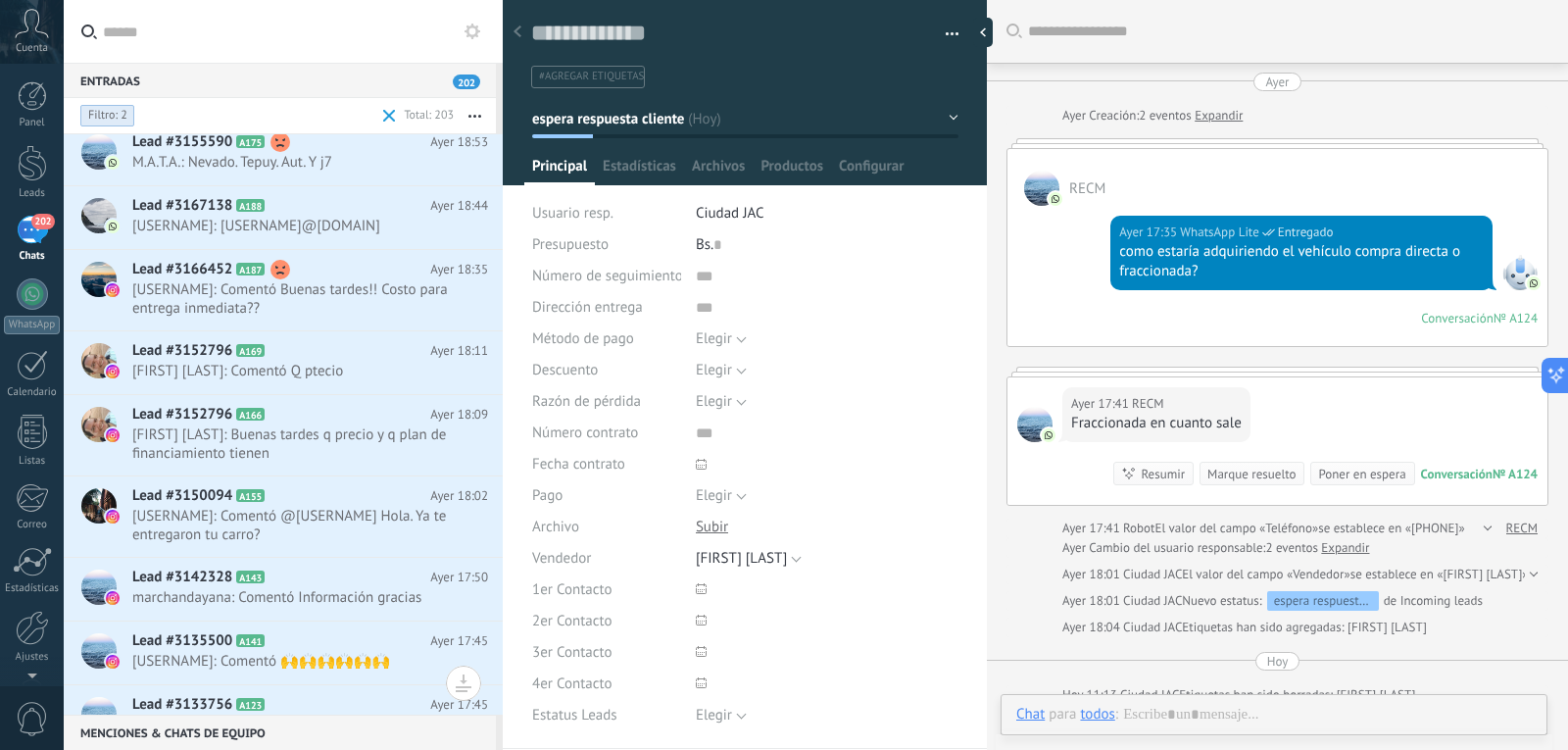 scroll, scrollTop: 29, scrollLeft: 0, axis: vertical 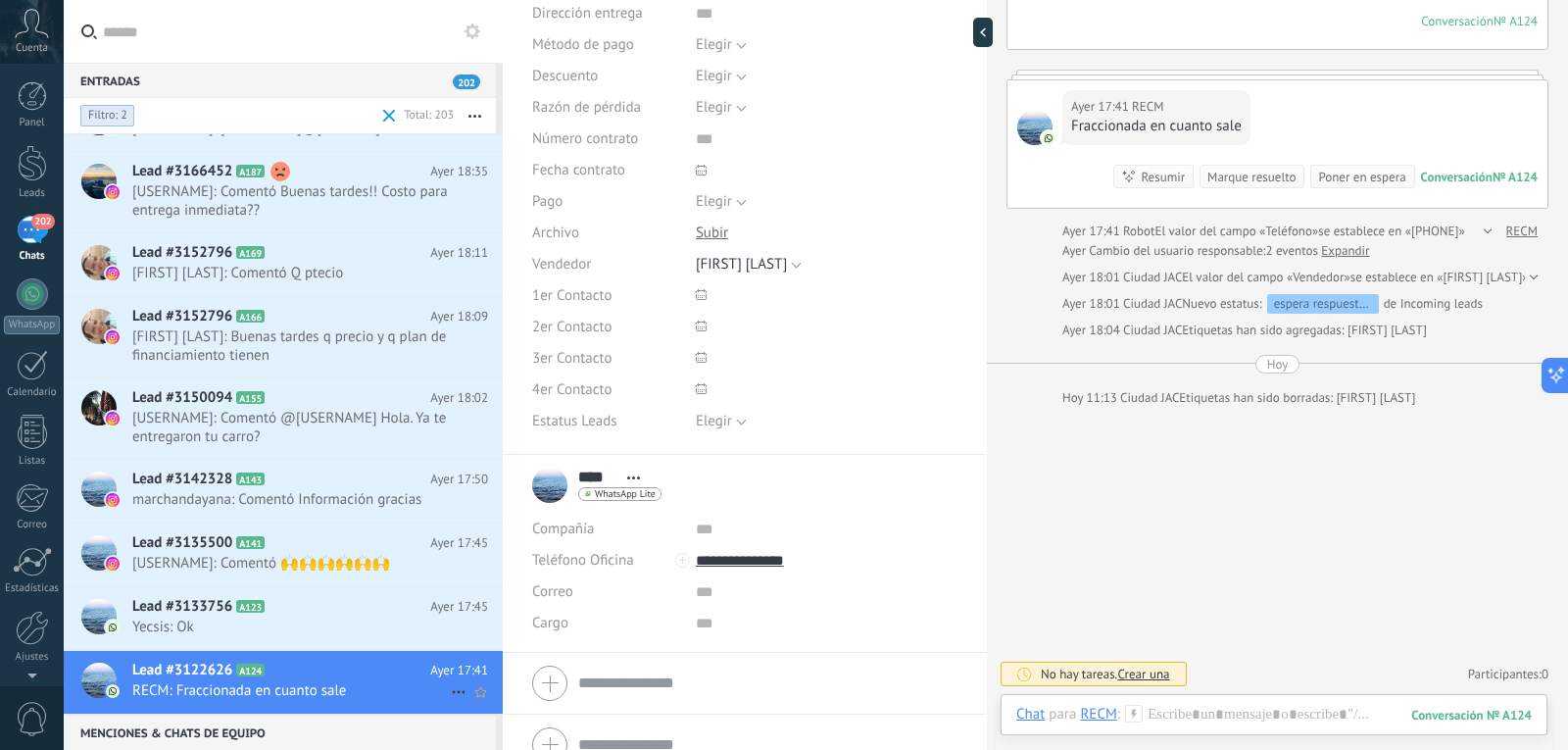 click on "RECM: Fraccionada en cuanto sale" at bounding box center [291, 690] 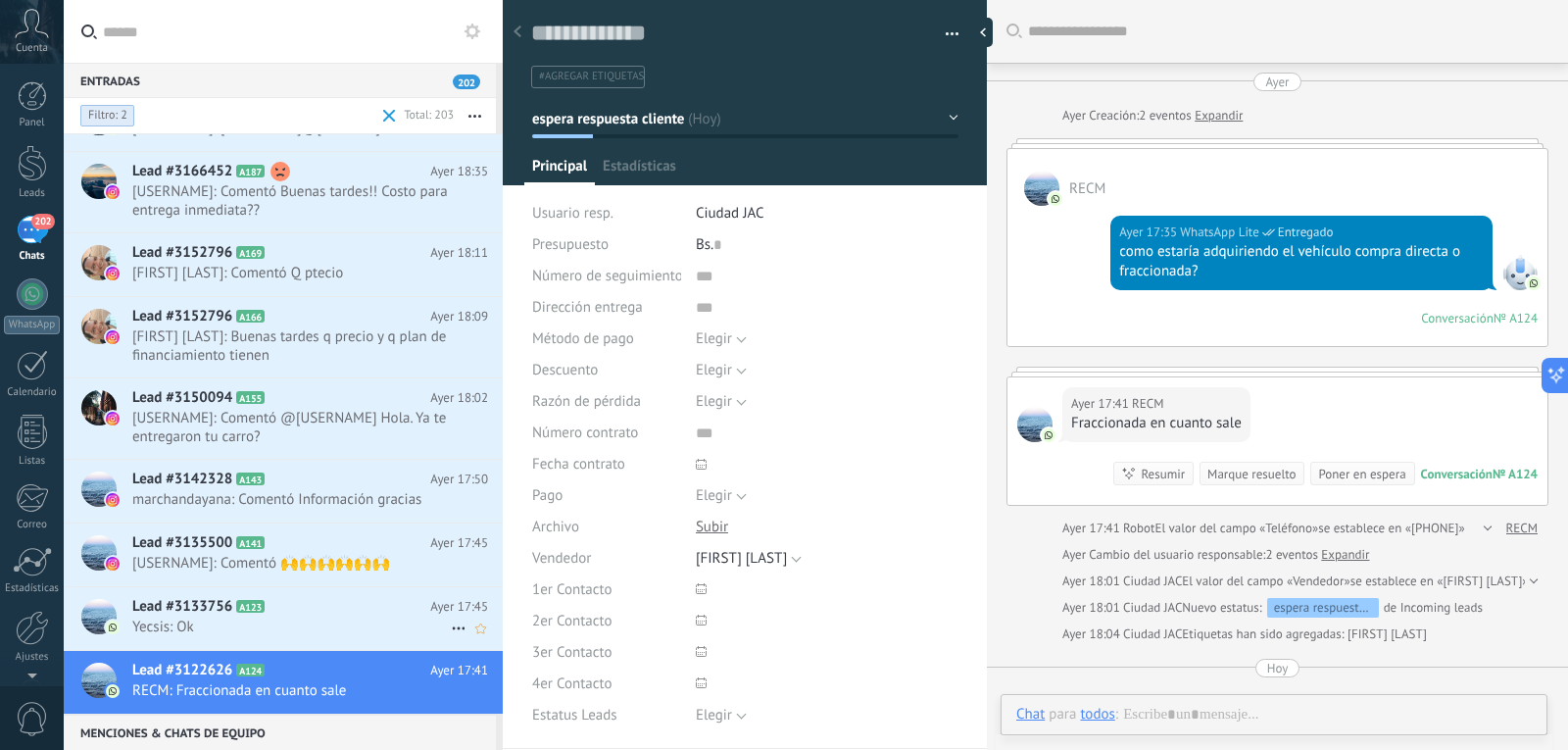 scroll, scrollTop: 62, scrollLeft: 0, axis: vertical 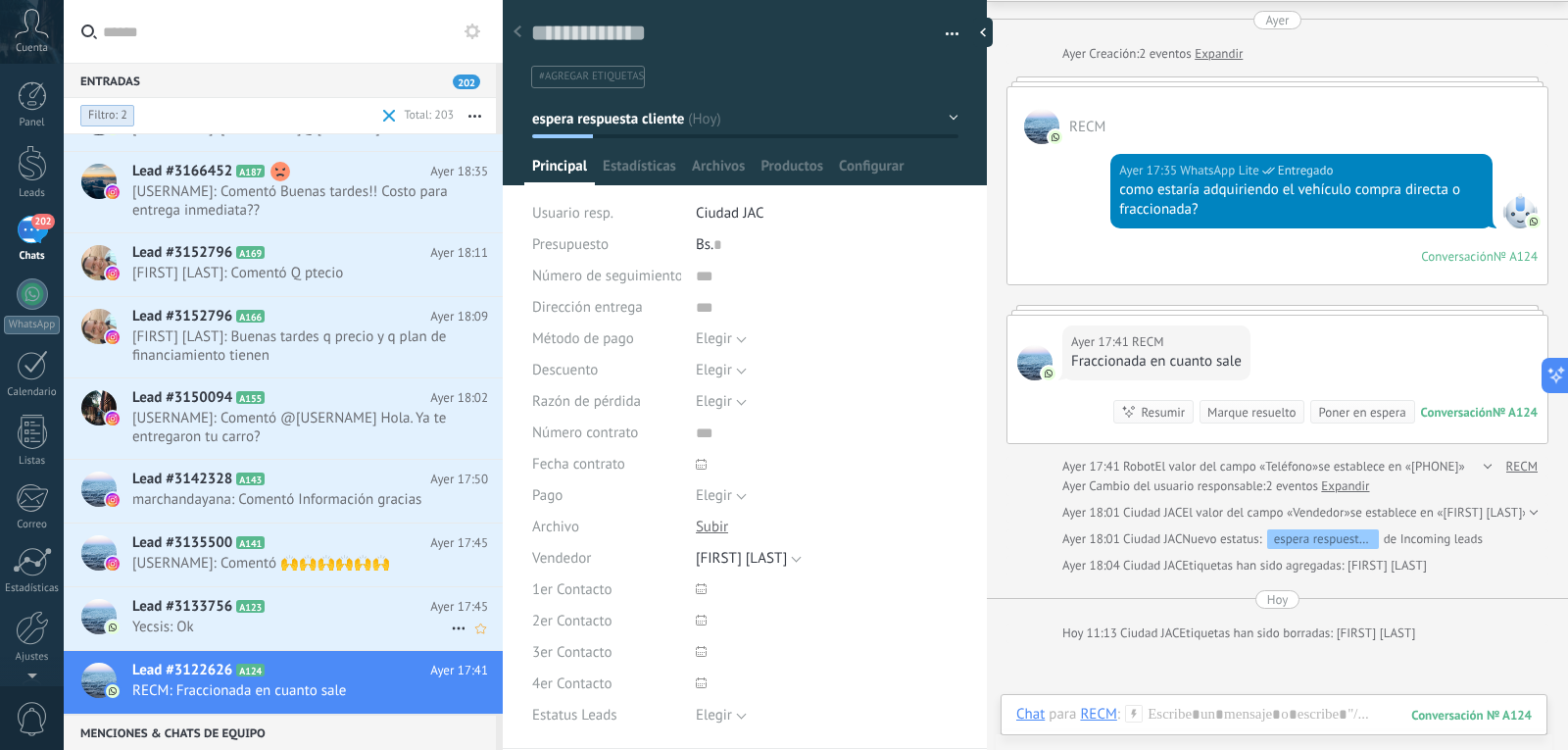 click on "Yecsis: Ok" at bounding box center (291, 626) 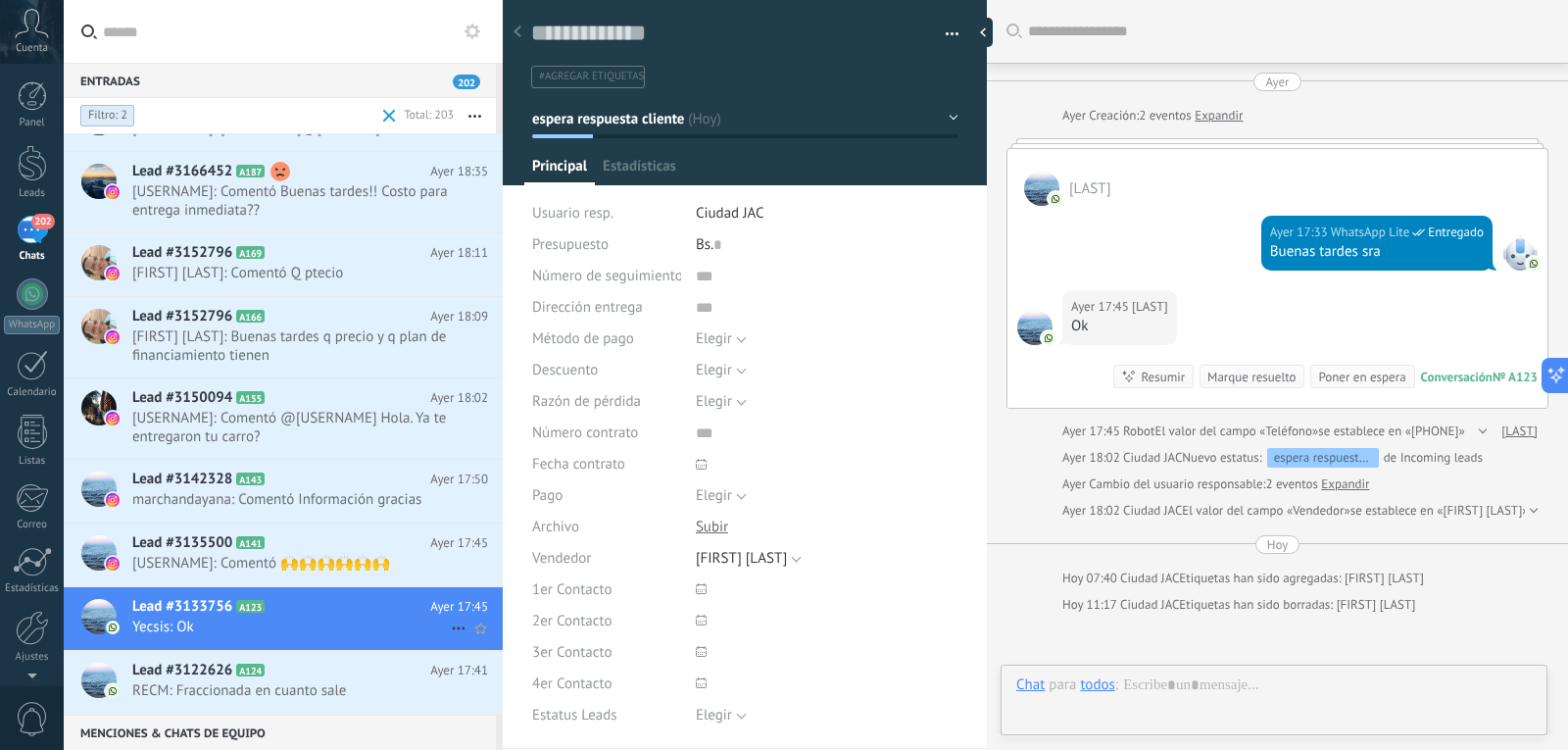 click on "Lead #3133756
A123
Ayer 17:45
Yecsis: Ok" at bounding box center [318, 618] 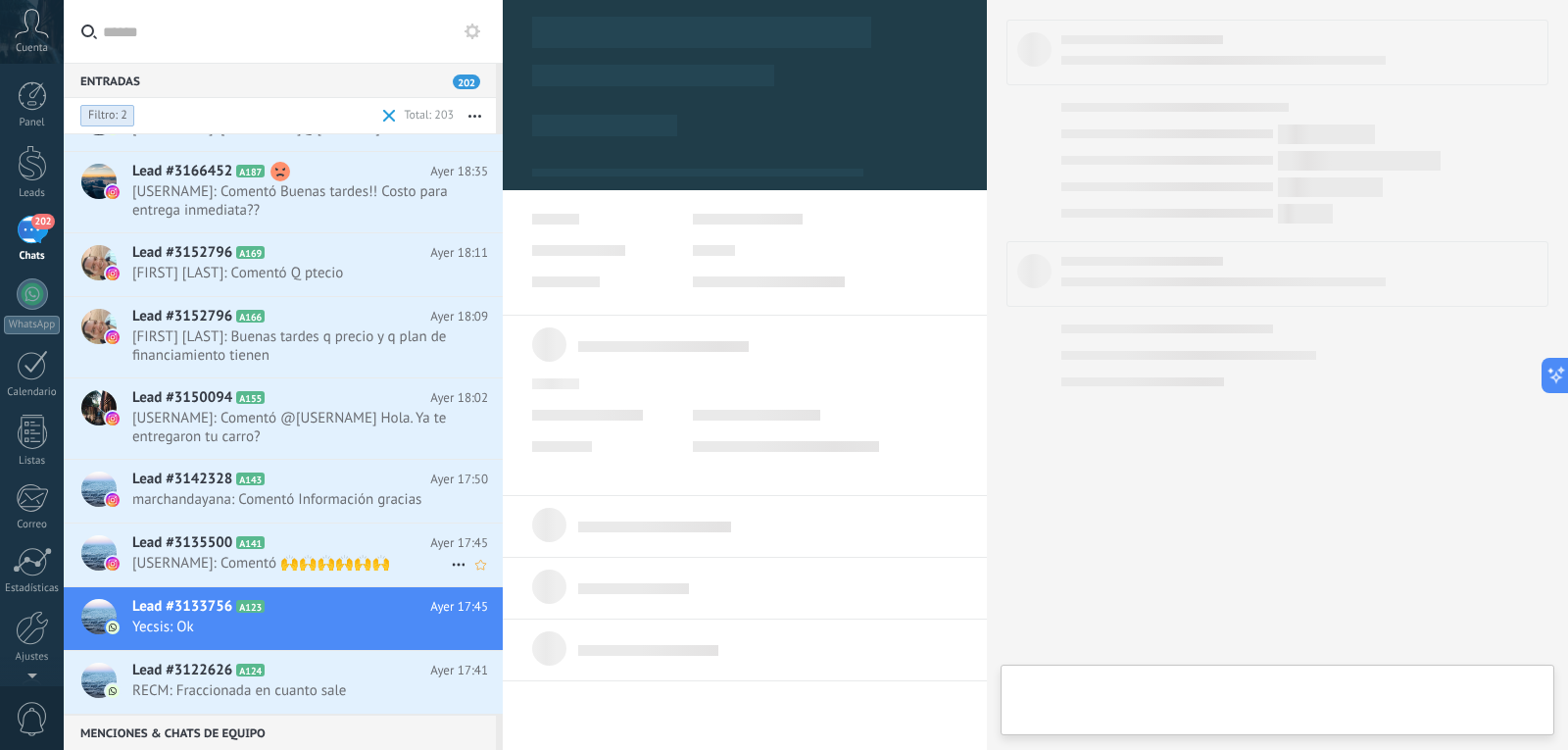 scroll, scrollTop: 29, scrollLeft: 0, axis: vertical 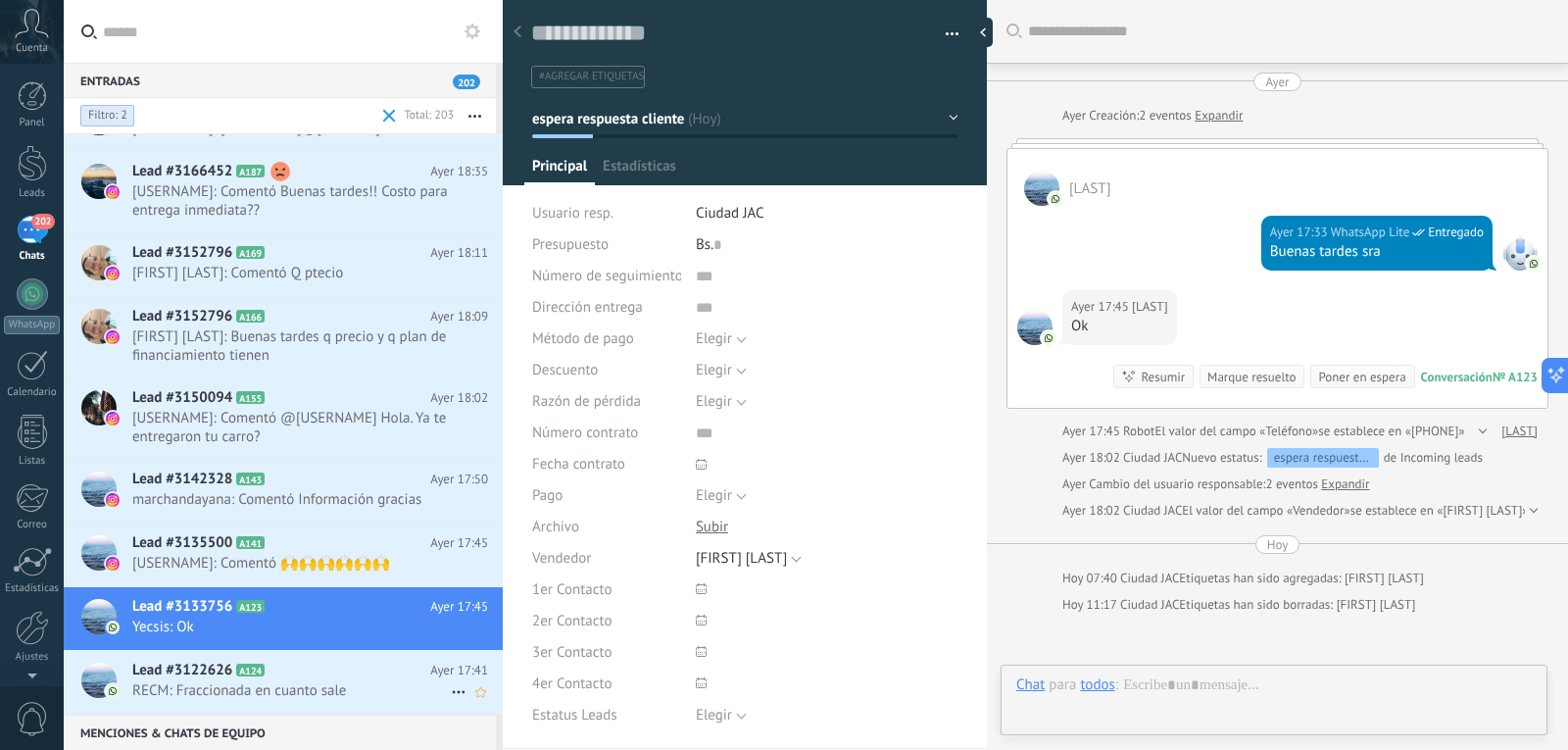 click on "RECM: Fraccionada en cuanto sale" at bounding box center (291, 690) 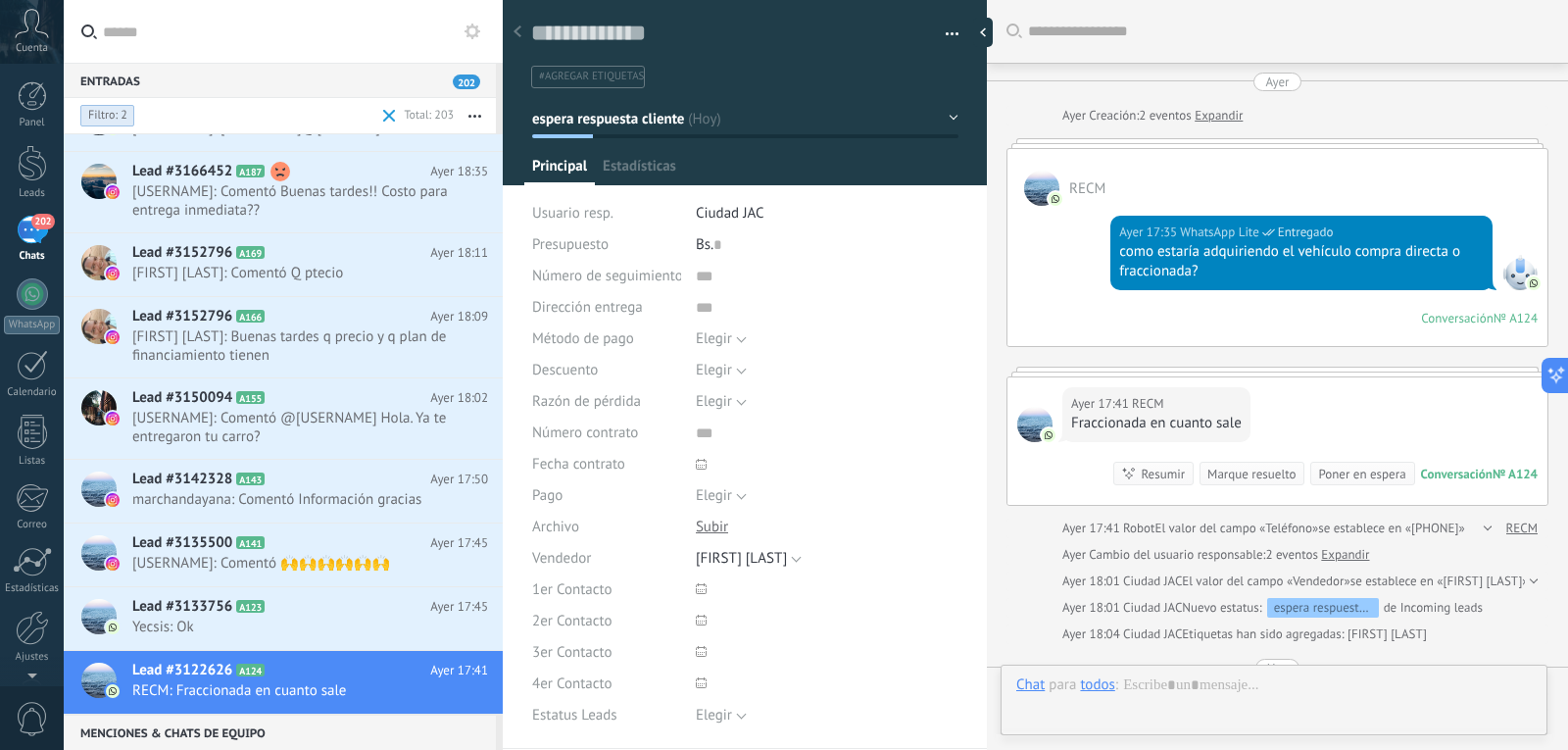 scroll, scrollTop: 62, scrollLeft: 0, axis: vertical 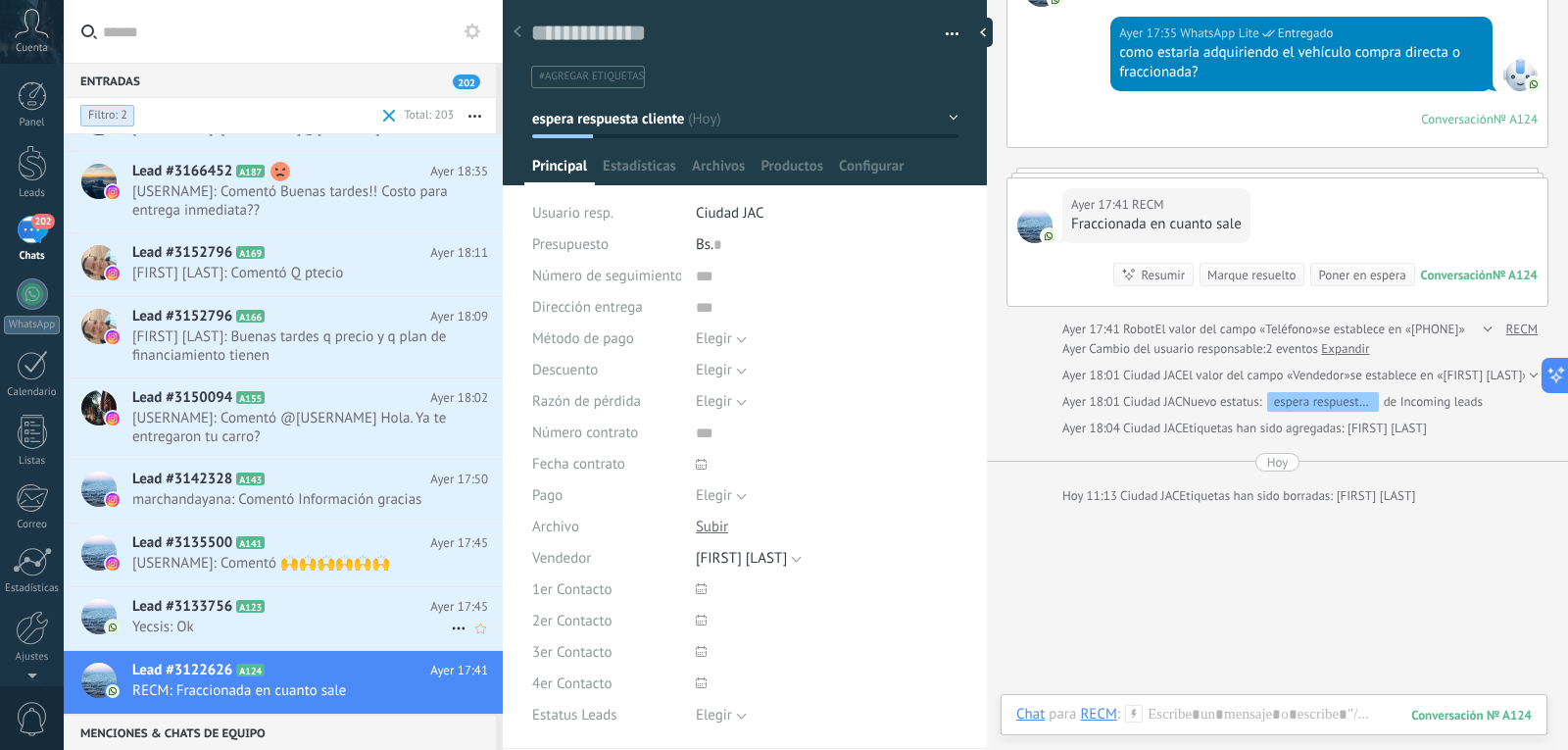 click on "Lead #3133756" at bounding box center (182, 607) 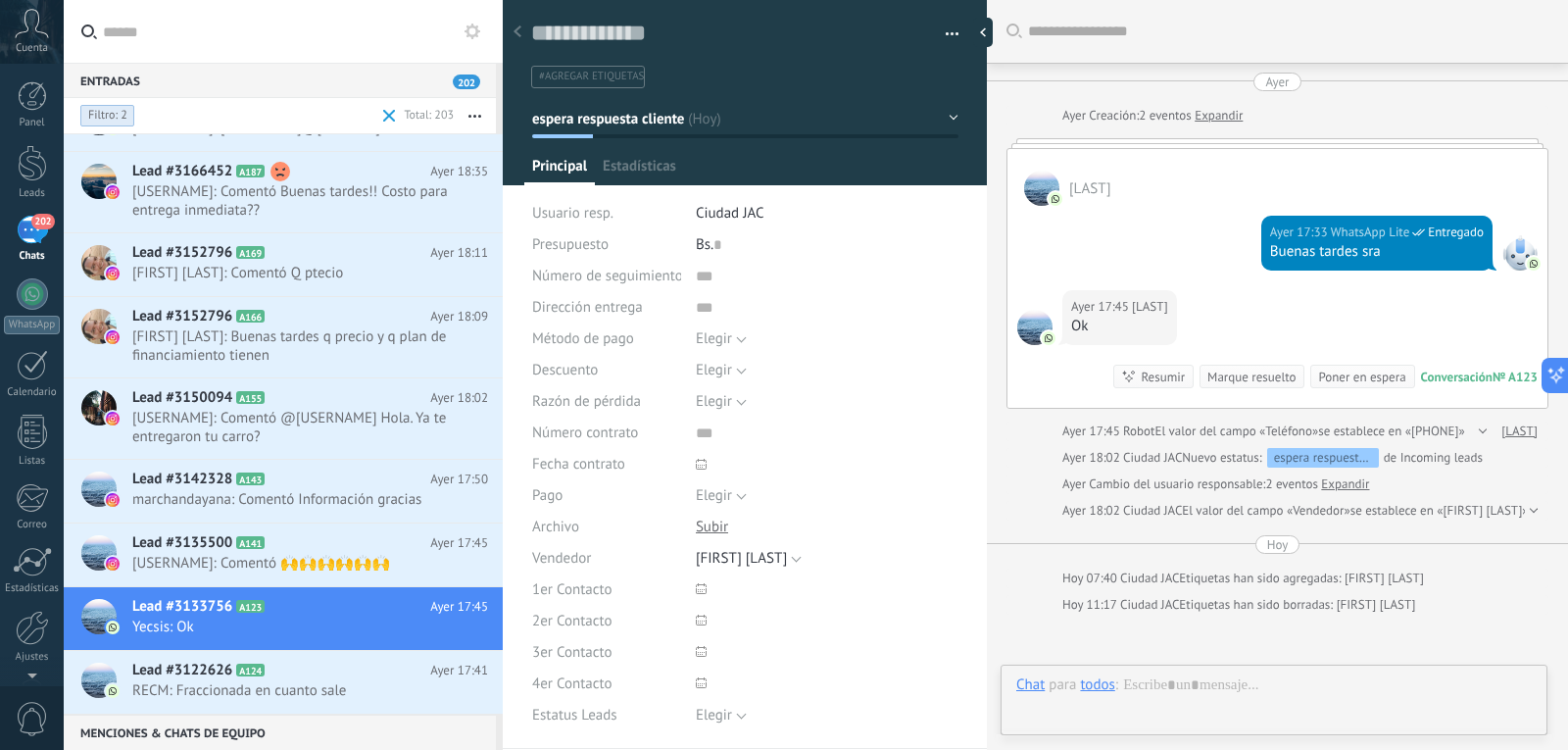 scroll, scrollTop: 0, scrollLeft: 0, axis: both 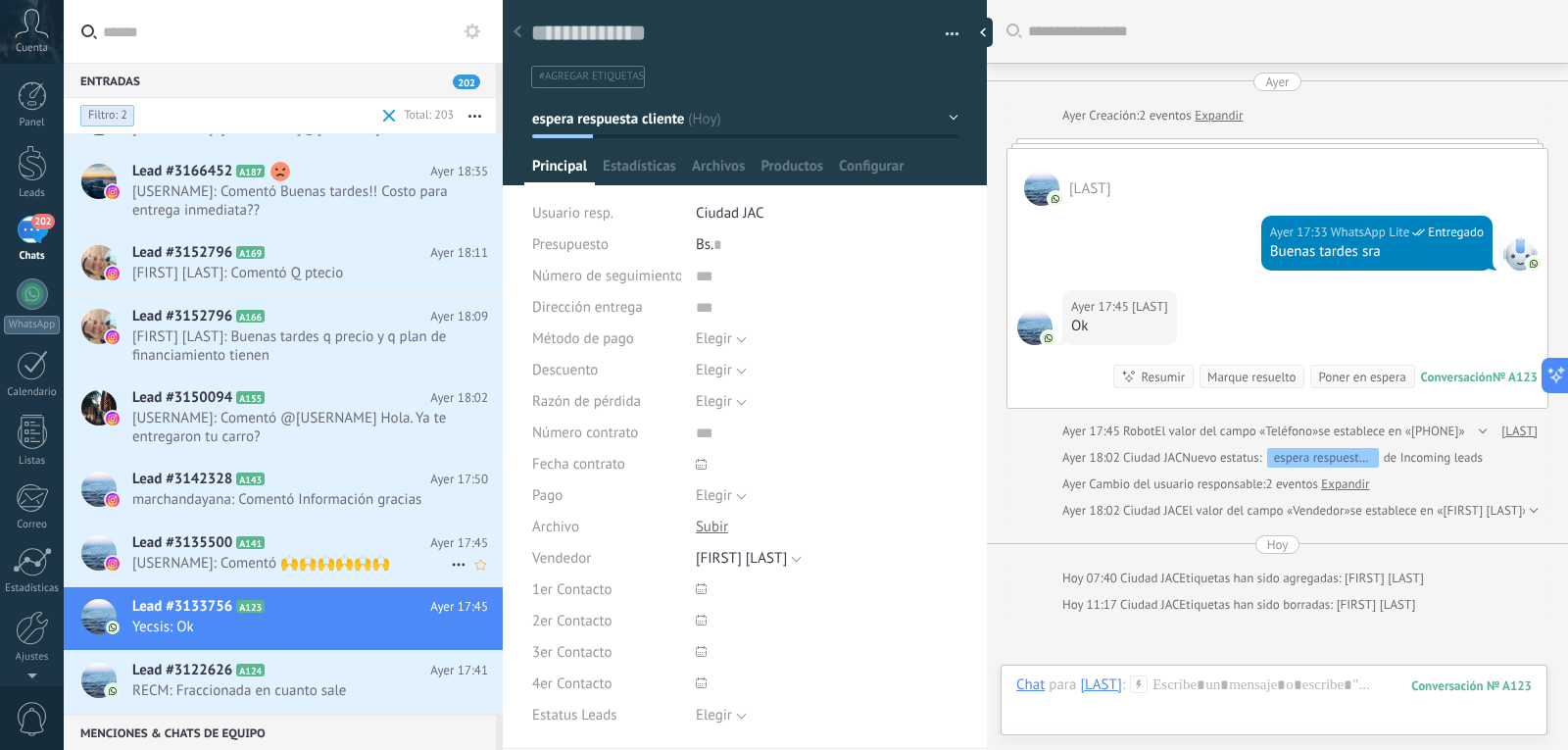 click on "Lead #3135500" at bounding box center [182, 543] 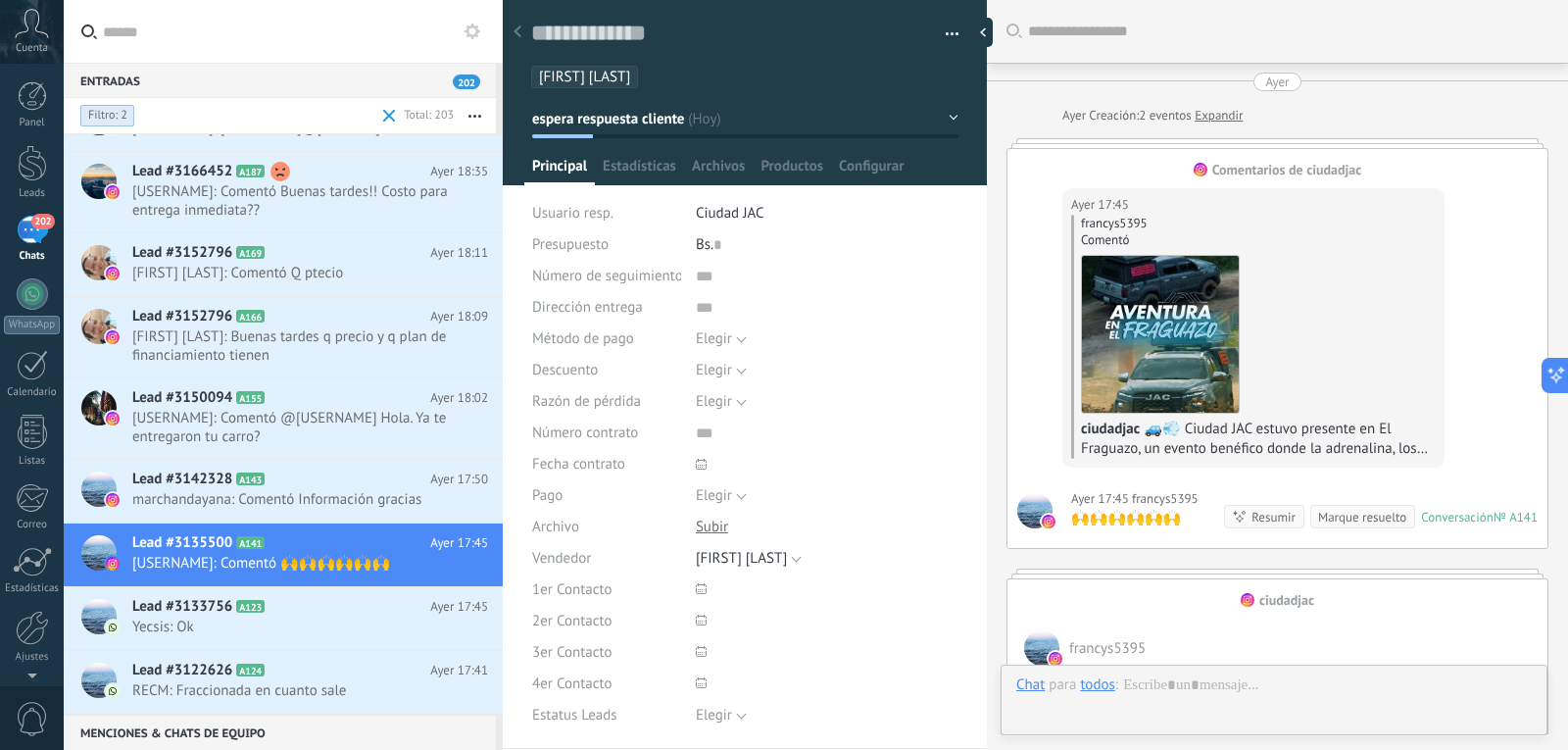scroll, scrollTop: 29, scrollLeft: 0, axis: vertical 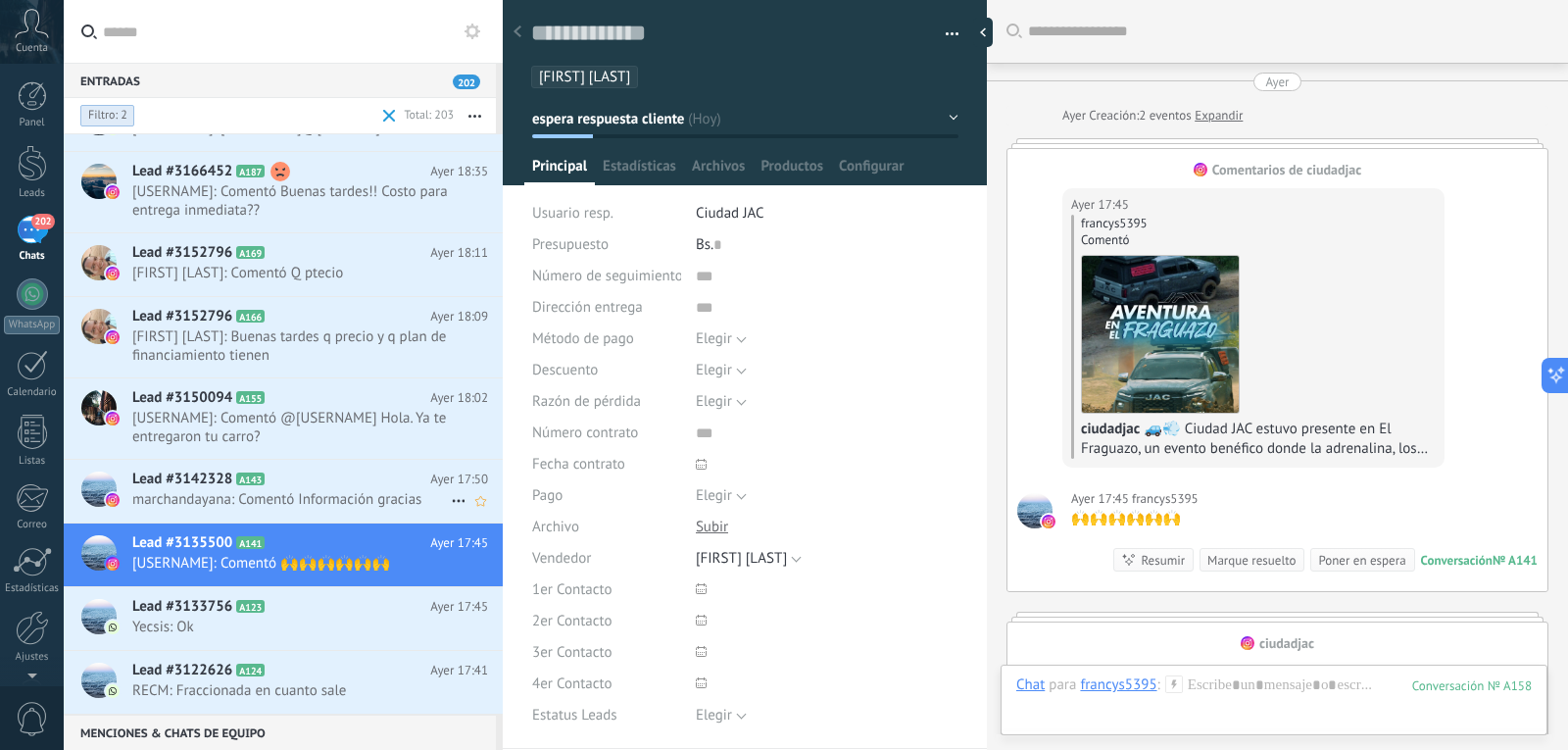 click on "marchandayana: Comentó Información gracias" at bounding box center [291, 499] 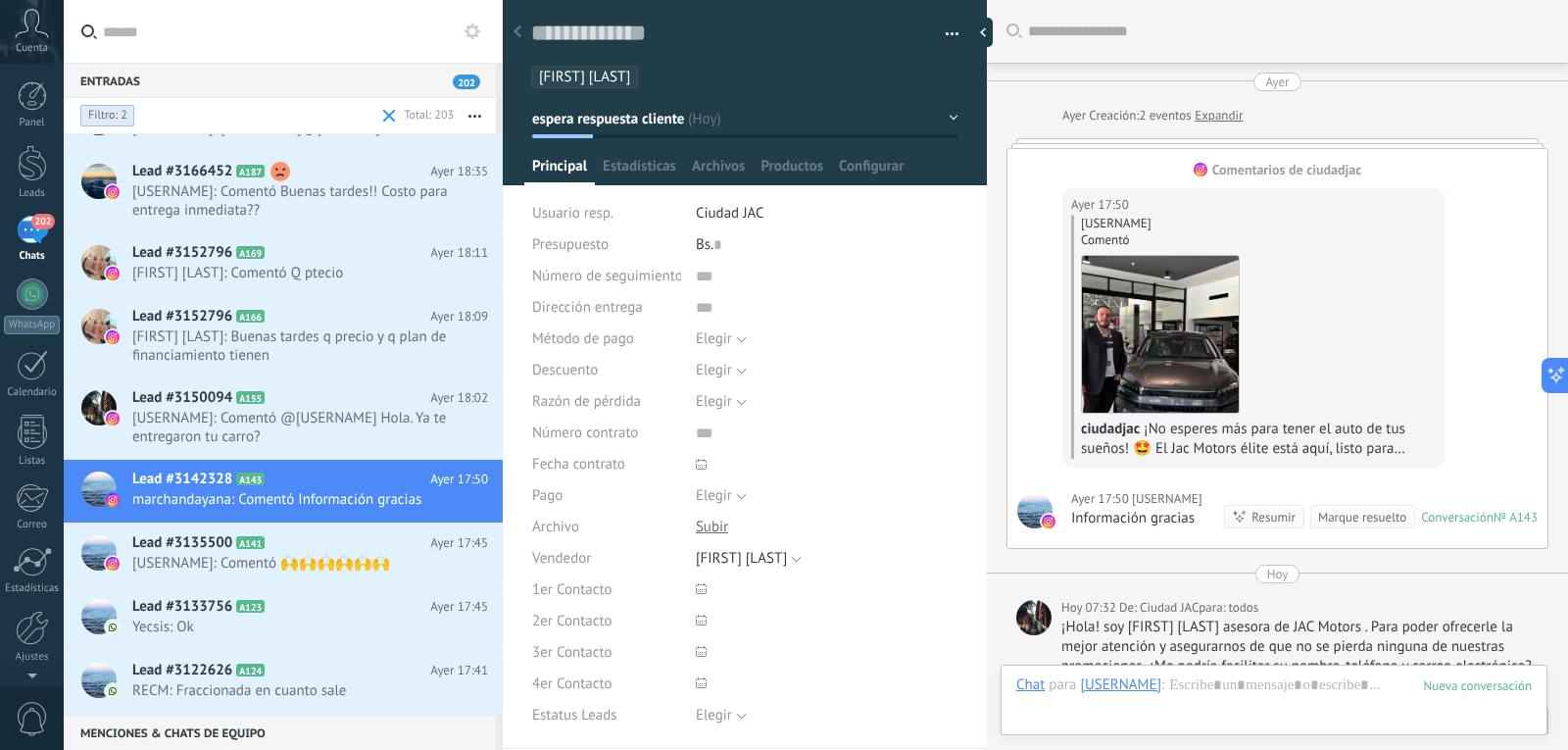 scroll, scrollTop: 29, scrollLeft: 0, axis: vertical 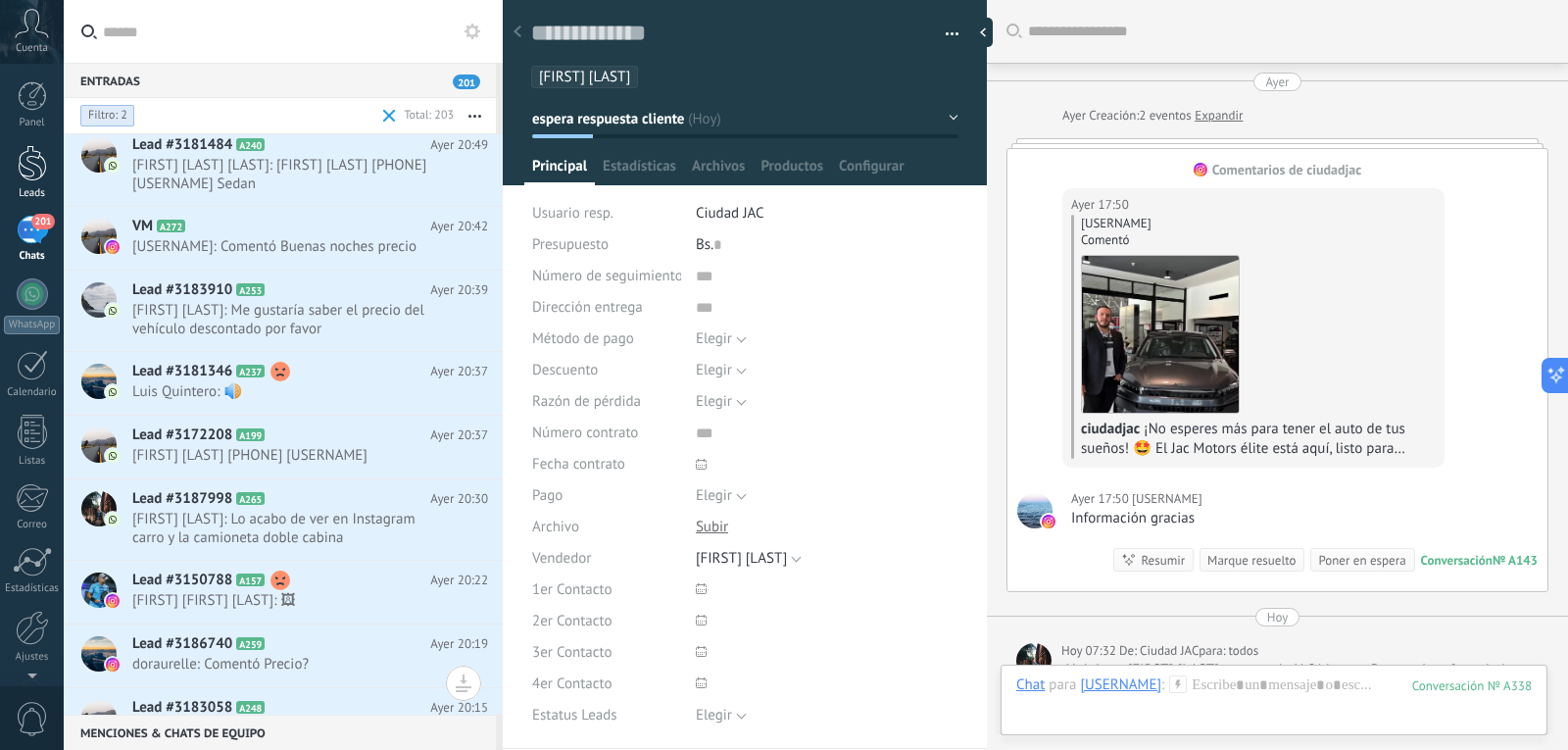 click at bounding box center [32, 163] 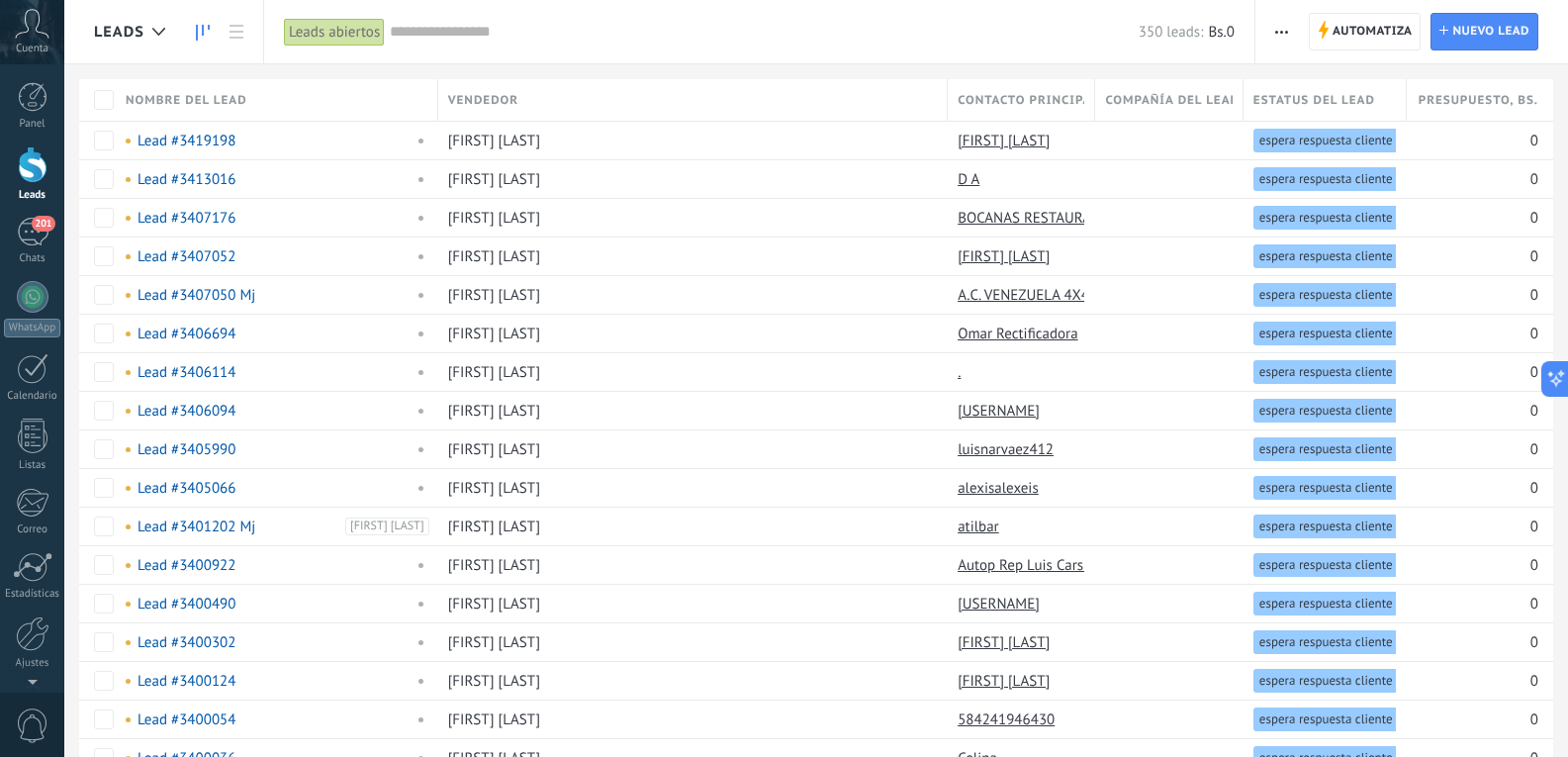 click 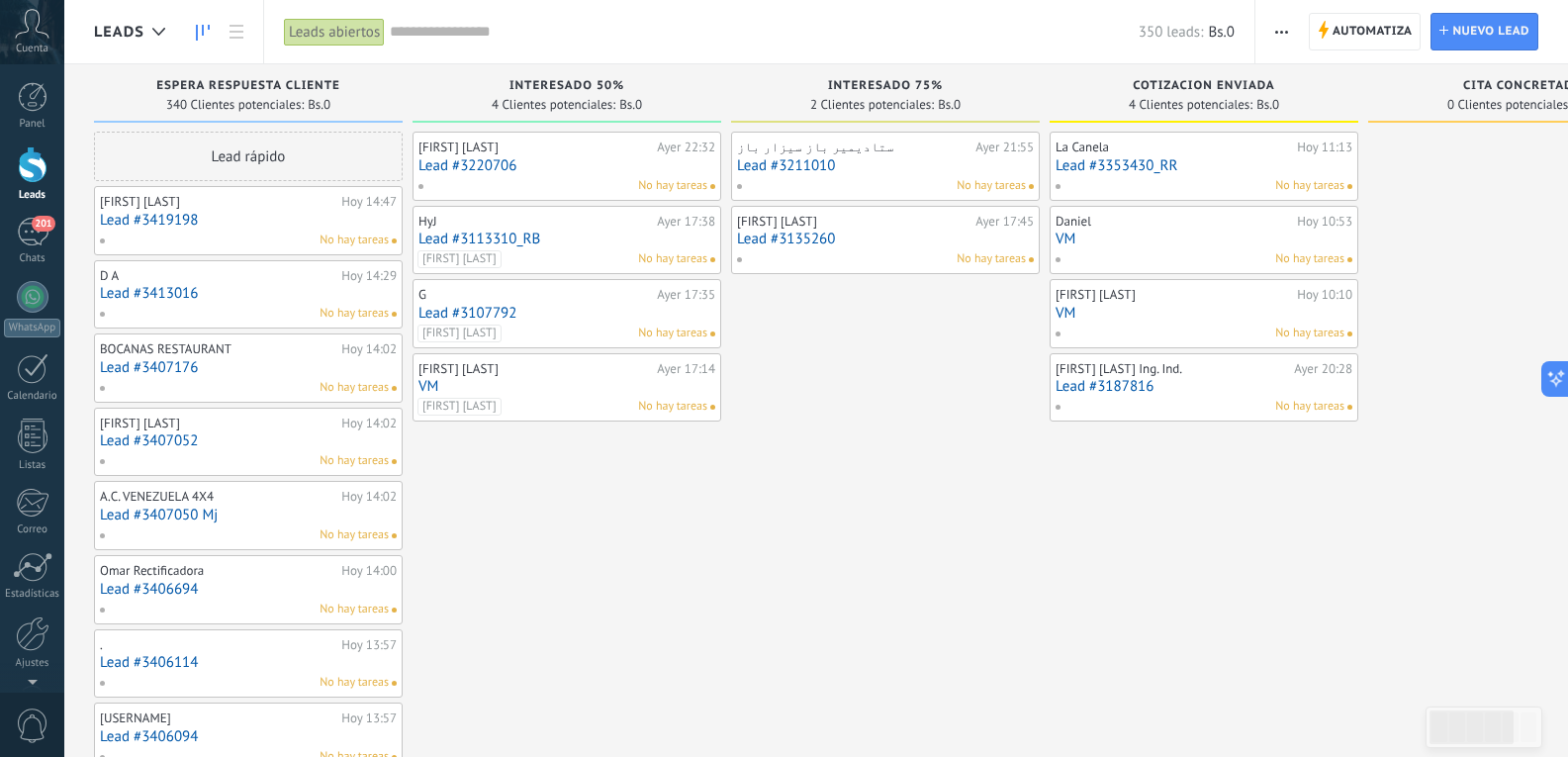 click on "Leads abiertos" at bounding box center (334, 32) 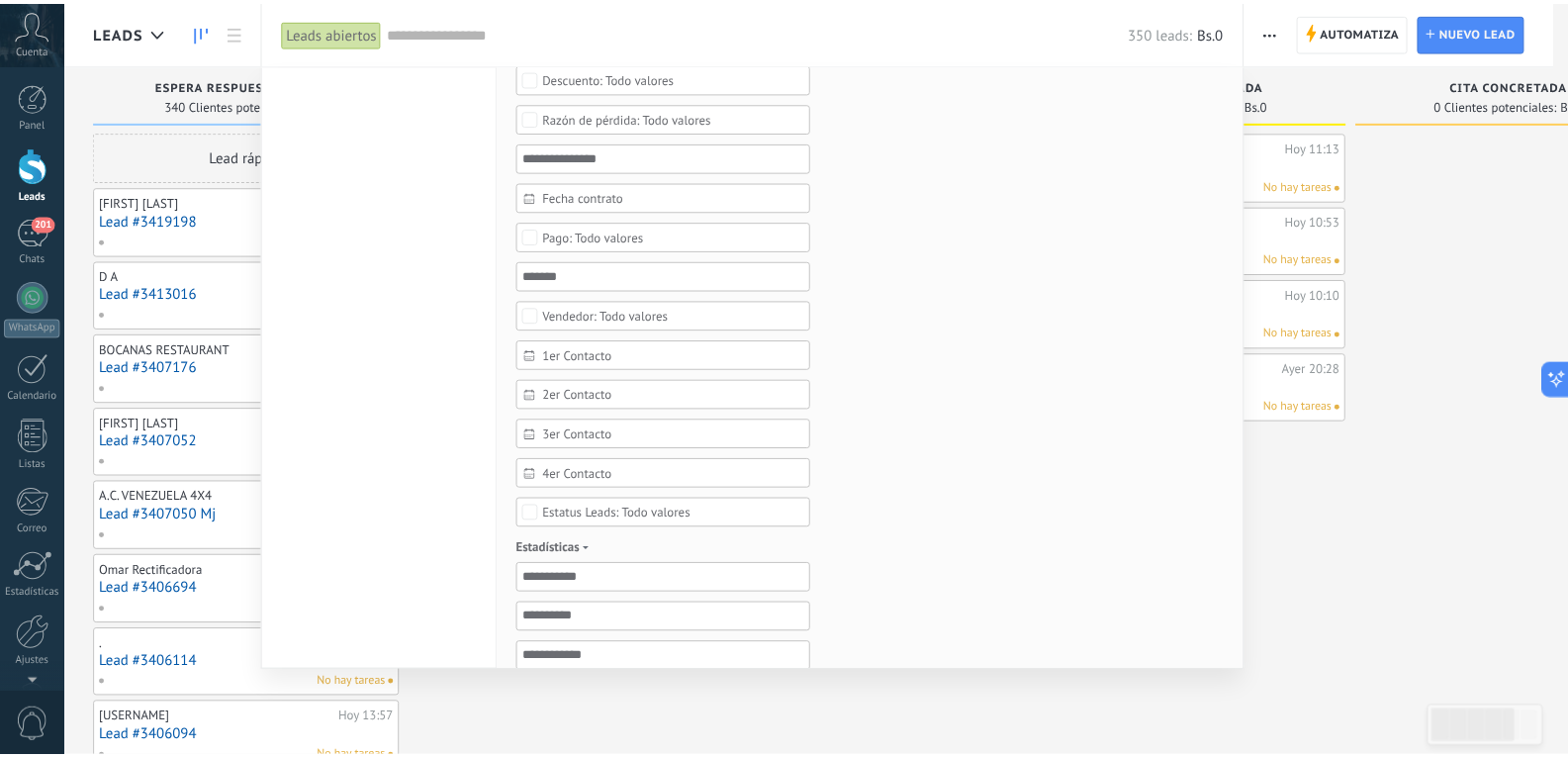 scroll, scrollTop: 594, scrollLeft: 0, axis: vertical 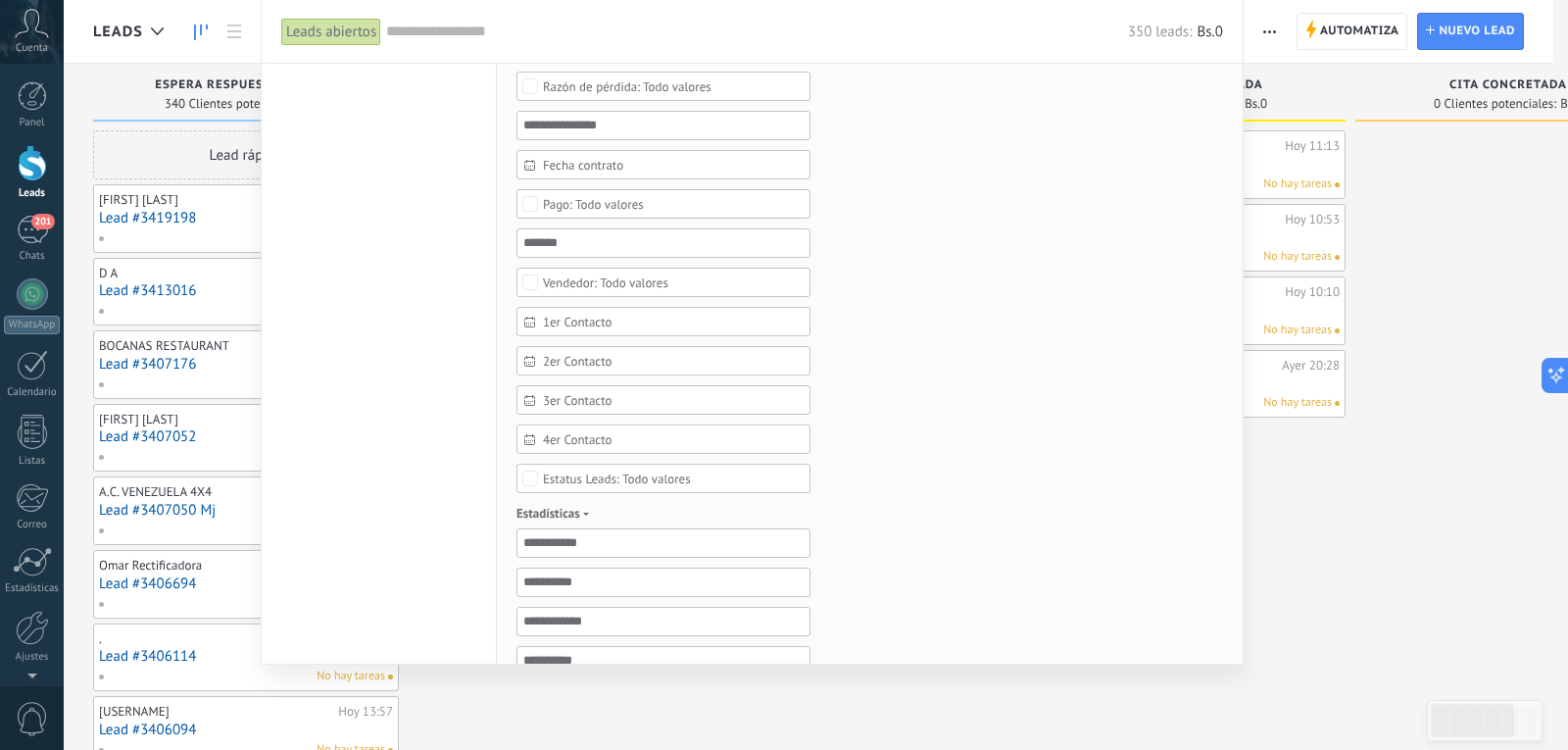click on "Todo  valores" at bounding box center [606, 282] 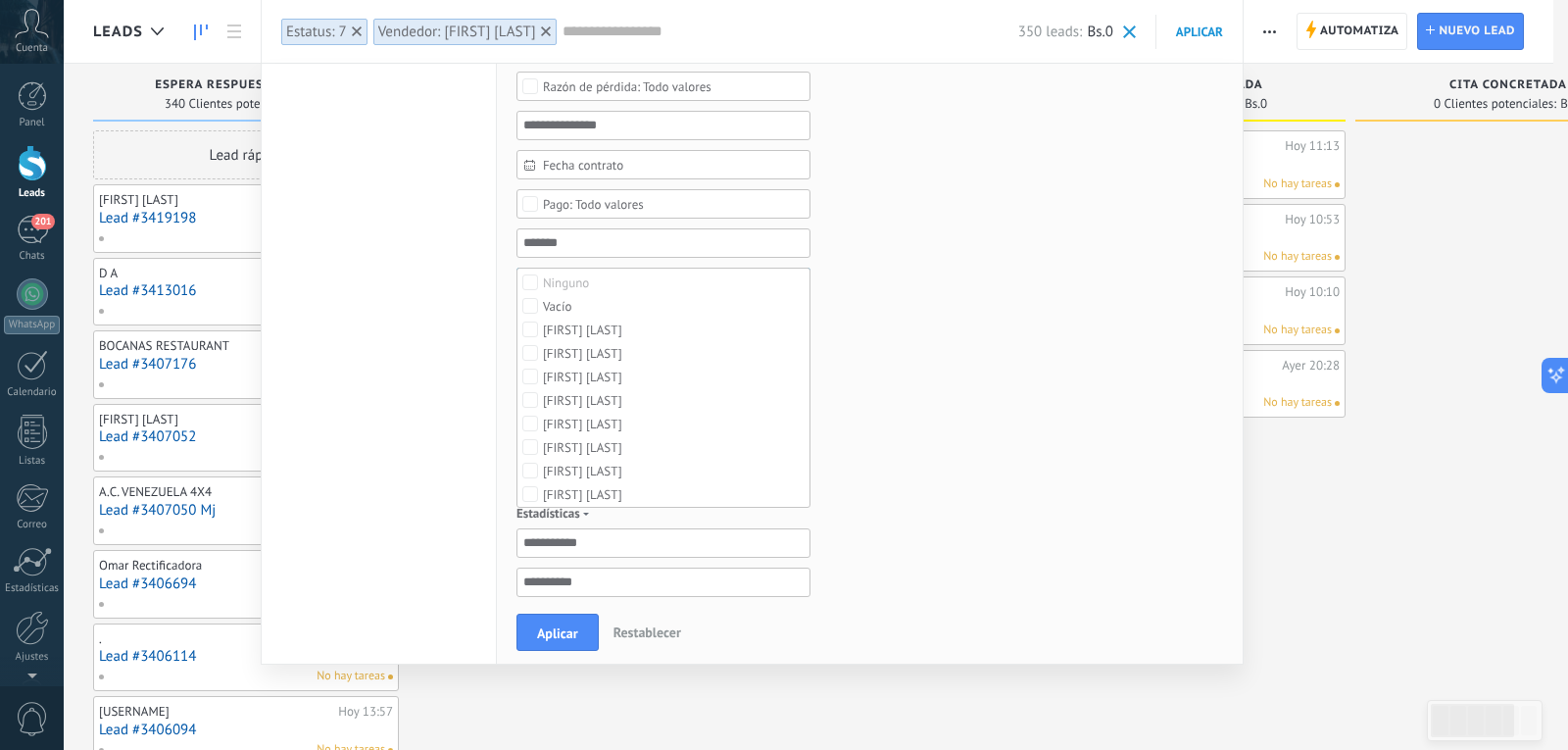 click on "Leads abiertos Mis leads Leads ganados Leads perdidos Leads sin tareas Leads atrasados Guardar" at bounding box center (379, 350) 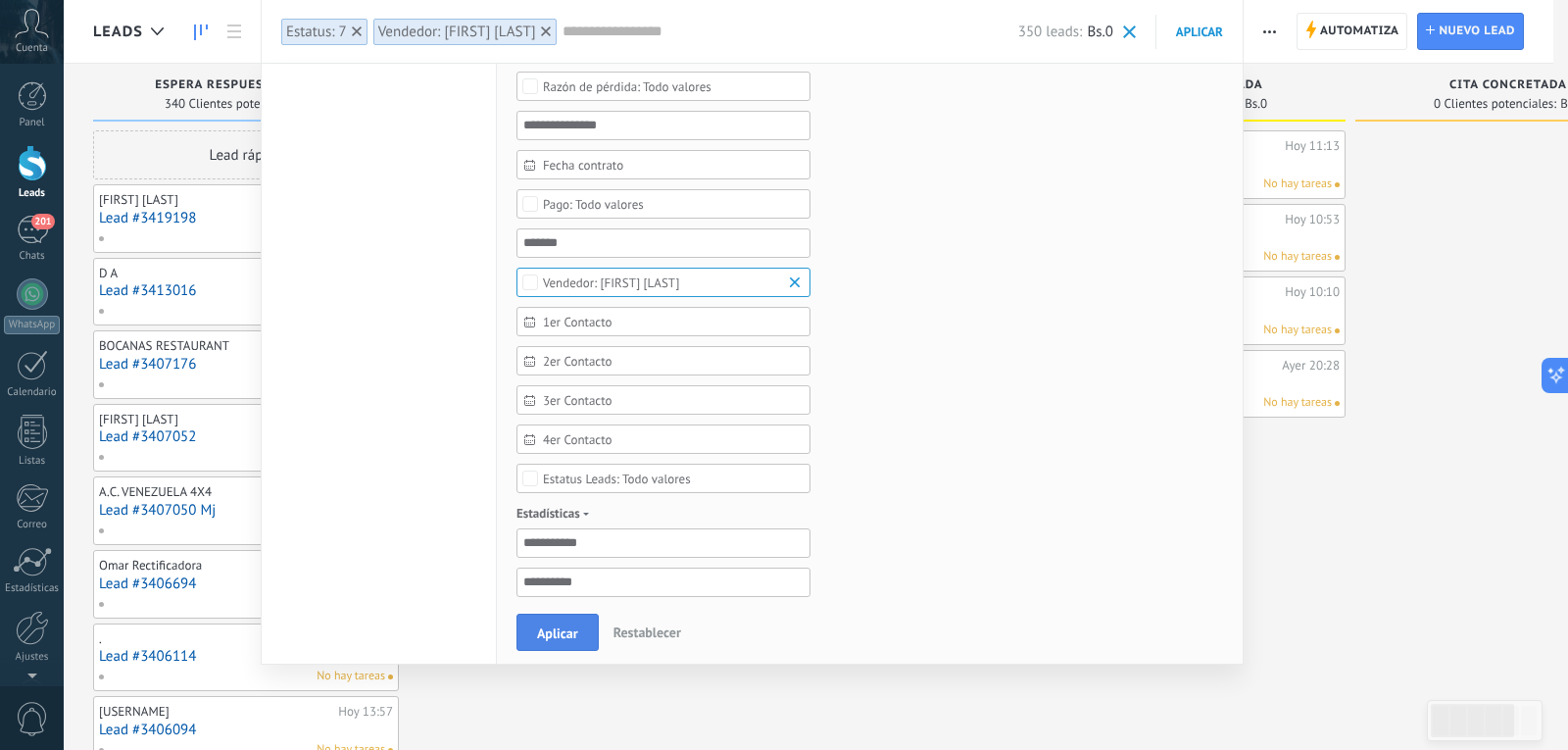 click on "Aplicar" at bounding box center [558, 632] 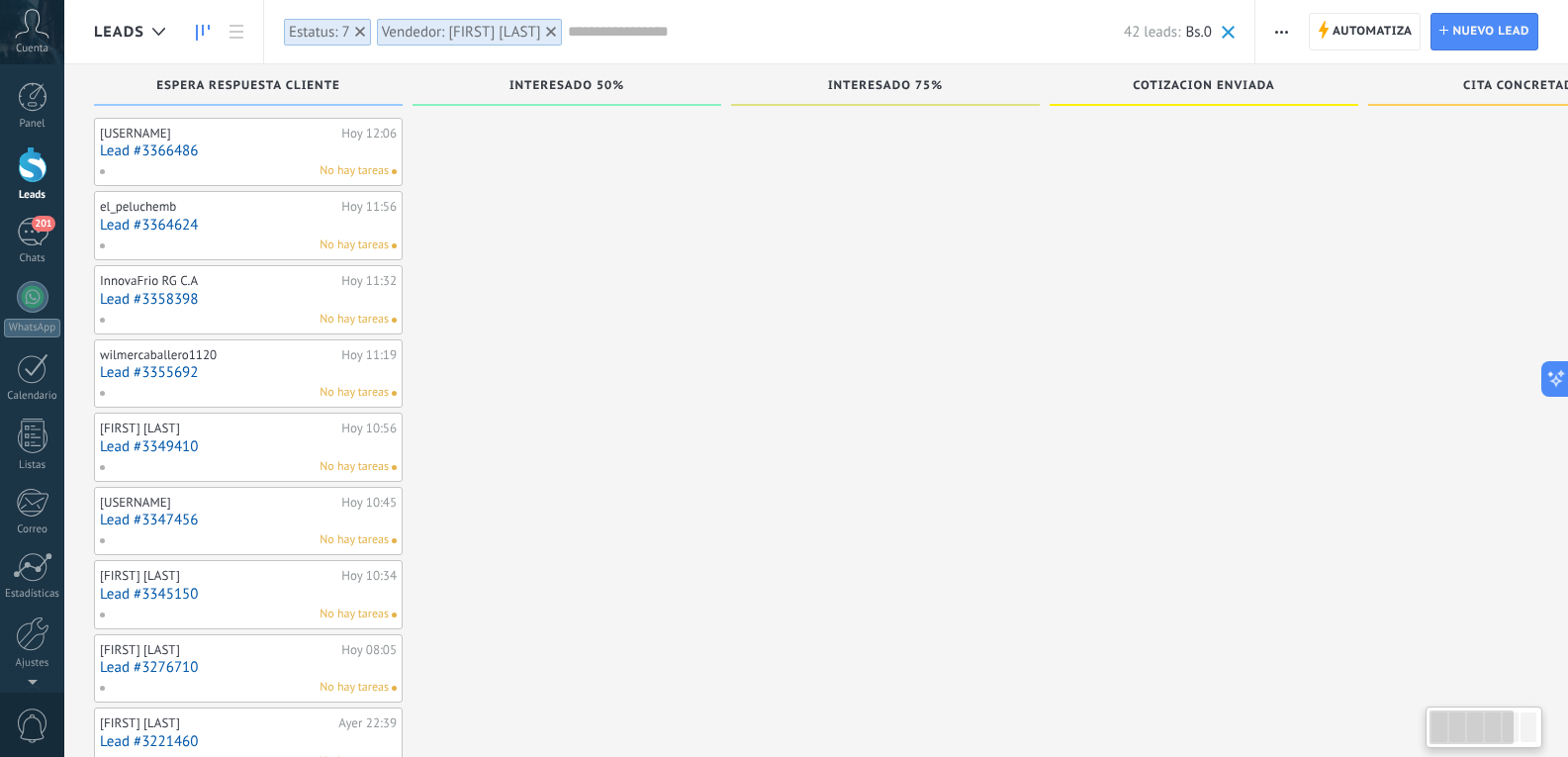 scroll, scrollTop: 895, scrollLeft: 0, axis: vertical 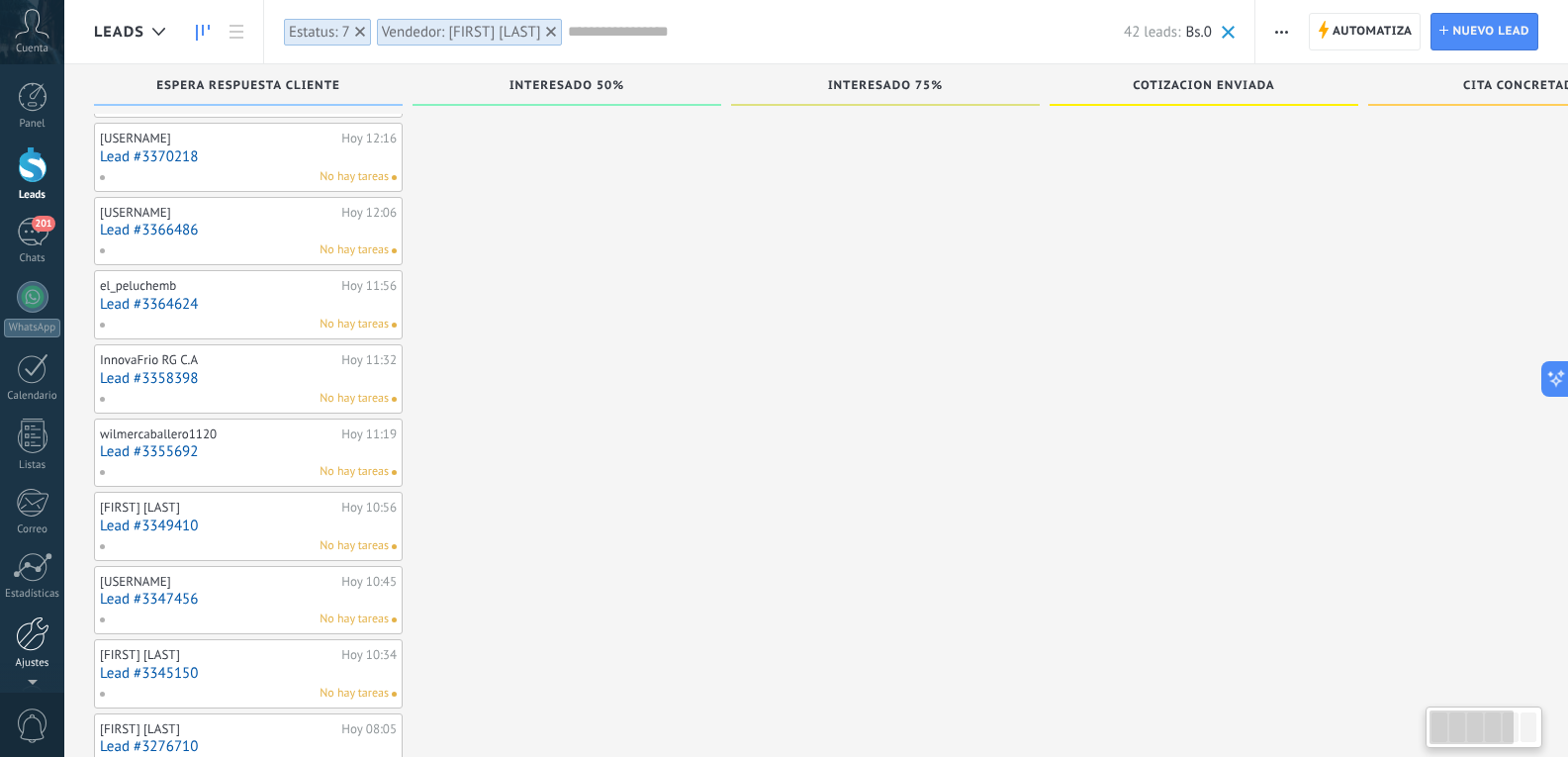 drag, startPoint x: 1450, startPoint y: 729, endPoint x: 10, endPoint y: 622, distance: 1444 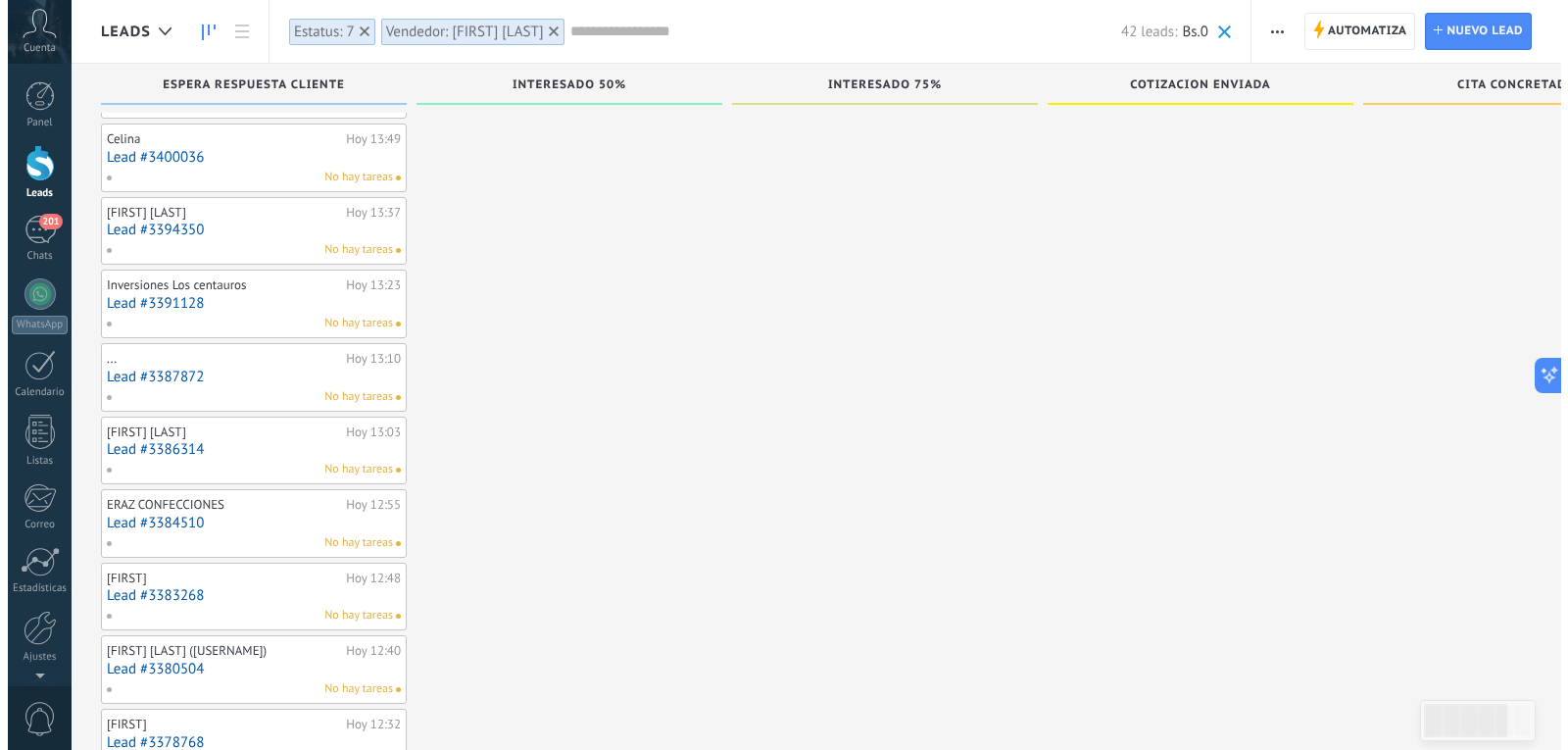 scroll, scrollTop: 0, scrollLeft: 0, axis: both 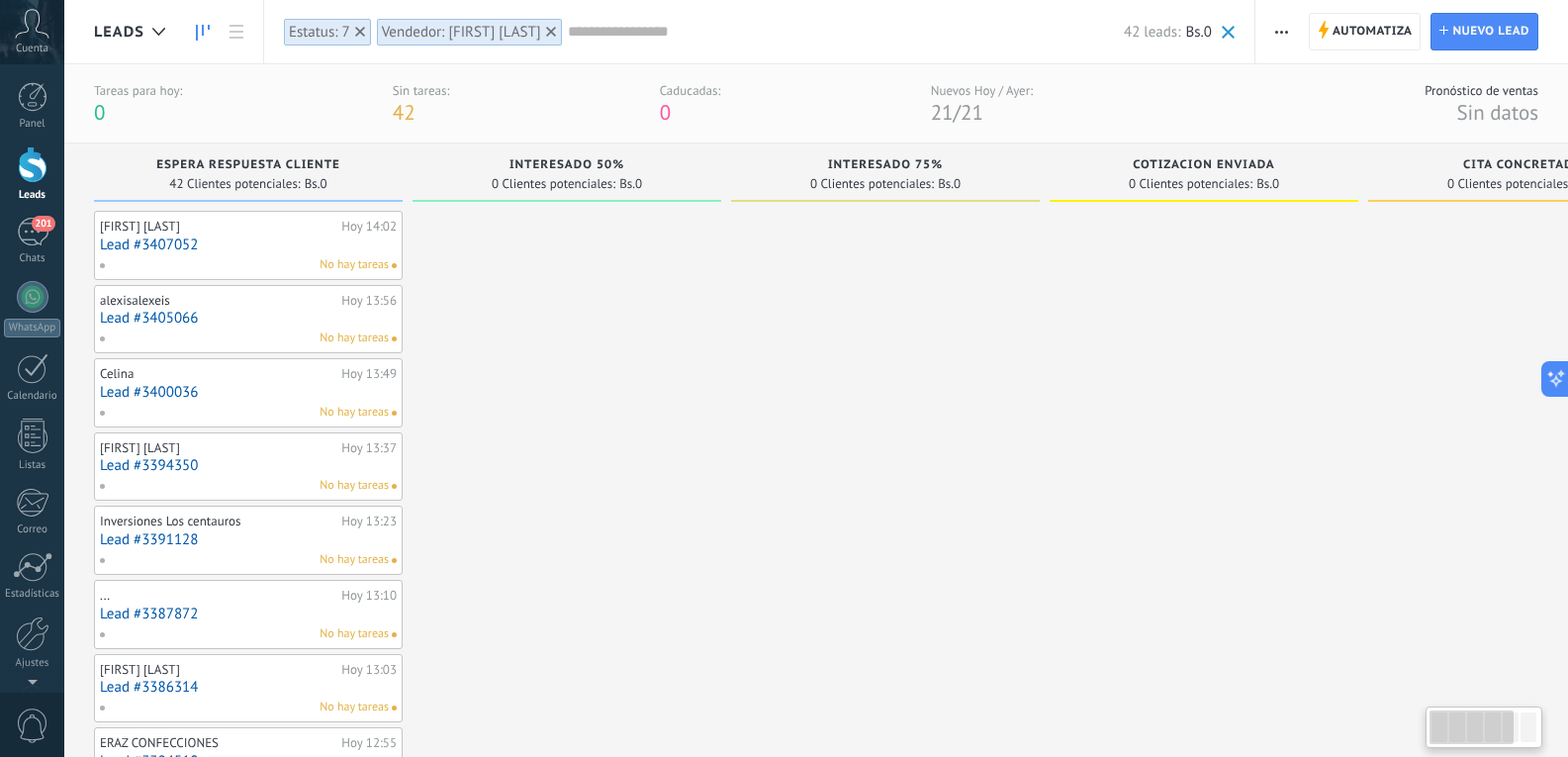 drag, startPoint x: 1450, startPoint y: 736, endPoint x: 1123, endPoint y: 718, distance: 327.49504 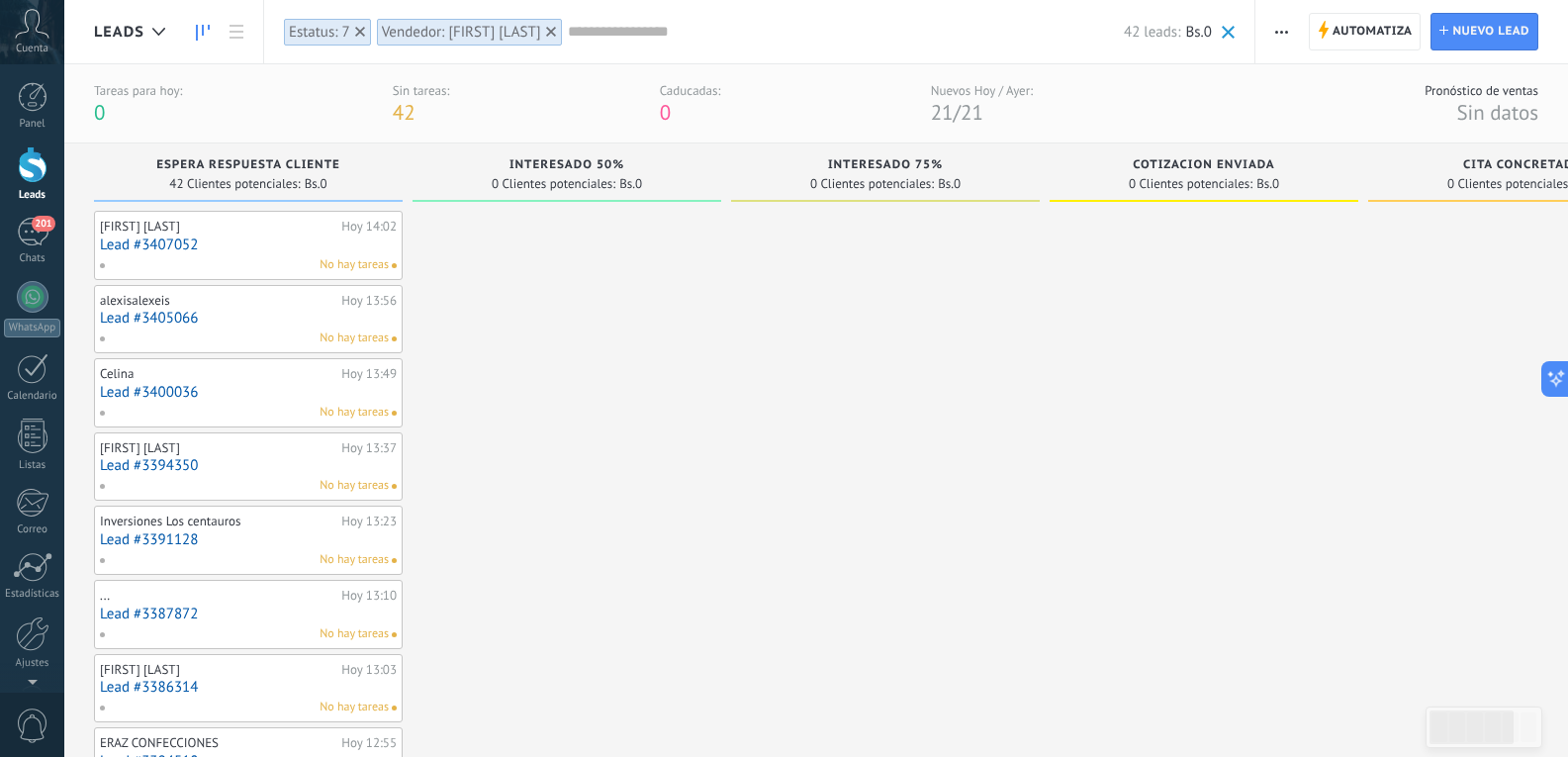 click on "Lead #3407052" at bounding box center (248, 244) 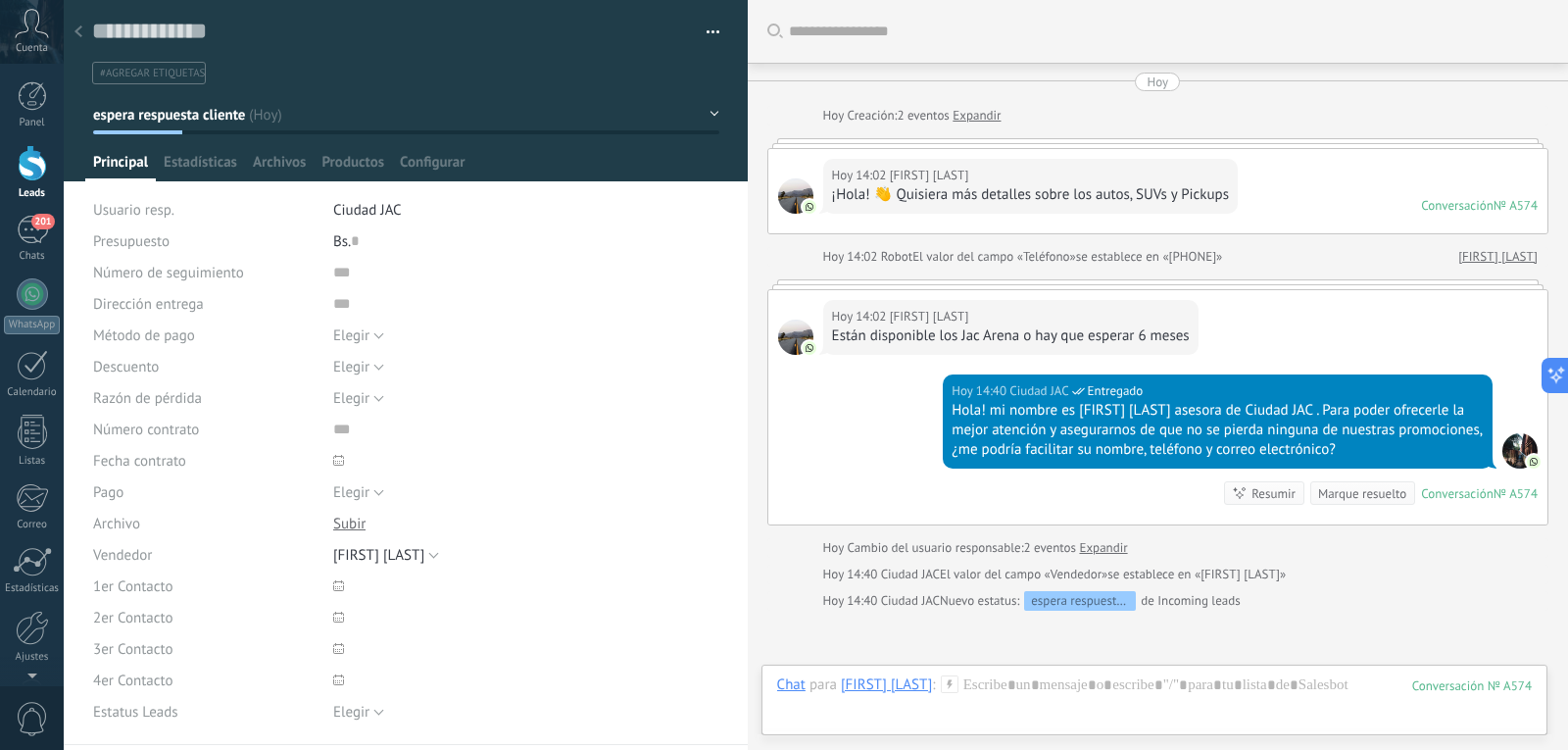 scroll, scrollTop: 29, scrollLeft: 0, axis: vertical 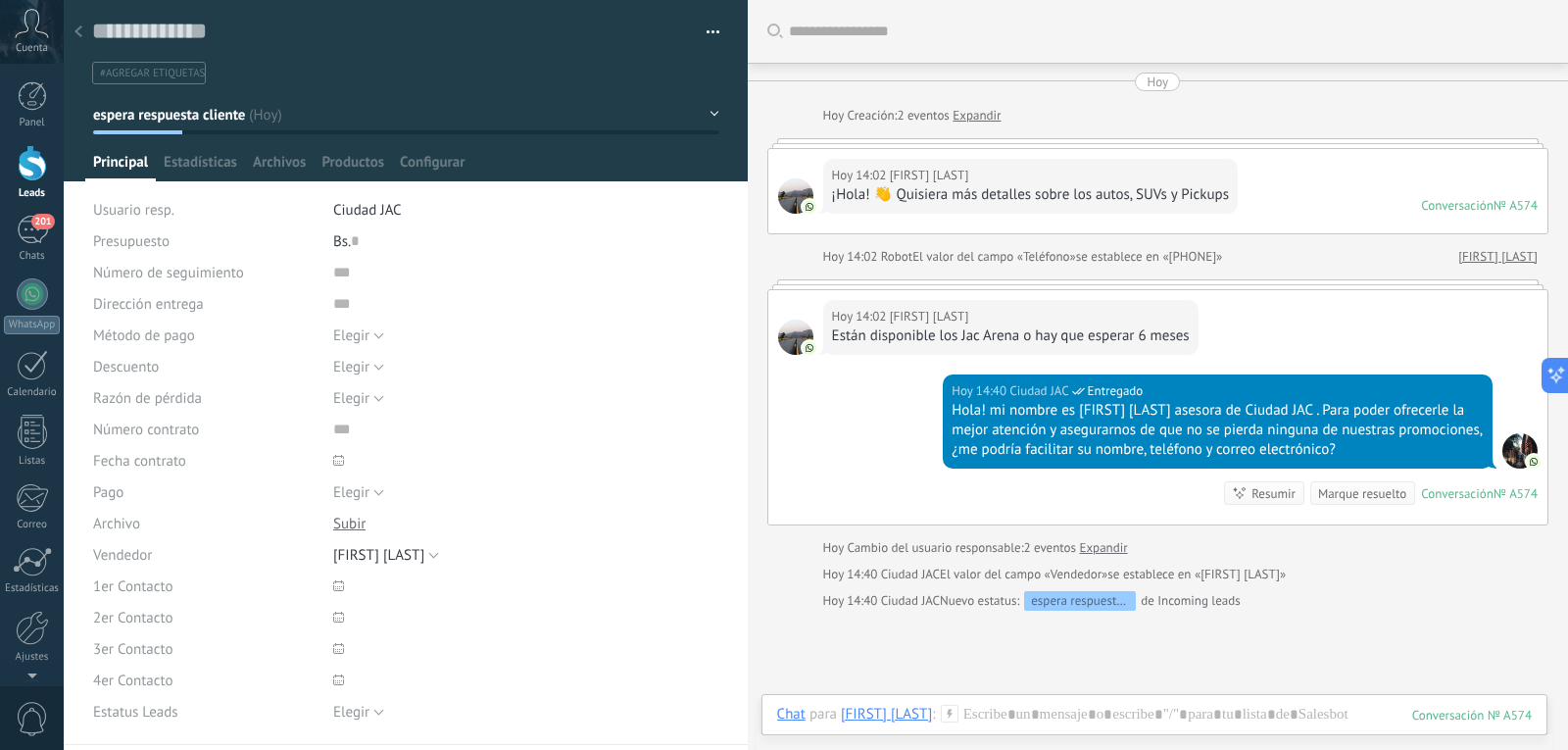 click 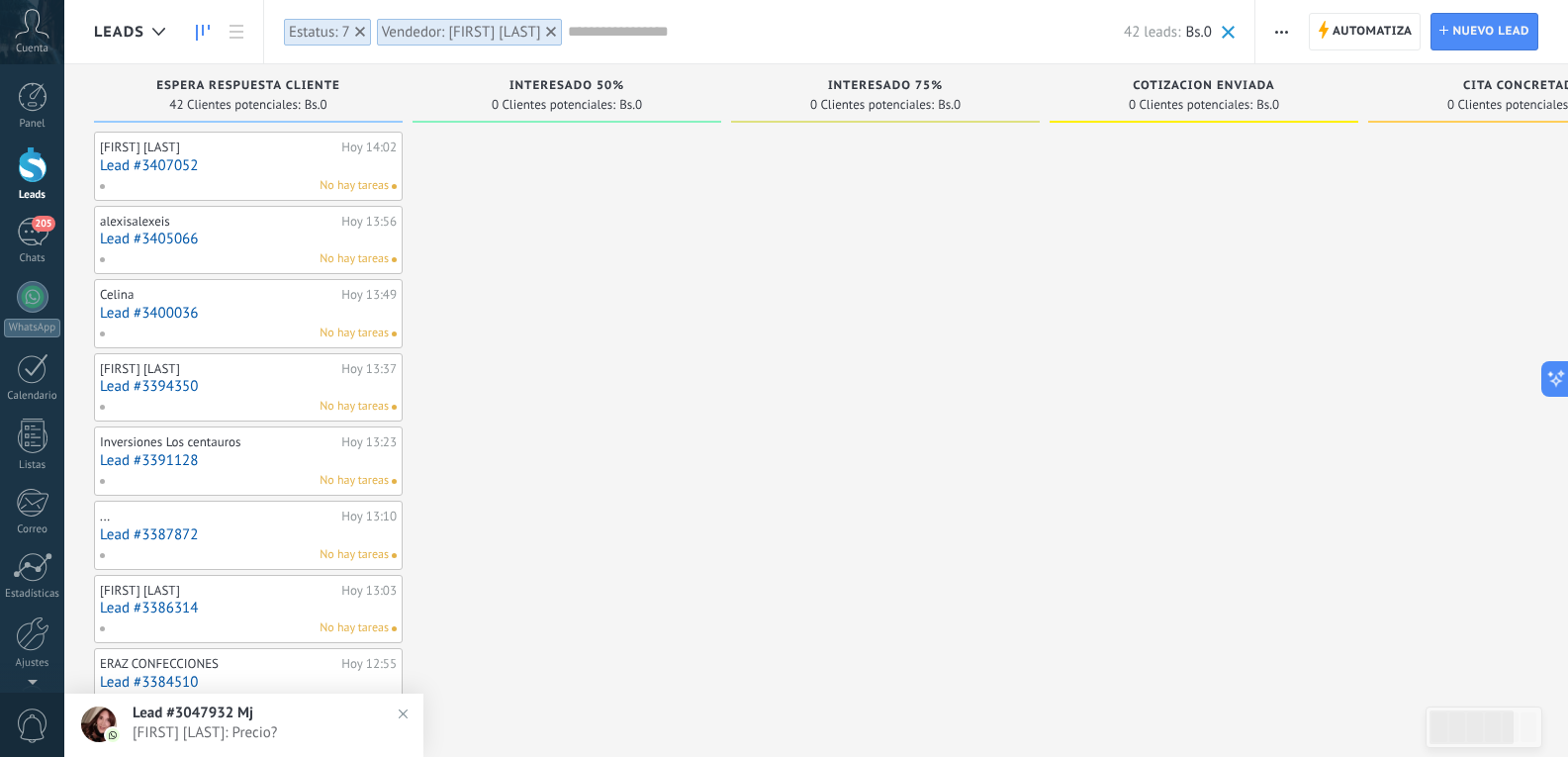 click on "Lead #3407052" at bounding box center (248, 165) 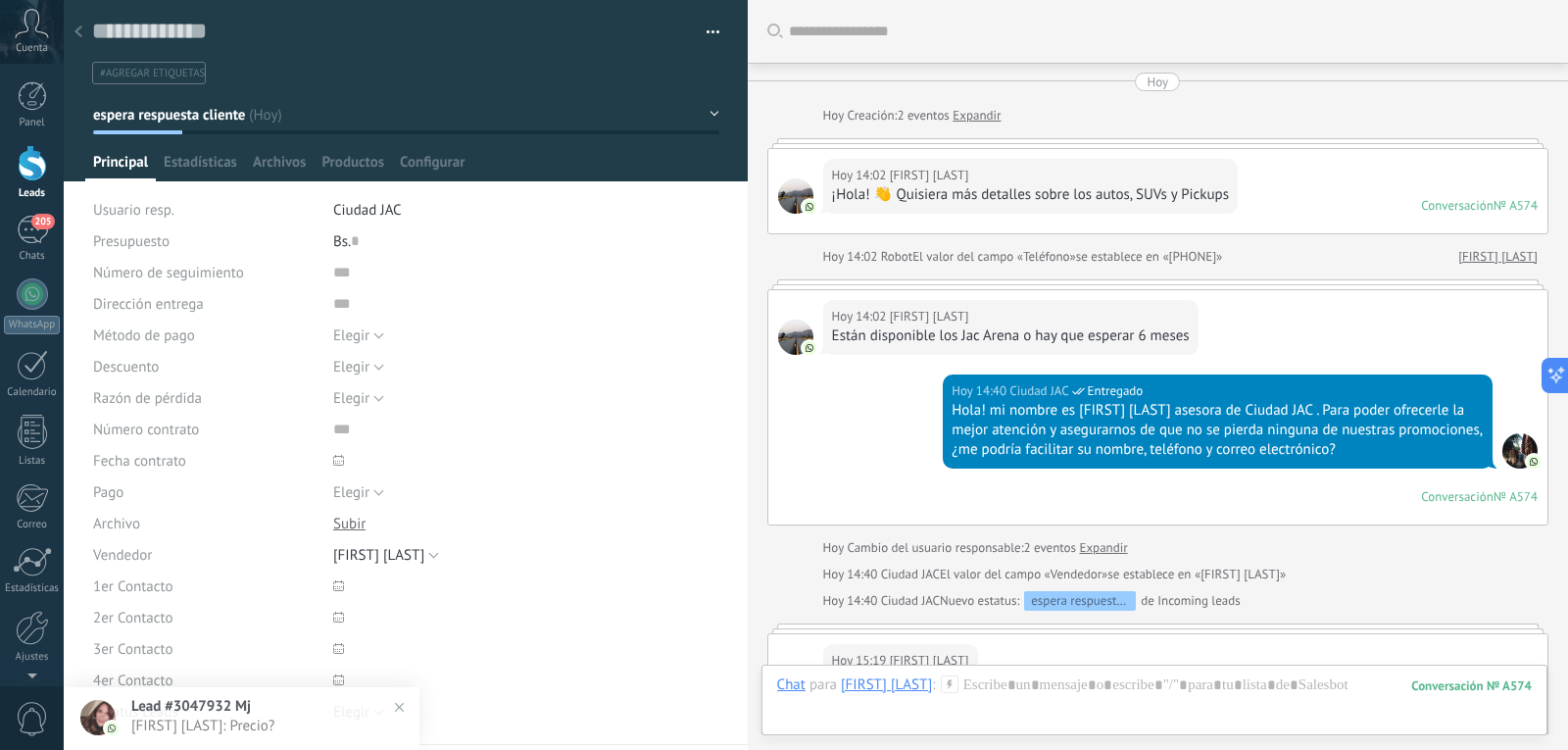 scroll, scrollTop: 29, scrollLeft: 0, axis: vertical 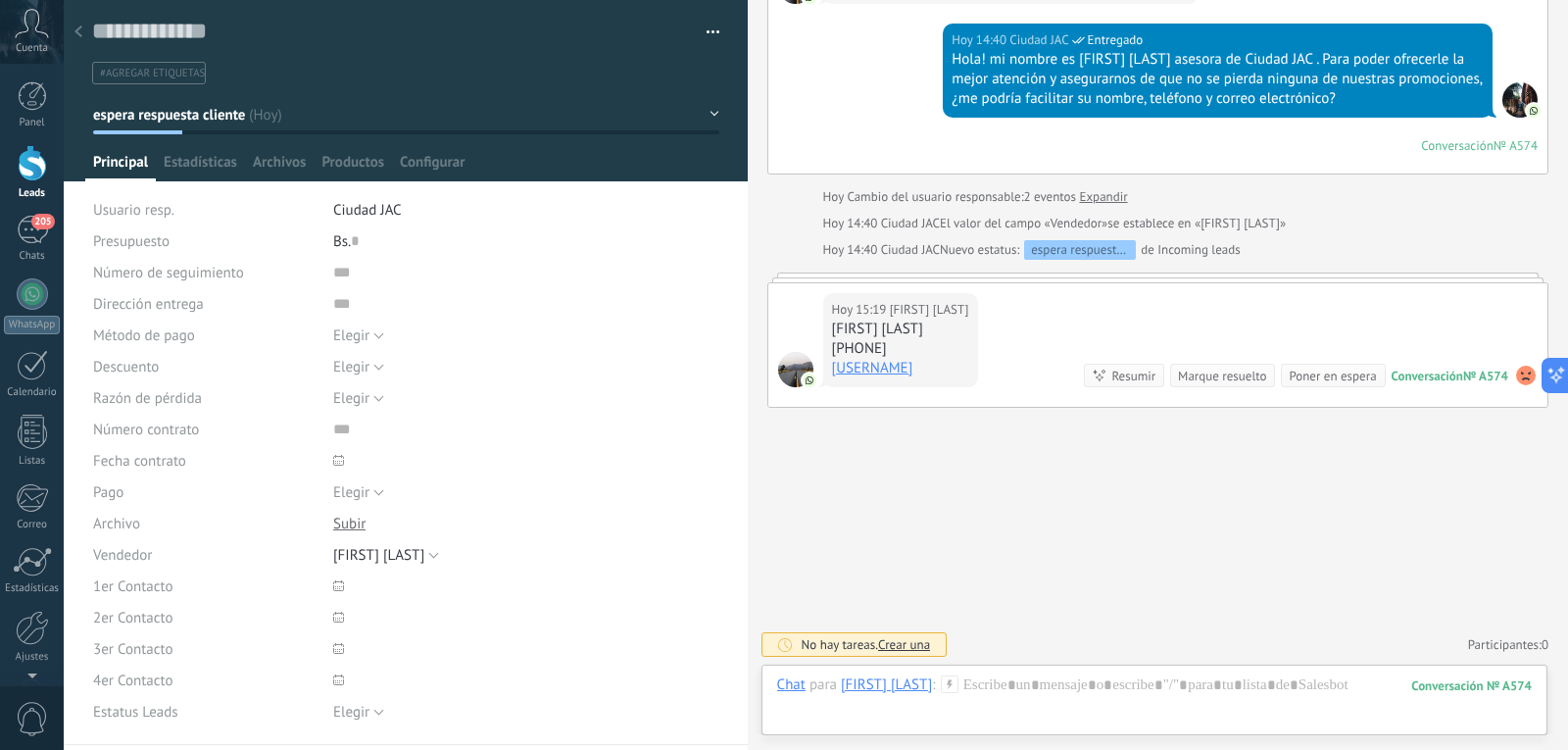 click at bounding box center (78, 32) 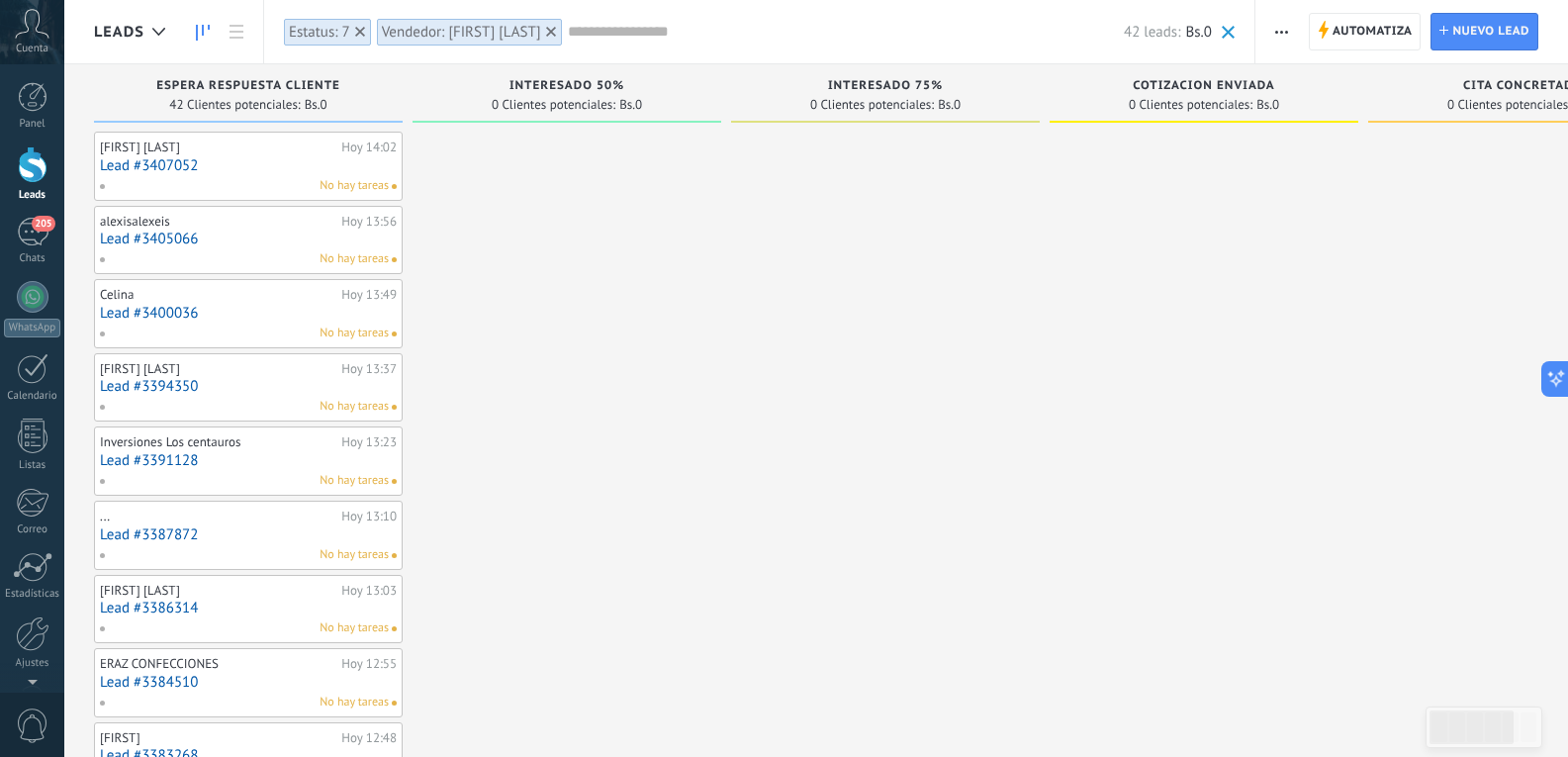 click on "Lead #3400036" at bounding box center [248, 313] 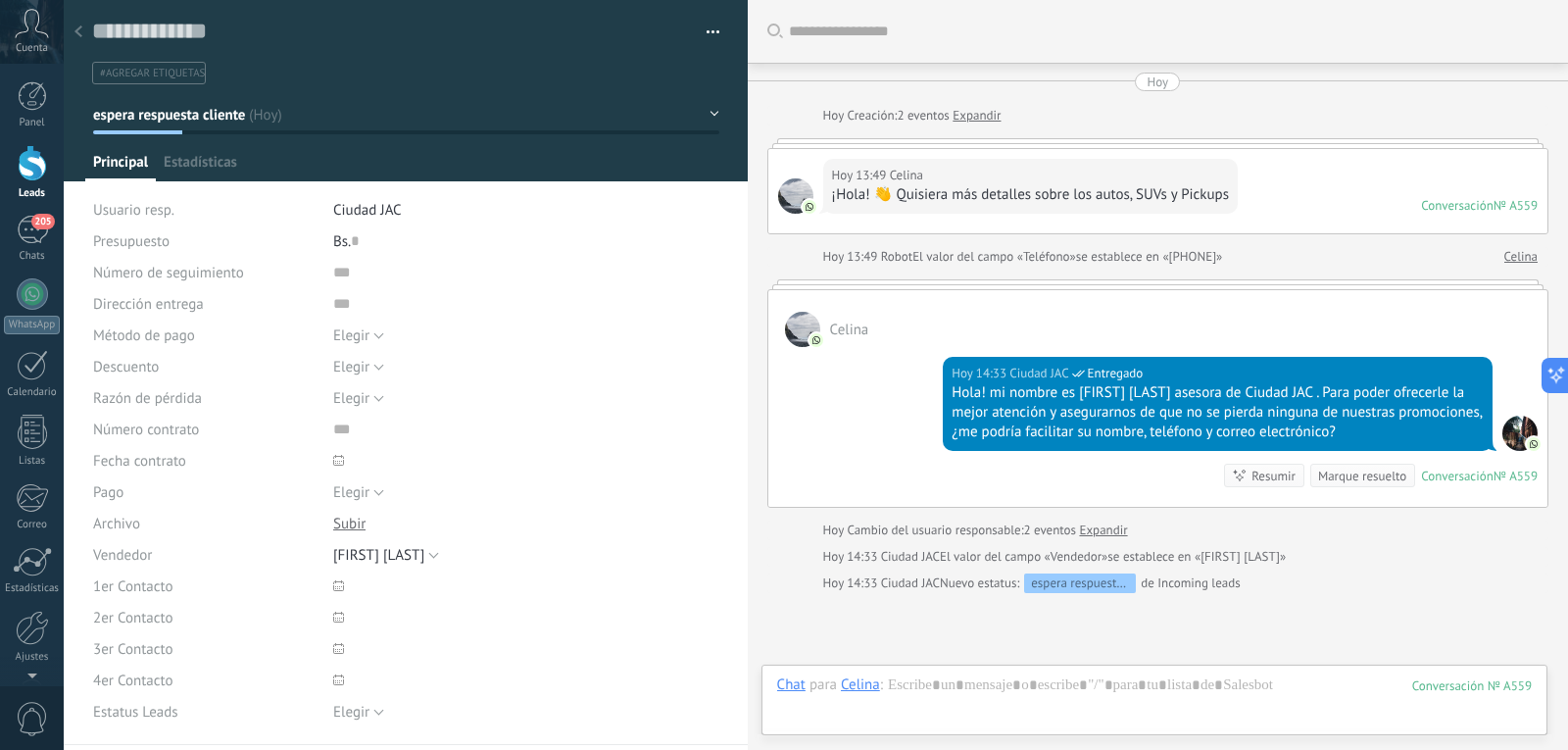 scroll, scrollTop: 185, scrollLeft: 0, axis: vertical 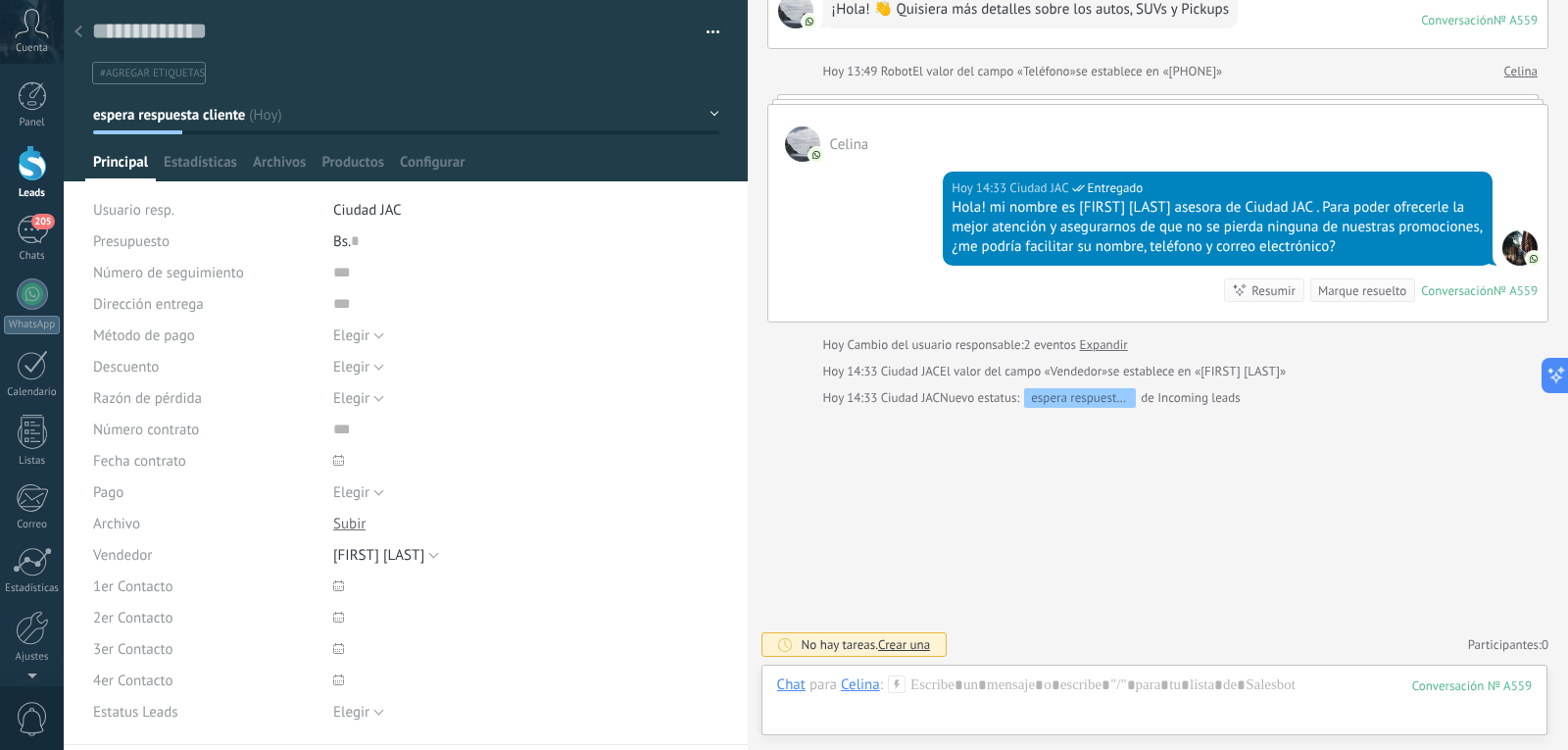 click at bounding box center [78, 32] 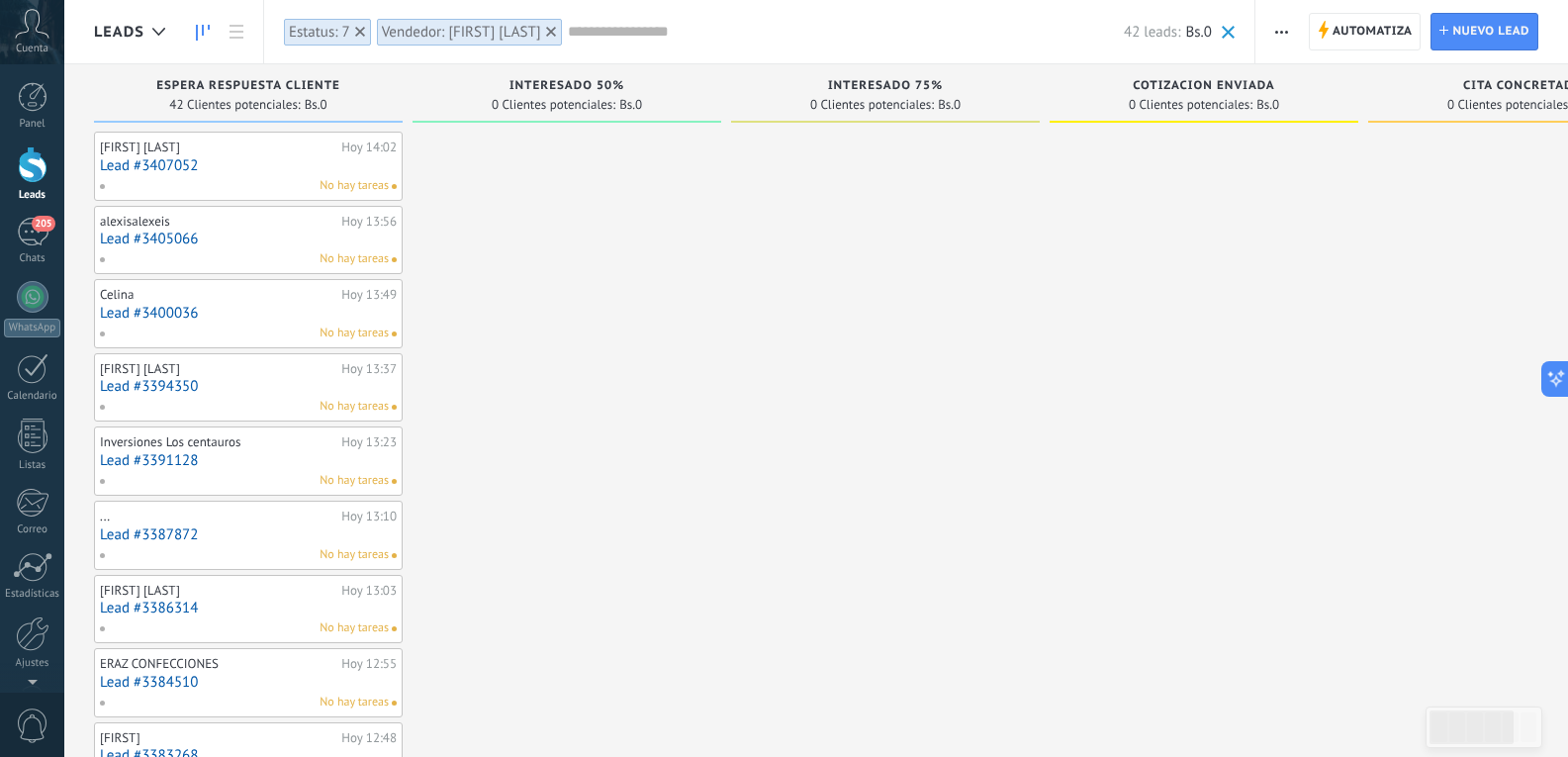 click on "Lead #3391128" at bounding box center [248, 460] 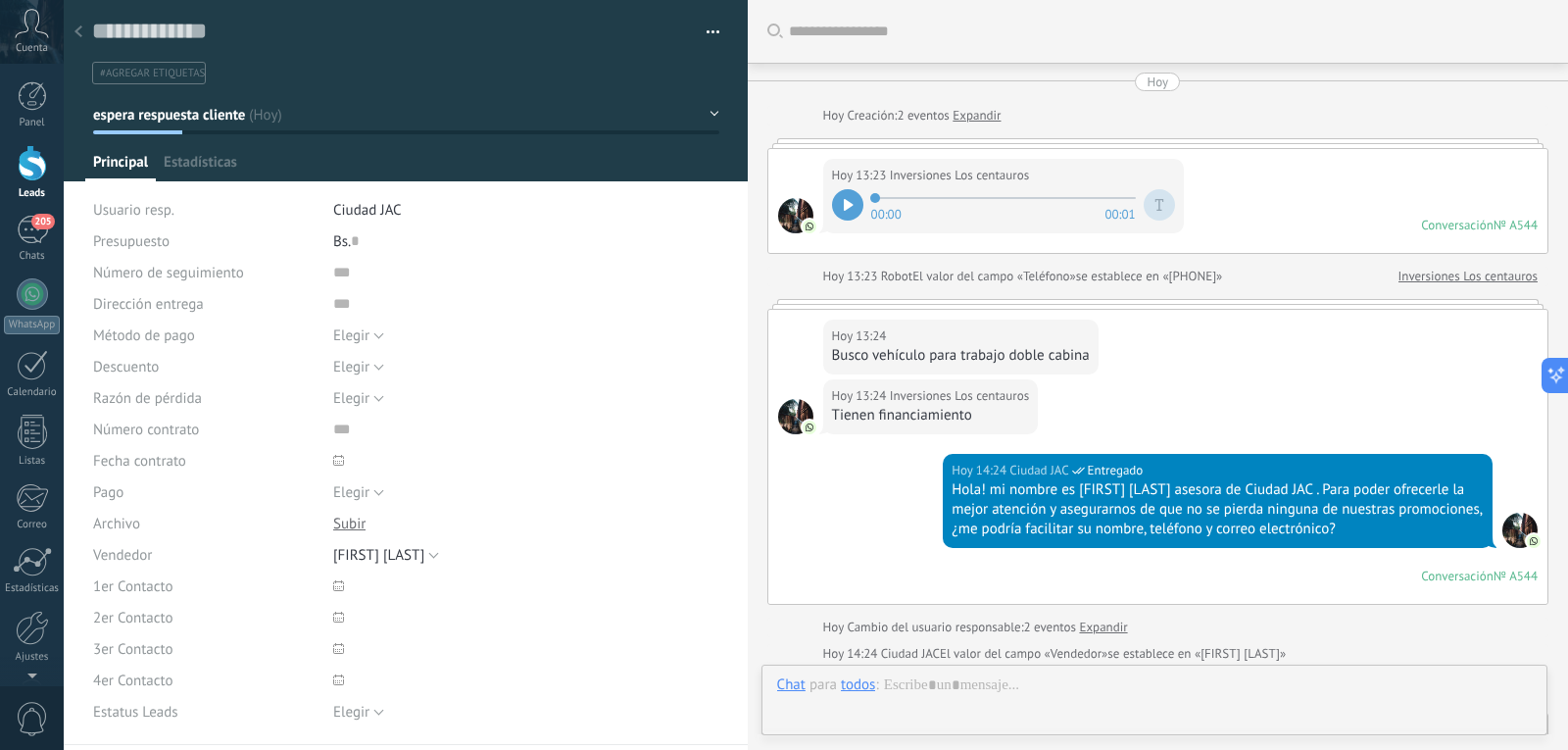 type on "**********" 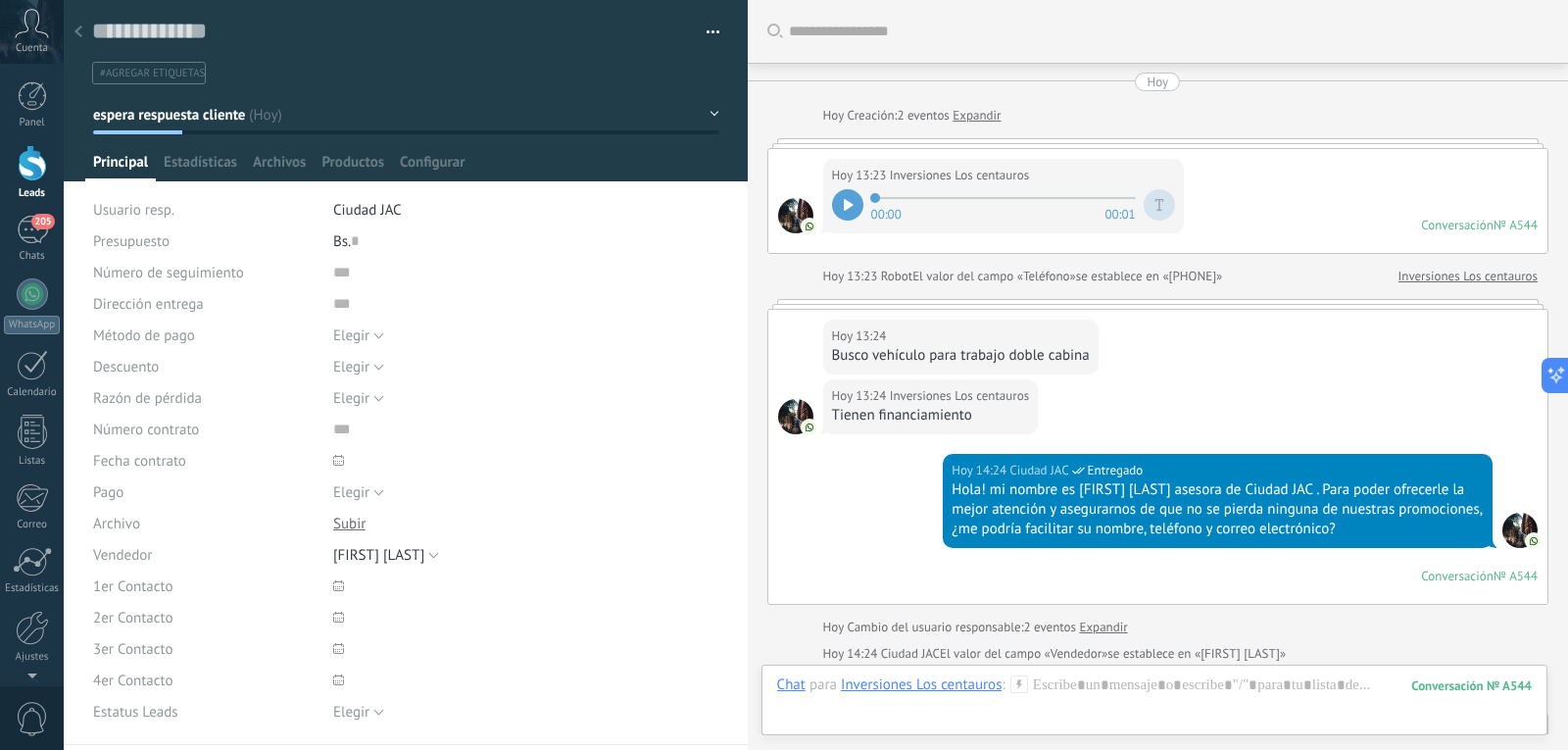 scroll, scrollTop: 29, scrollLeft: 0, axis: vertical 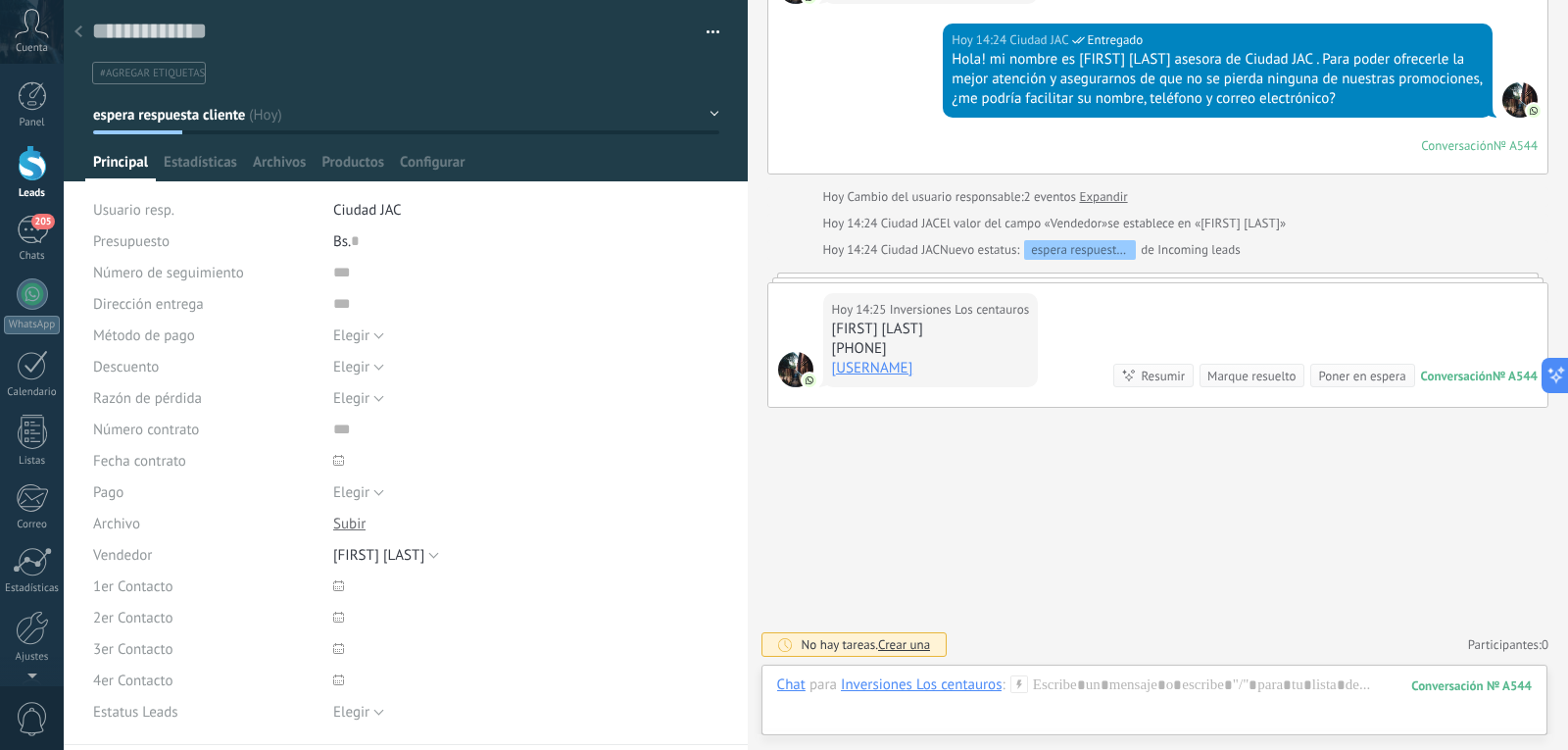 click 